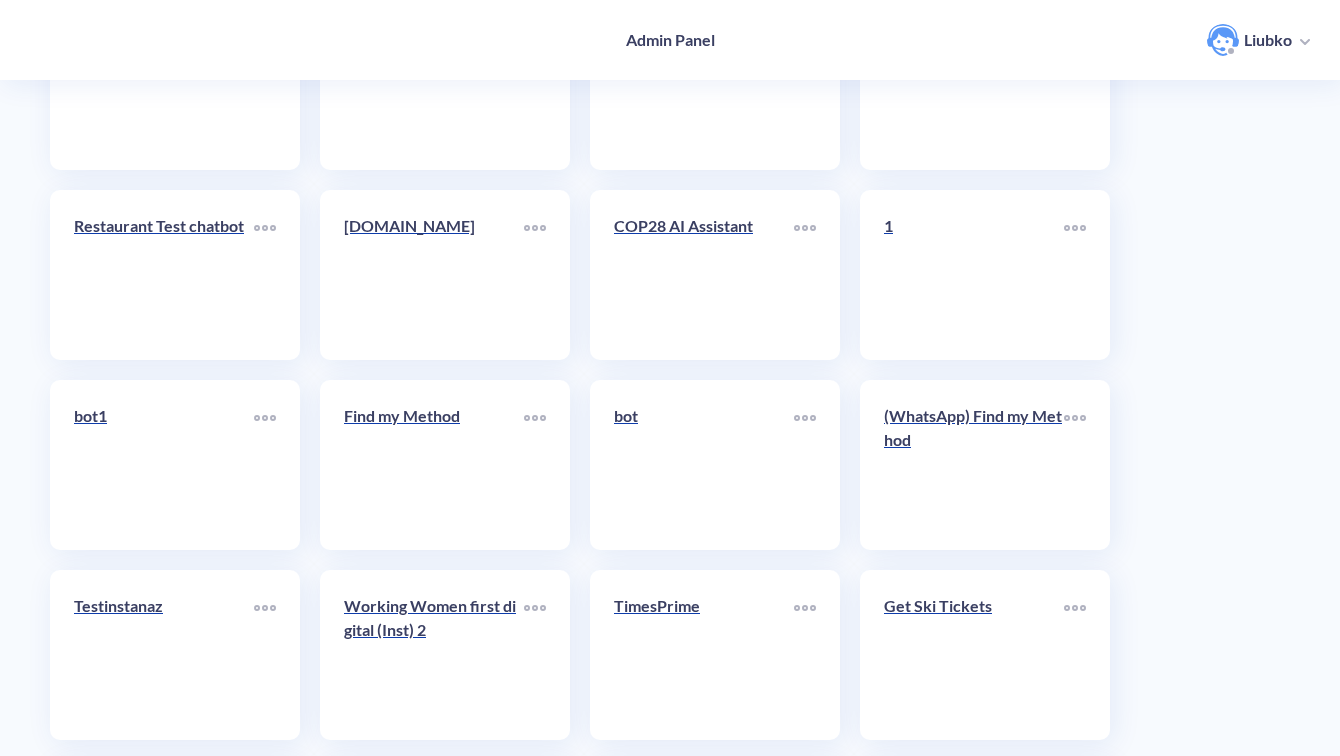 scroll, scrollTop: 7281, scrollLeft: 0, axis: vertical 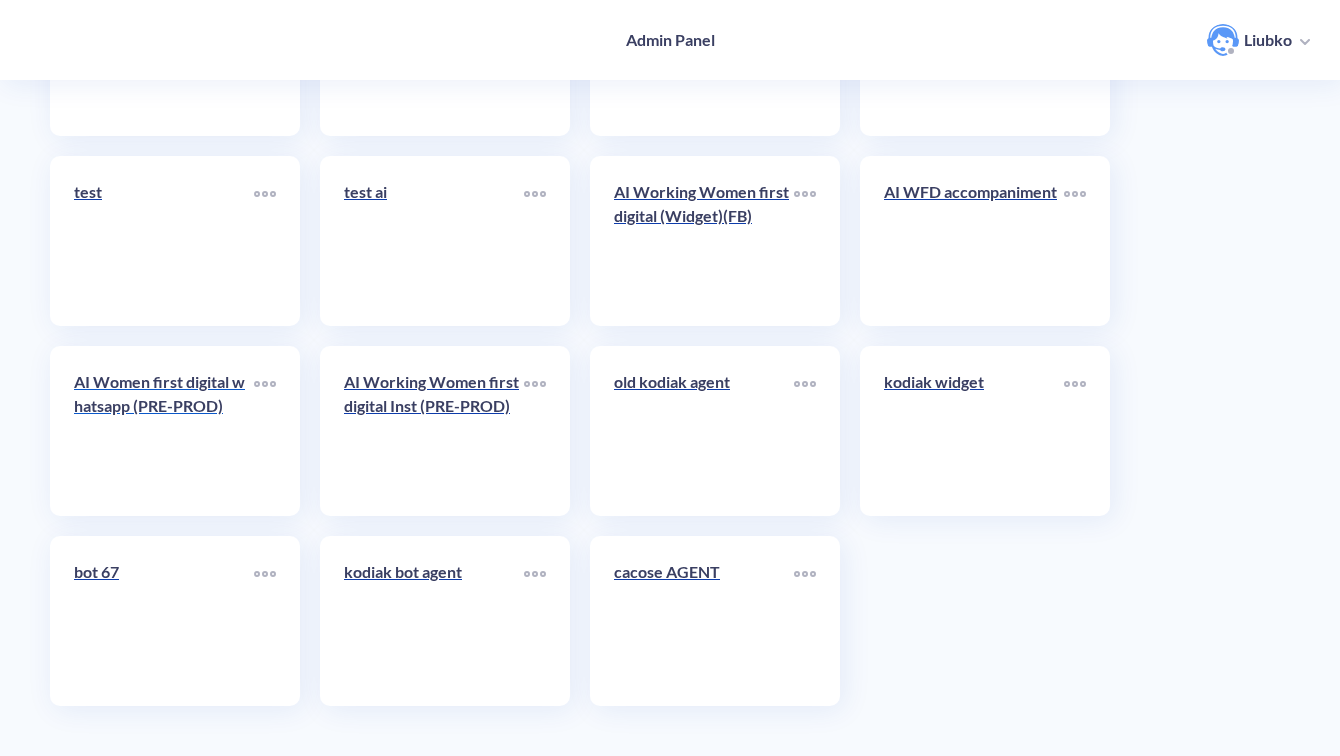 click on "AI Women first digital whatsapp (PRE-PROD)" at bounding box center (164, 431) 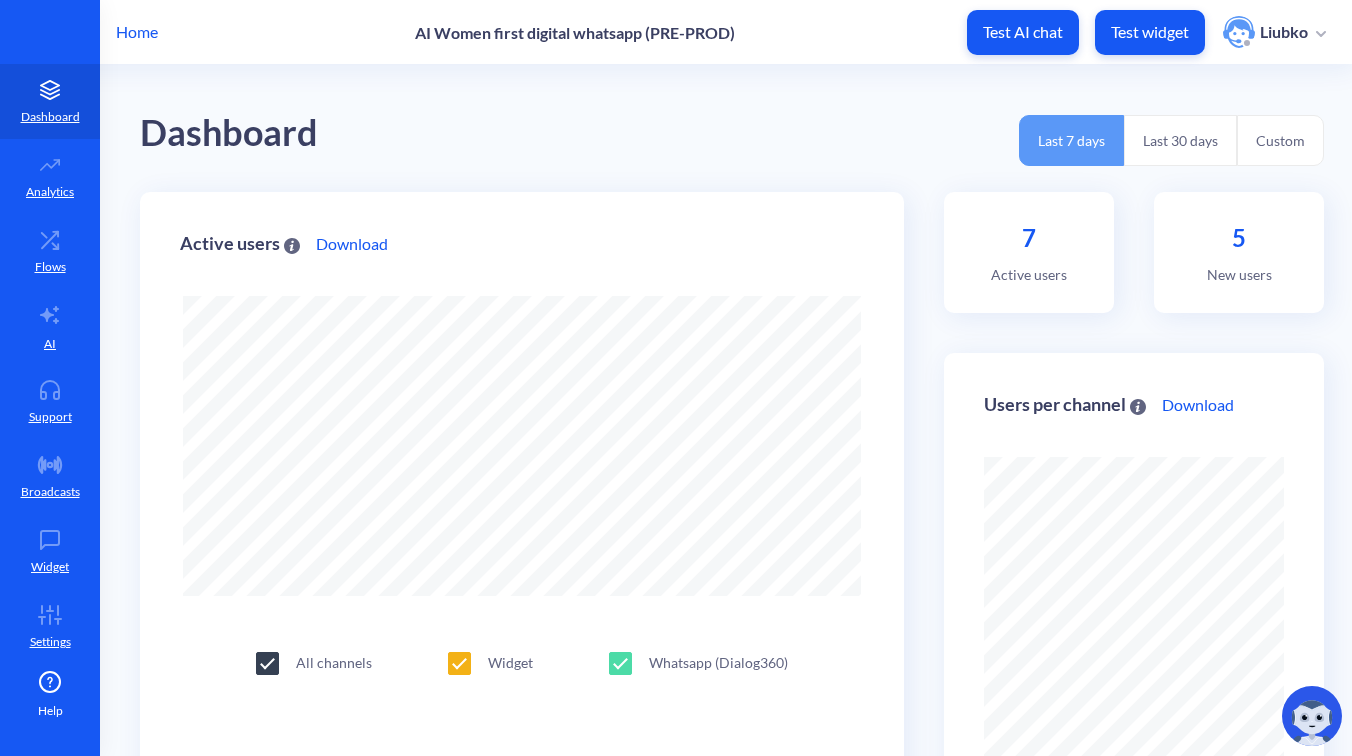 scroll, scrollTop: 0, scrollLeft: 0, axis: both 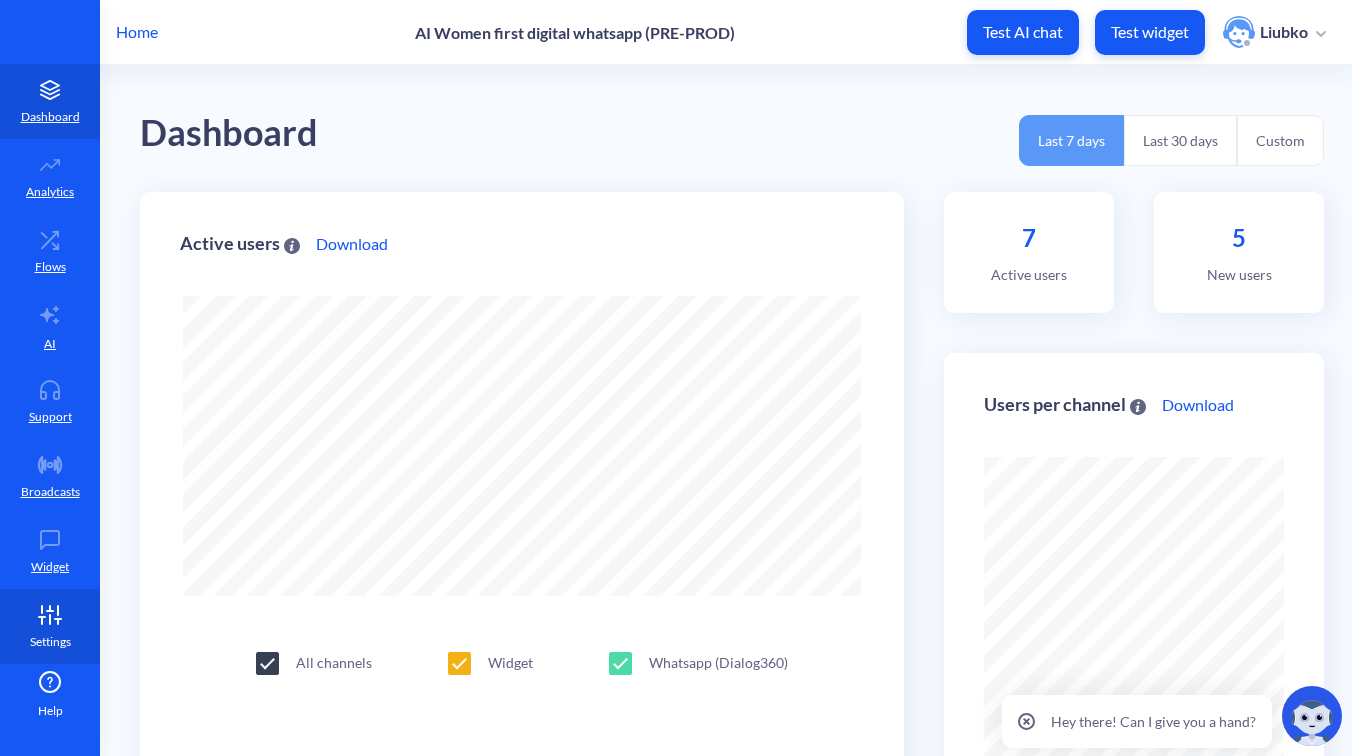 click on "Settings" at bounding box center (50, 626) 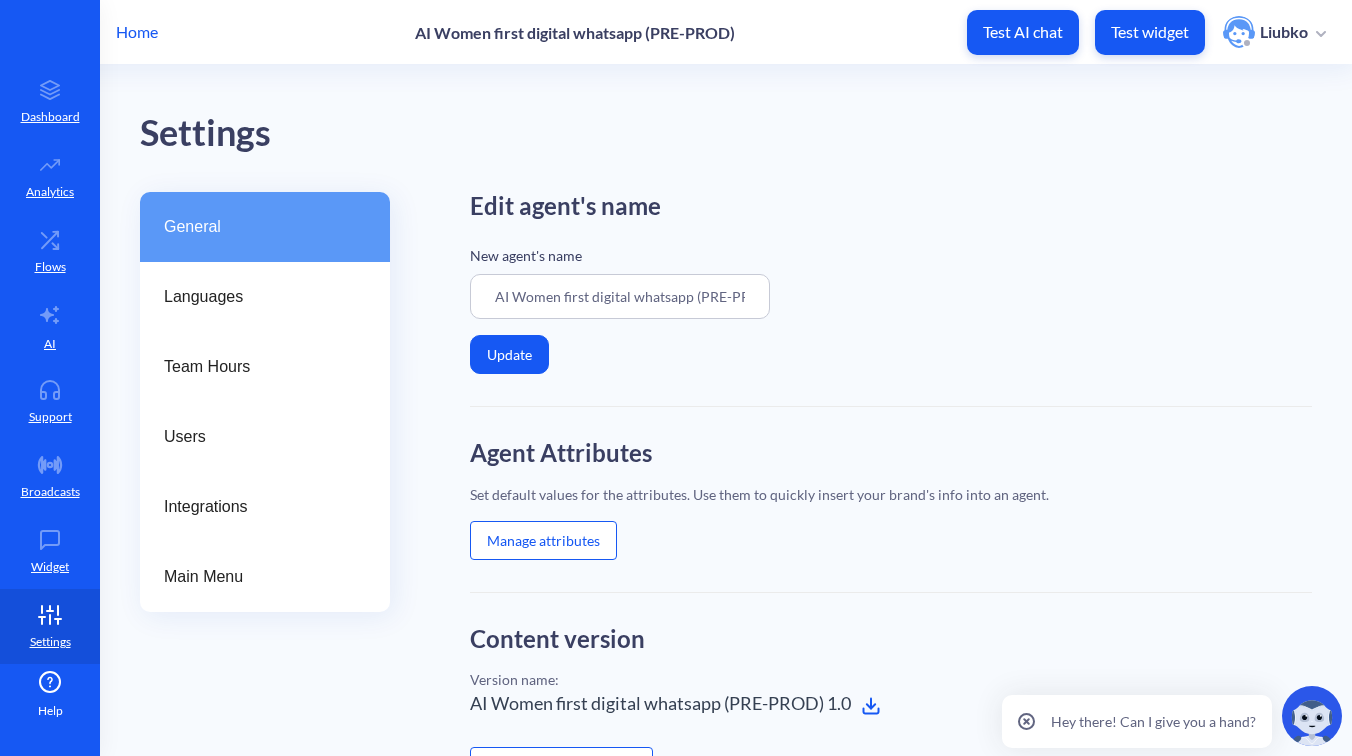 click on "Manage attributes" at bounding box center (543, 540) 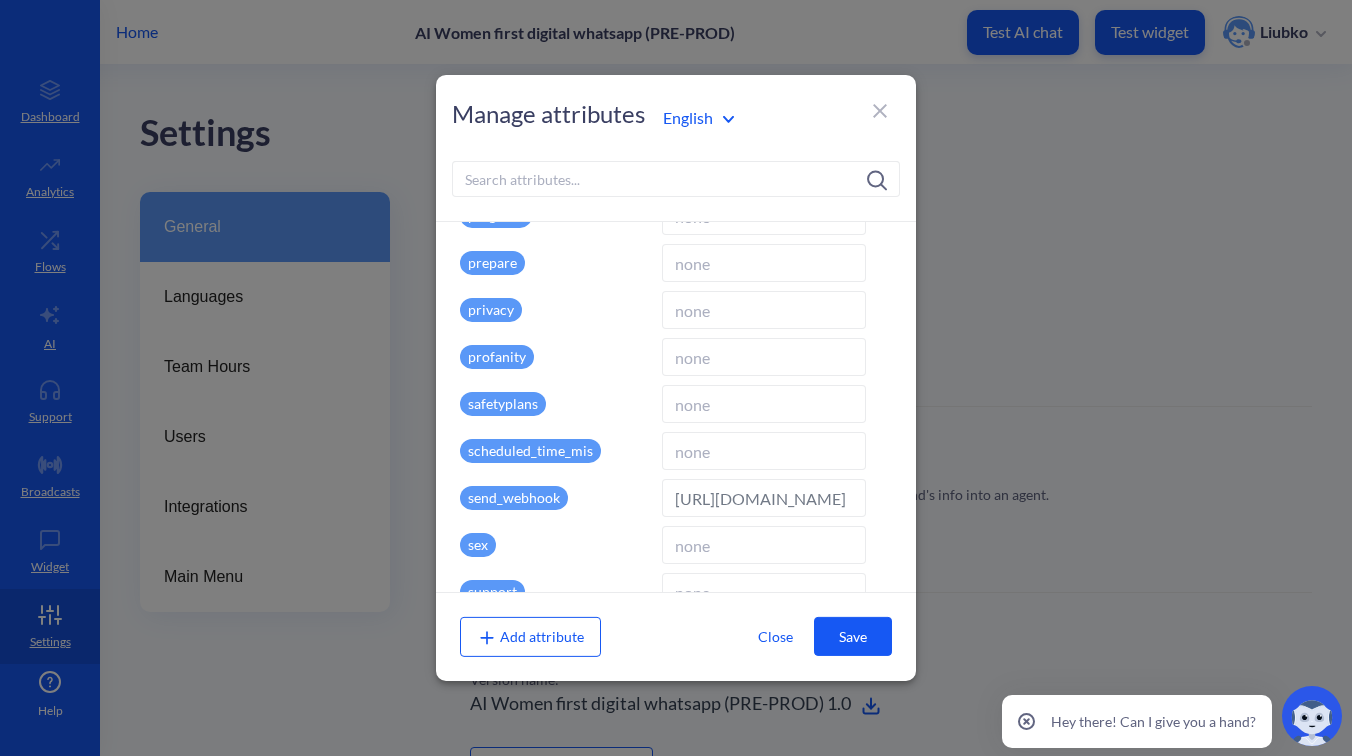 scroll, scrollTop: 3423, scrollLeft: 0, axis: vertical 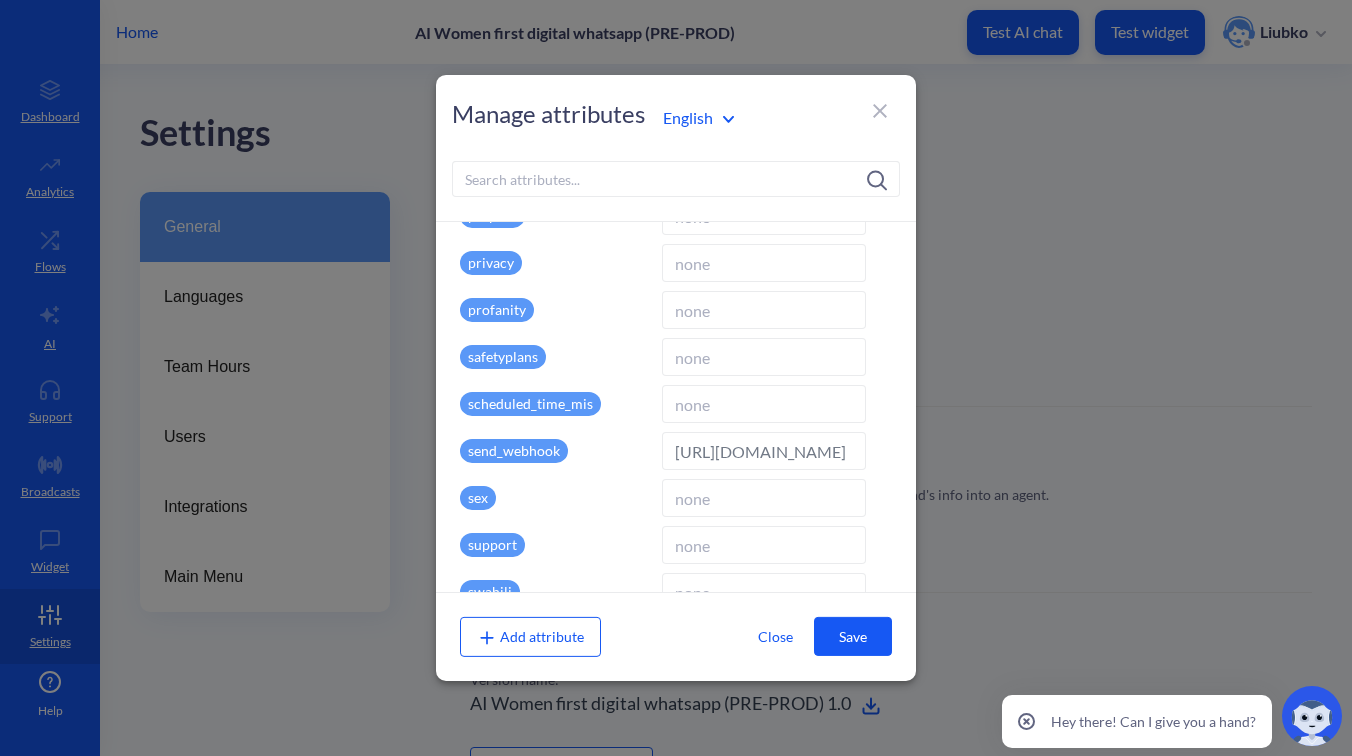 click on "https://wfd.analytics.botscrew.net/wfd-speech/api/v1/tts" at bounding box center [764, 451] 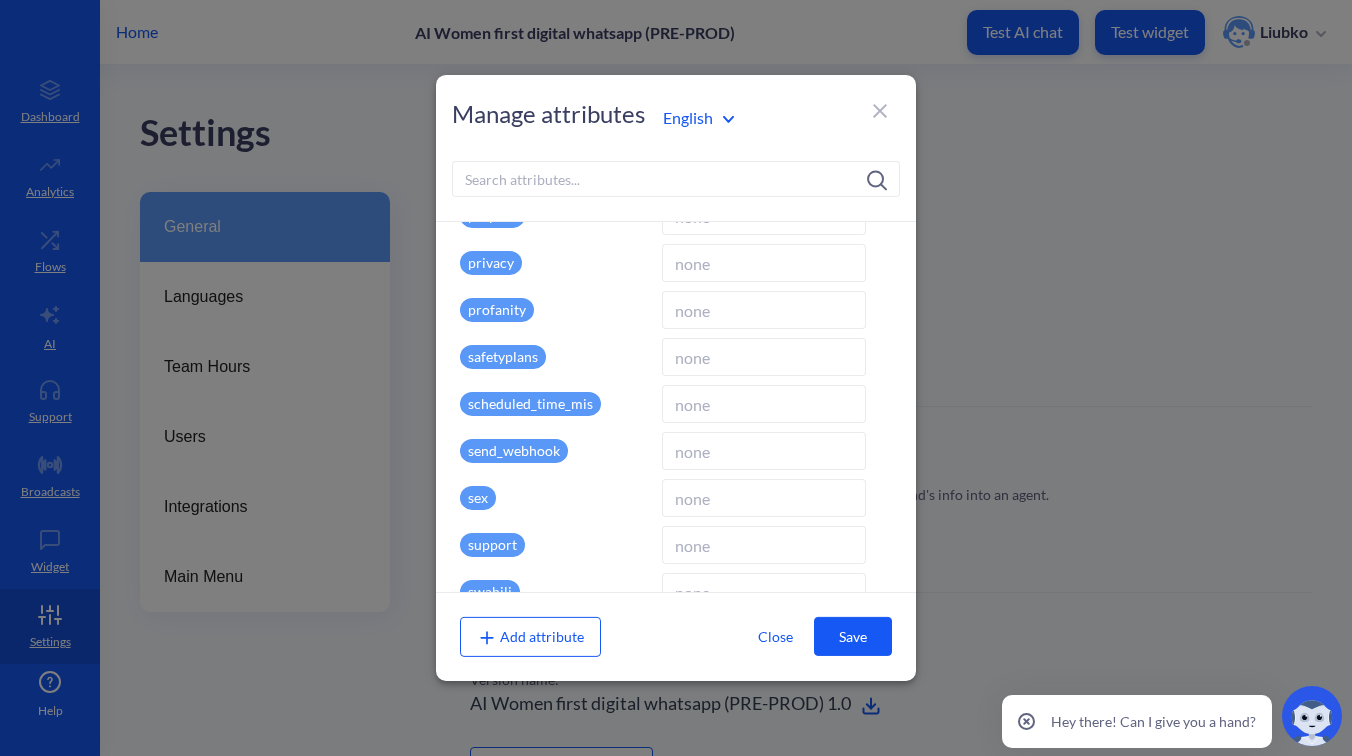 type 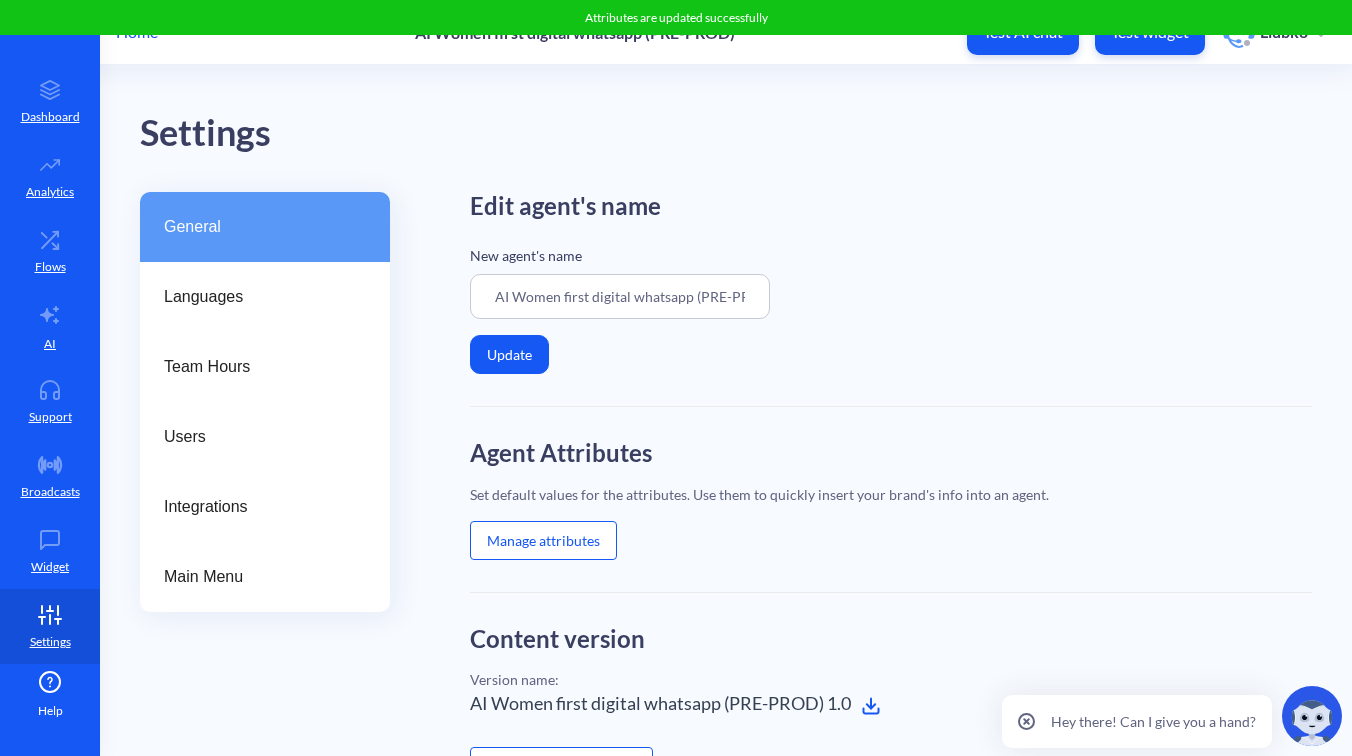 click on "Edit agent's name New agent's name AI Women first digital whatsapp (PRE-PROD) Update" at bounding box center [891, 299] 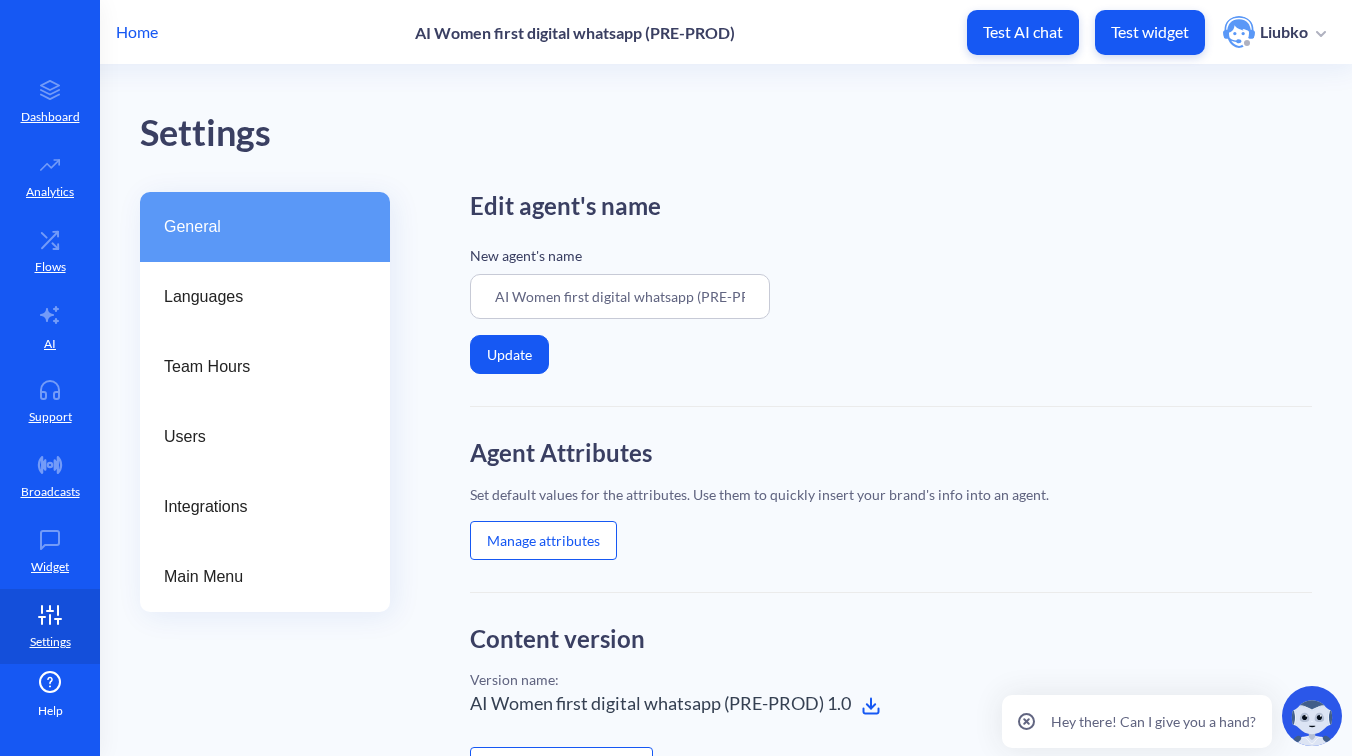 click on "Manage attributes" at bounding box center [543, 540] 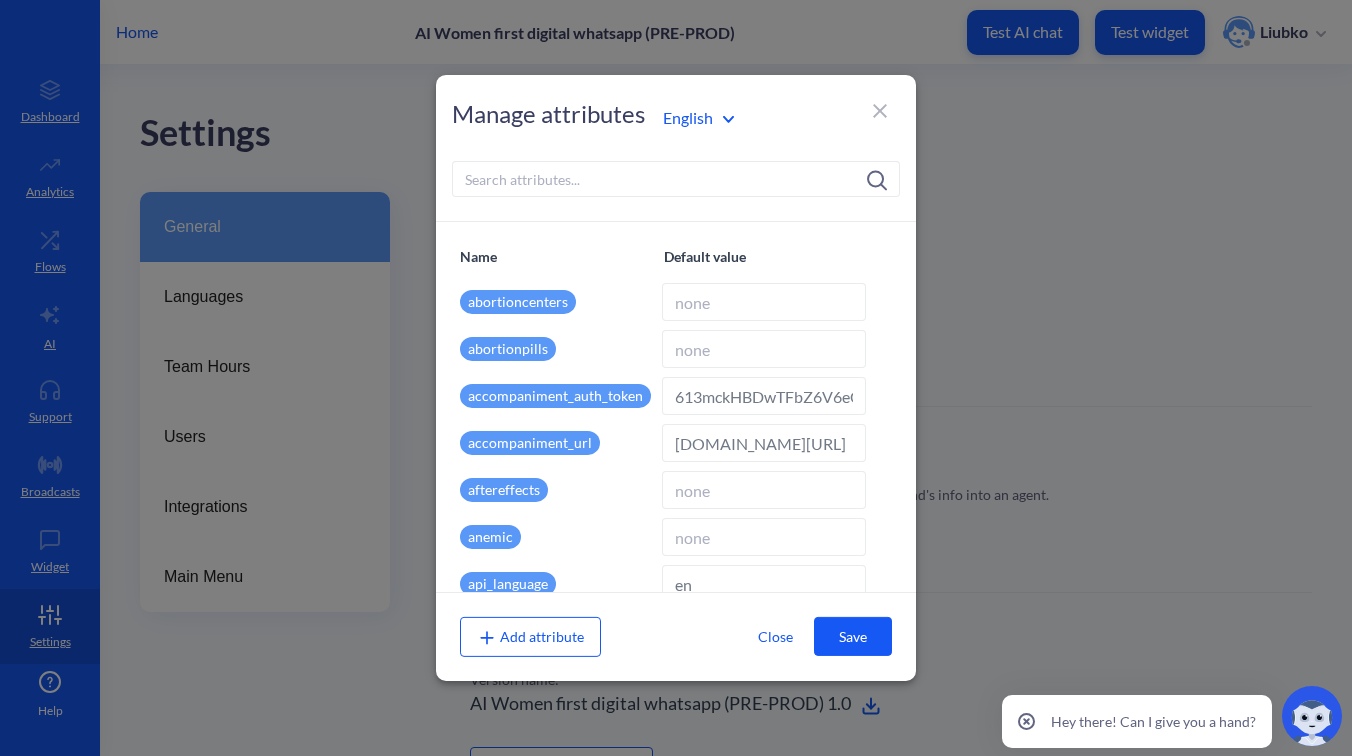 click at bounding box center [676, 179] 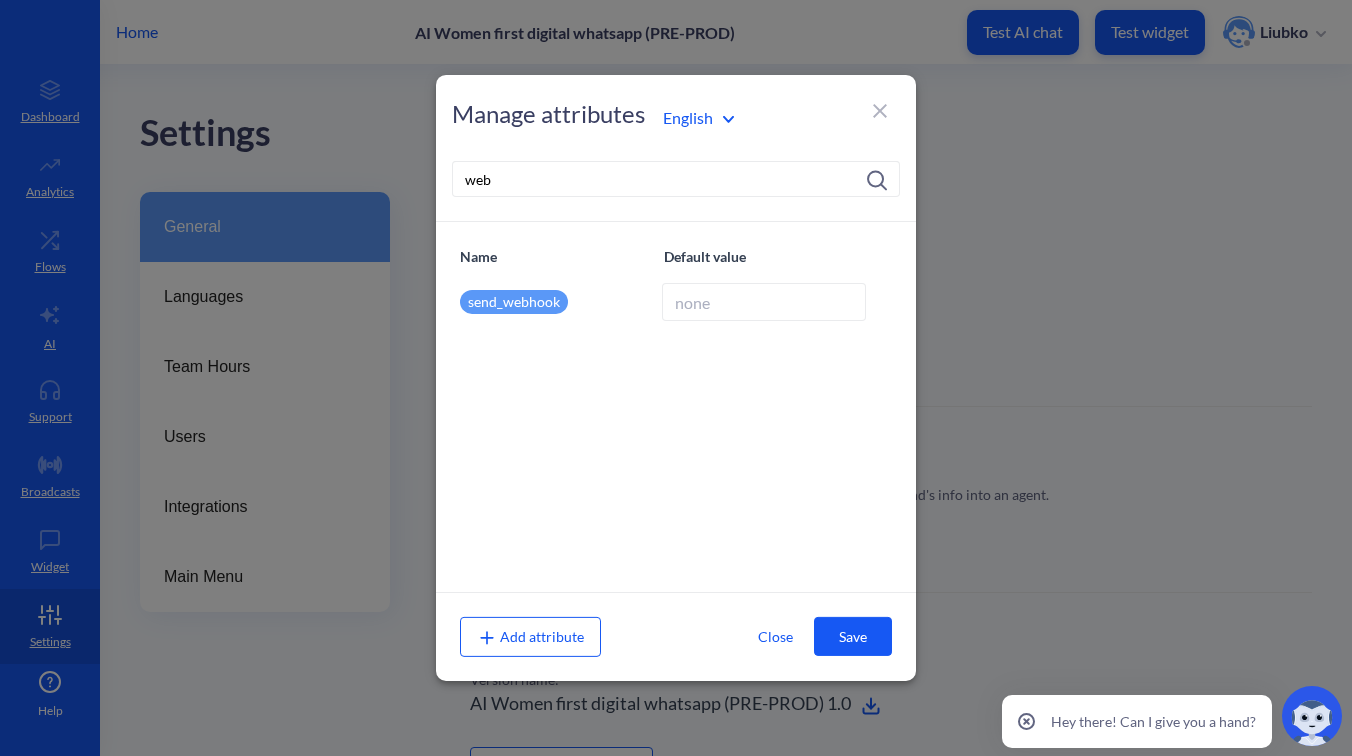 type on "web" 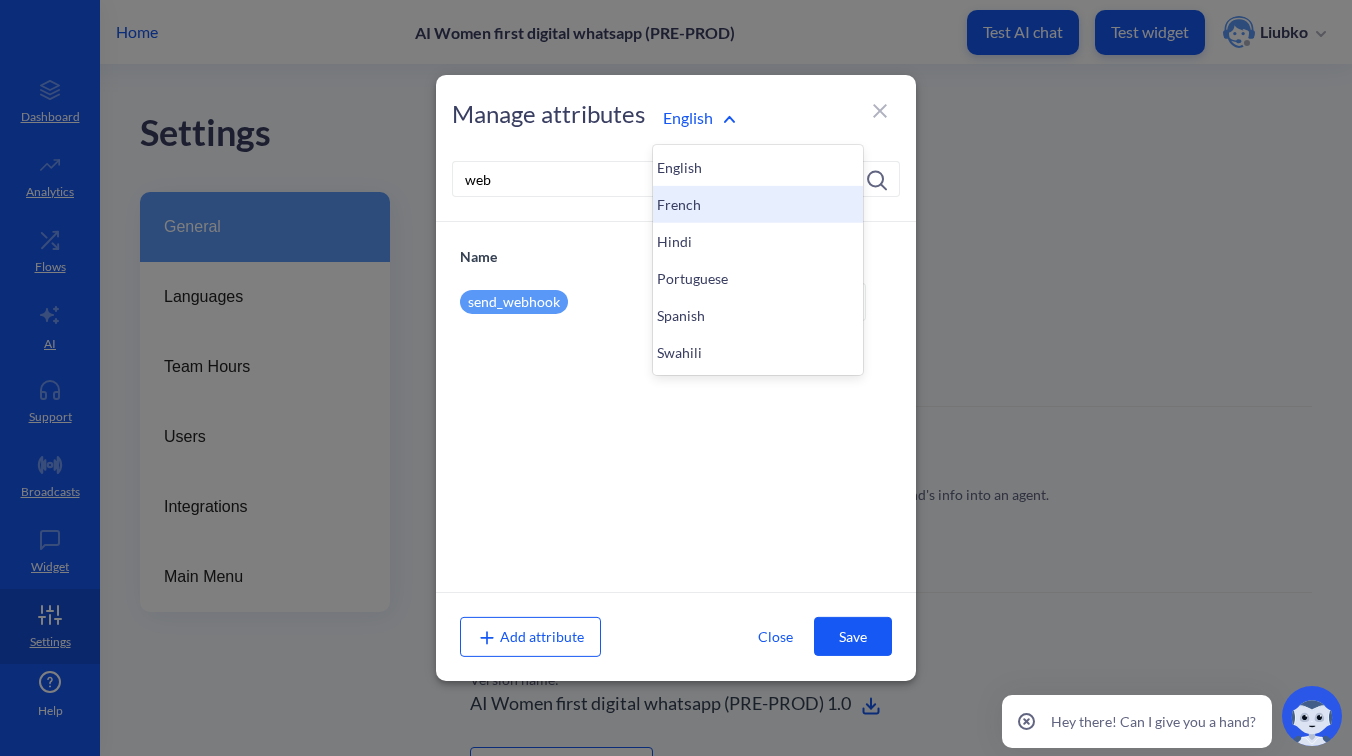click on "French" at bounding box center [758, 204] 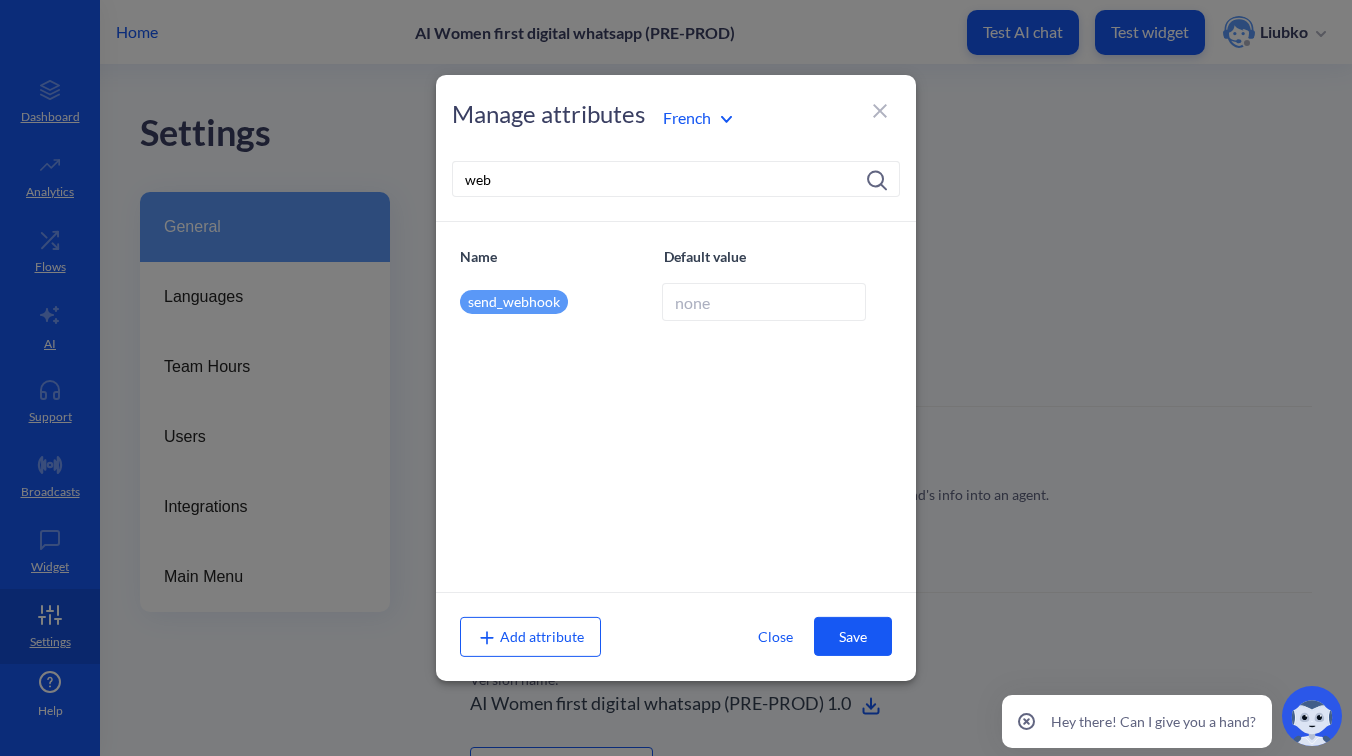 type on "https://wfd.analytics.botscrew.net/wfd-speech/api/v1/tts" 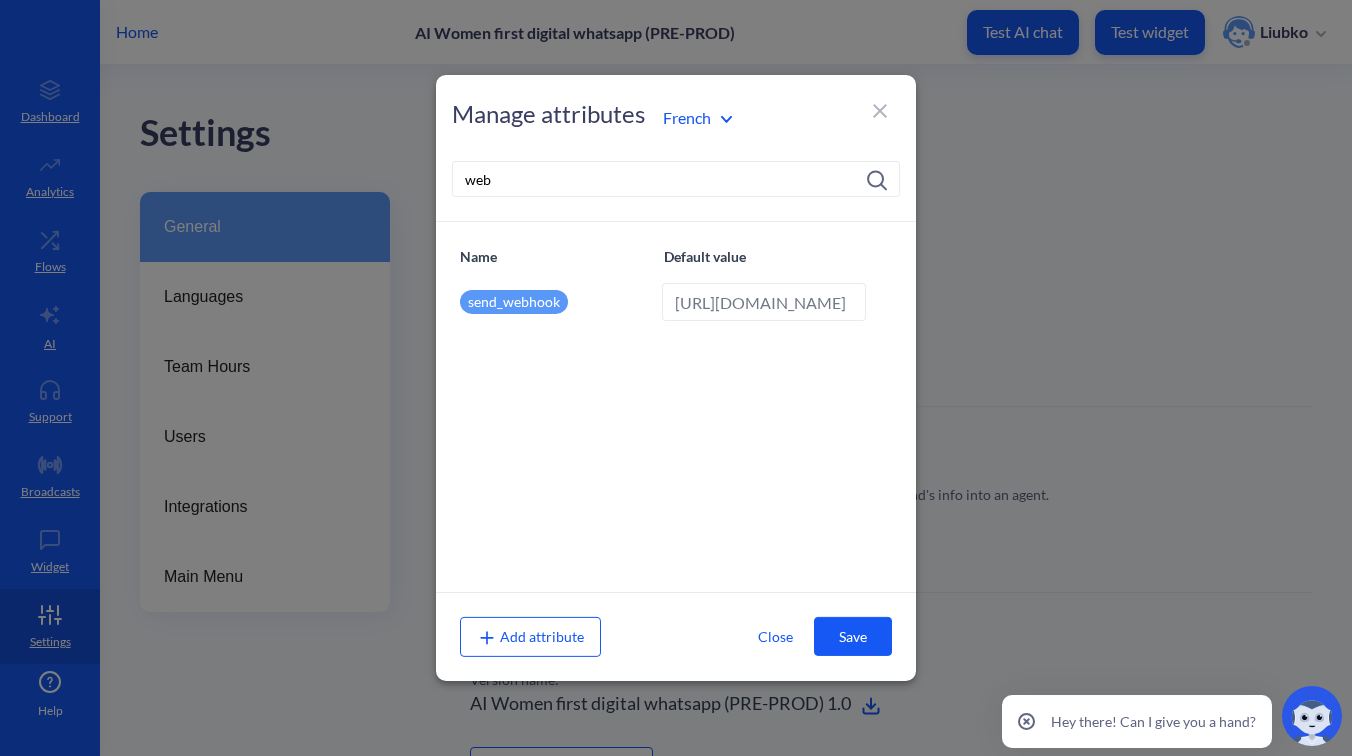 scroll, scrollTop: 0, scrollLeft: 229, axis: horizontal 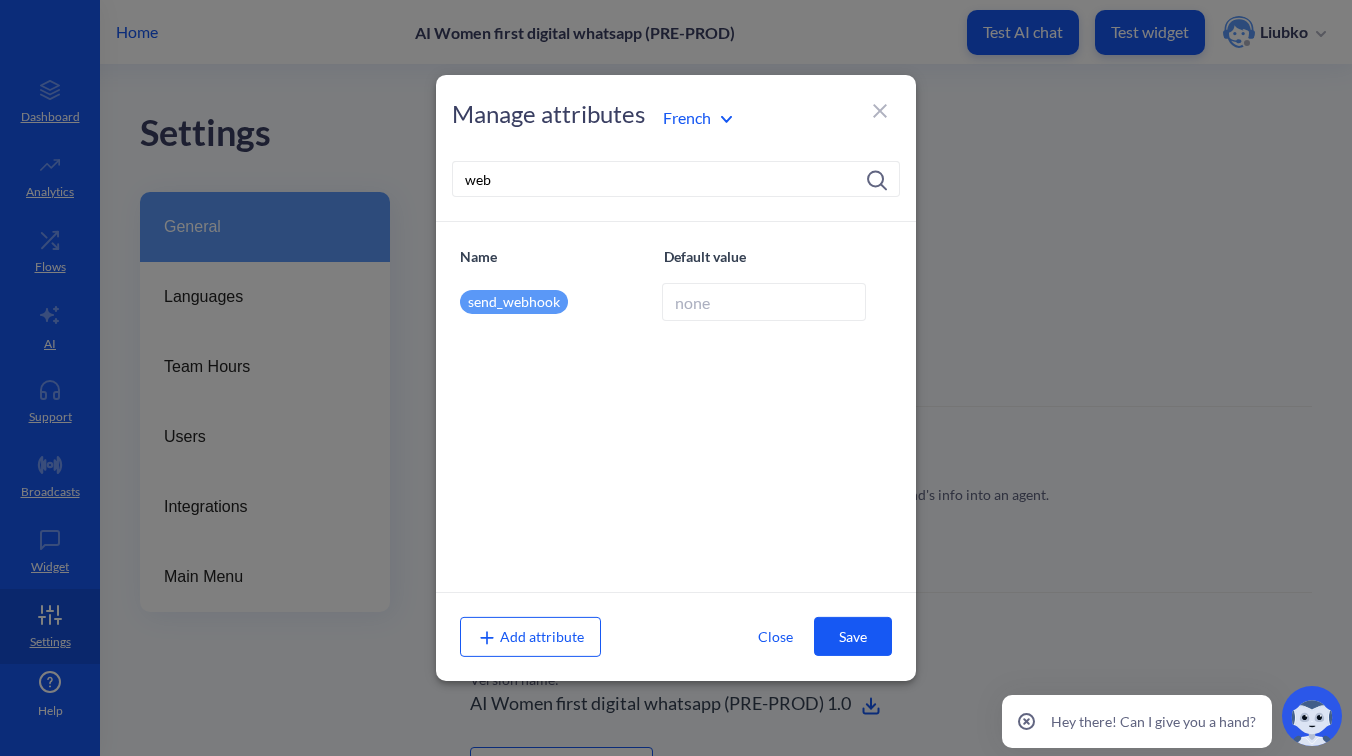 type 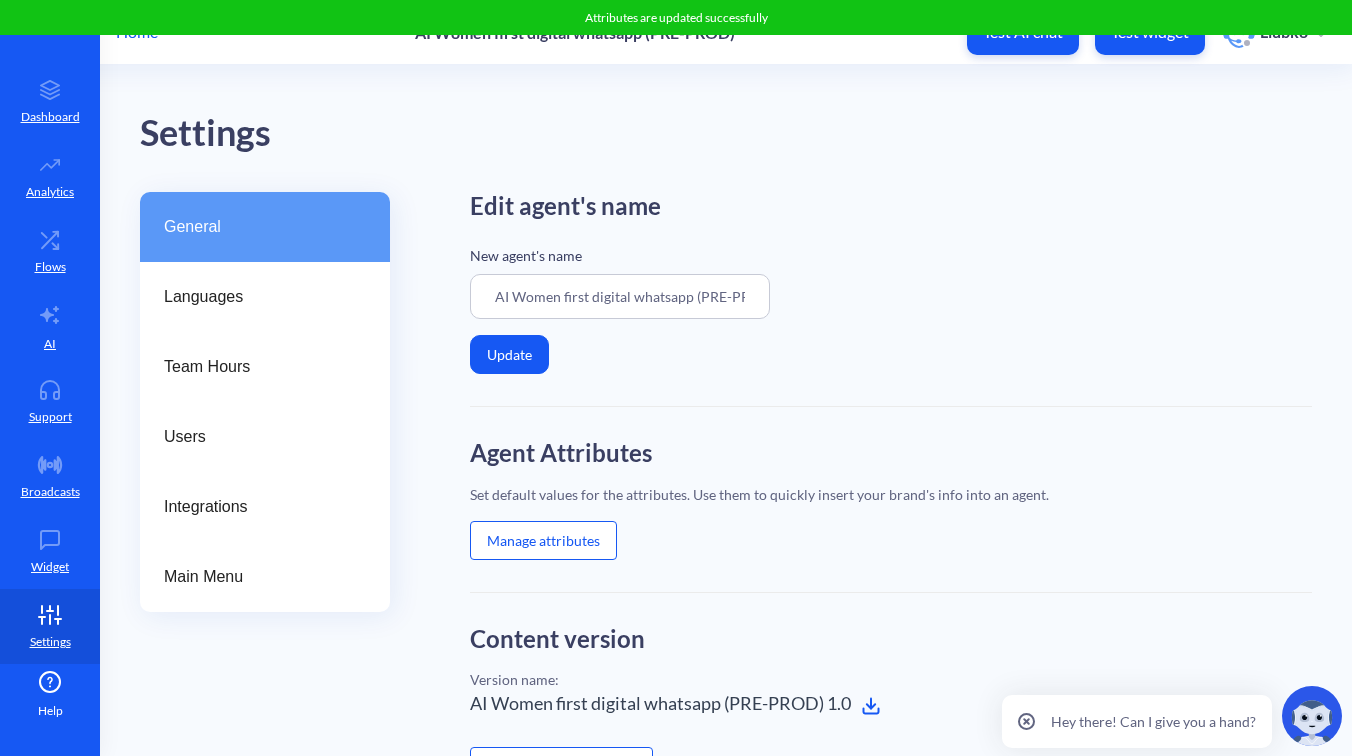 click on "Manage attributes" at bounding box center [543, 540] 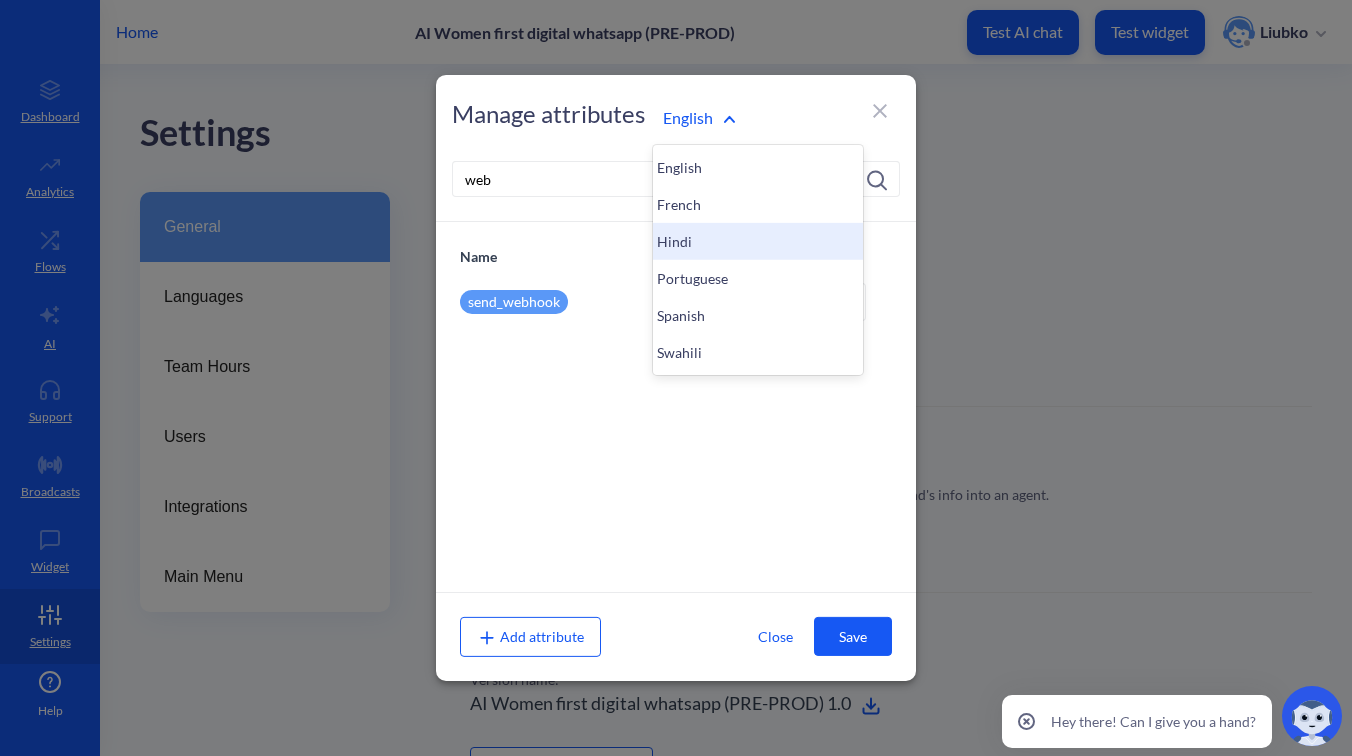 click on "Hindi" at bounding box center (758, 241) 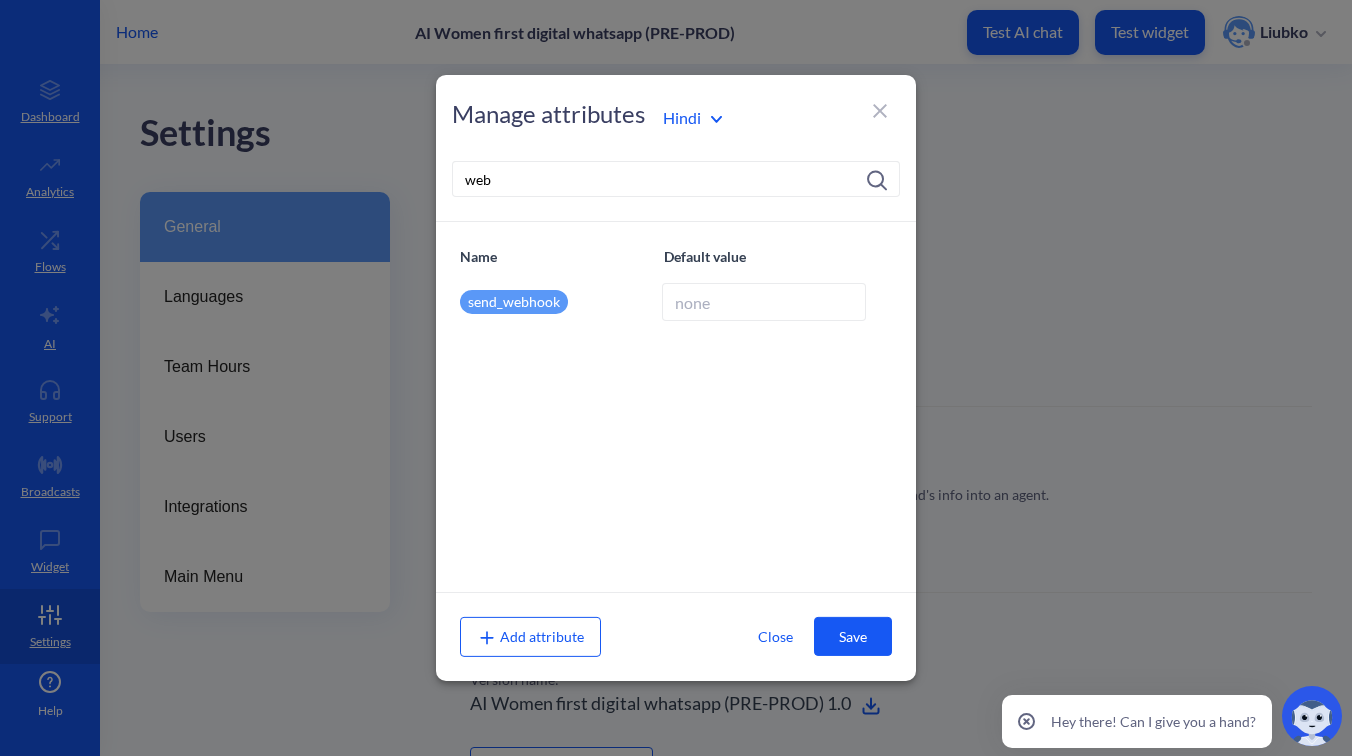 type on "https://wfd.analytics.botscrew.net/wfd-speech/api/v1/tts" 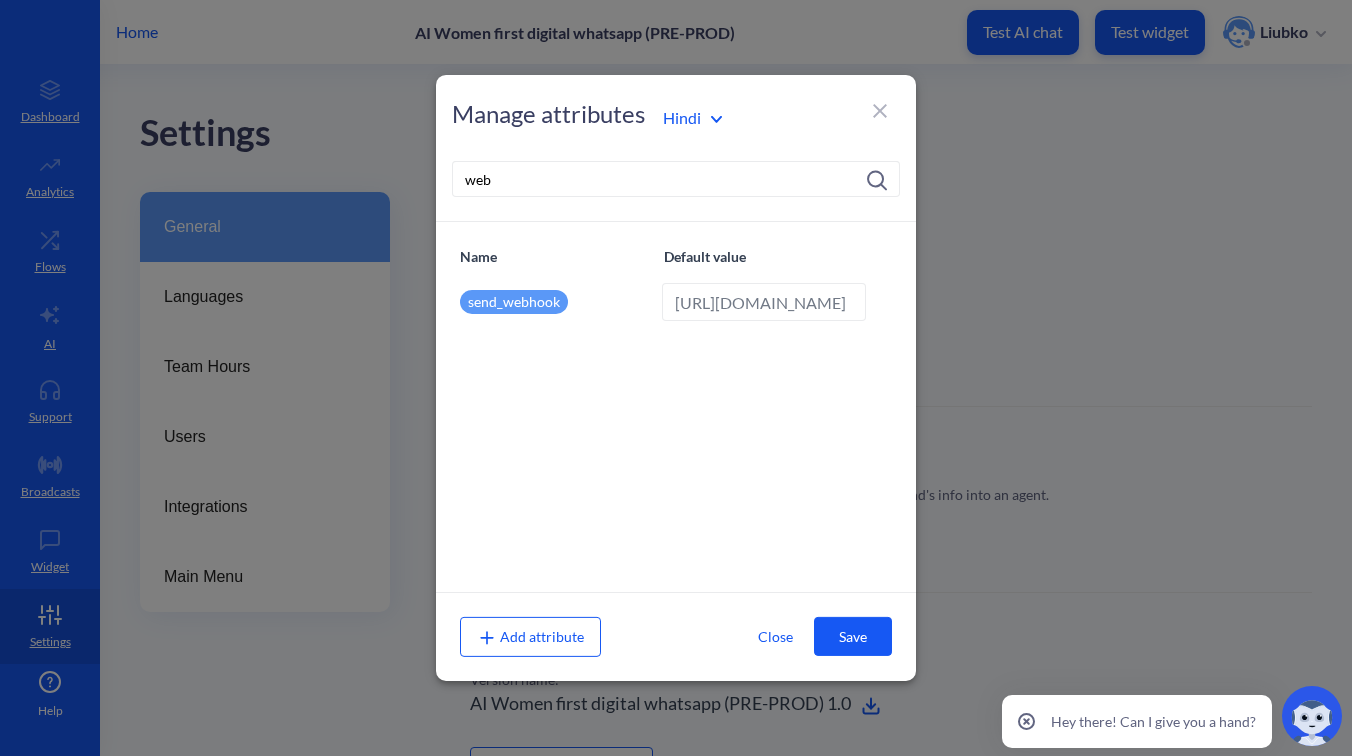 click on "https://wfd.analytics.botscrew.net/wfd-speech/api/v1/tts" at bounding box center [764, 302] 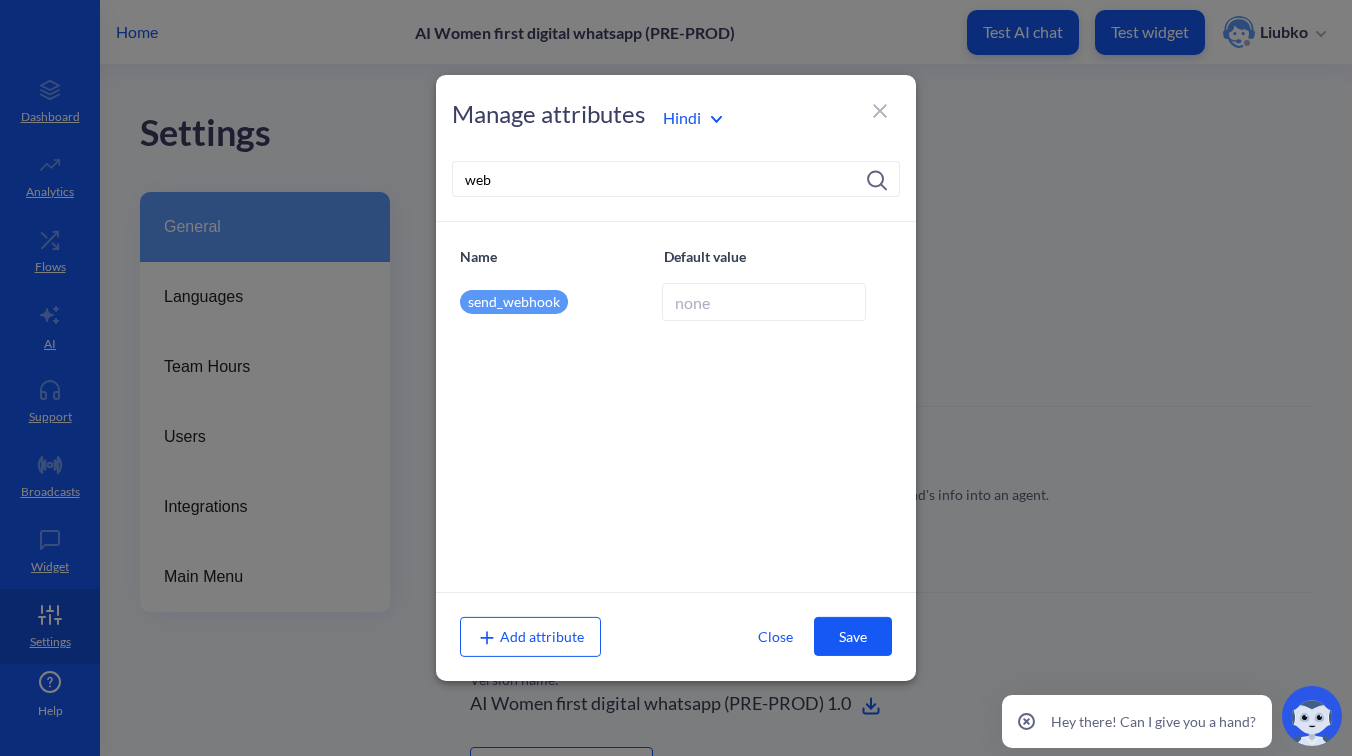 type 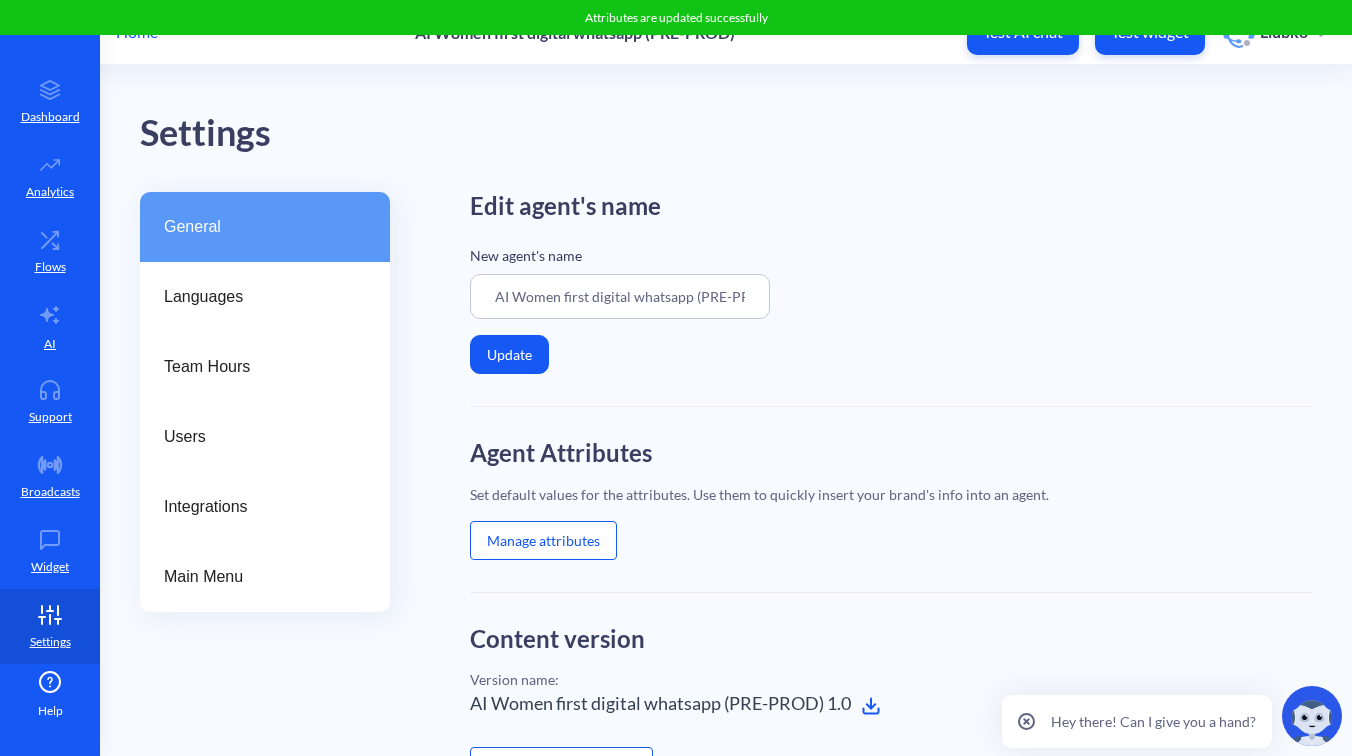 click on "Manage attributes" at bounding box center (543, 540) 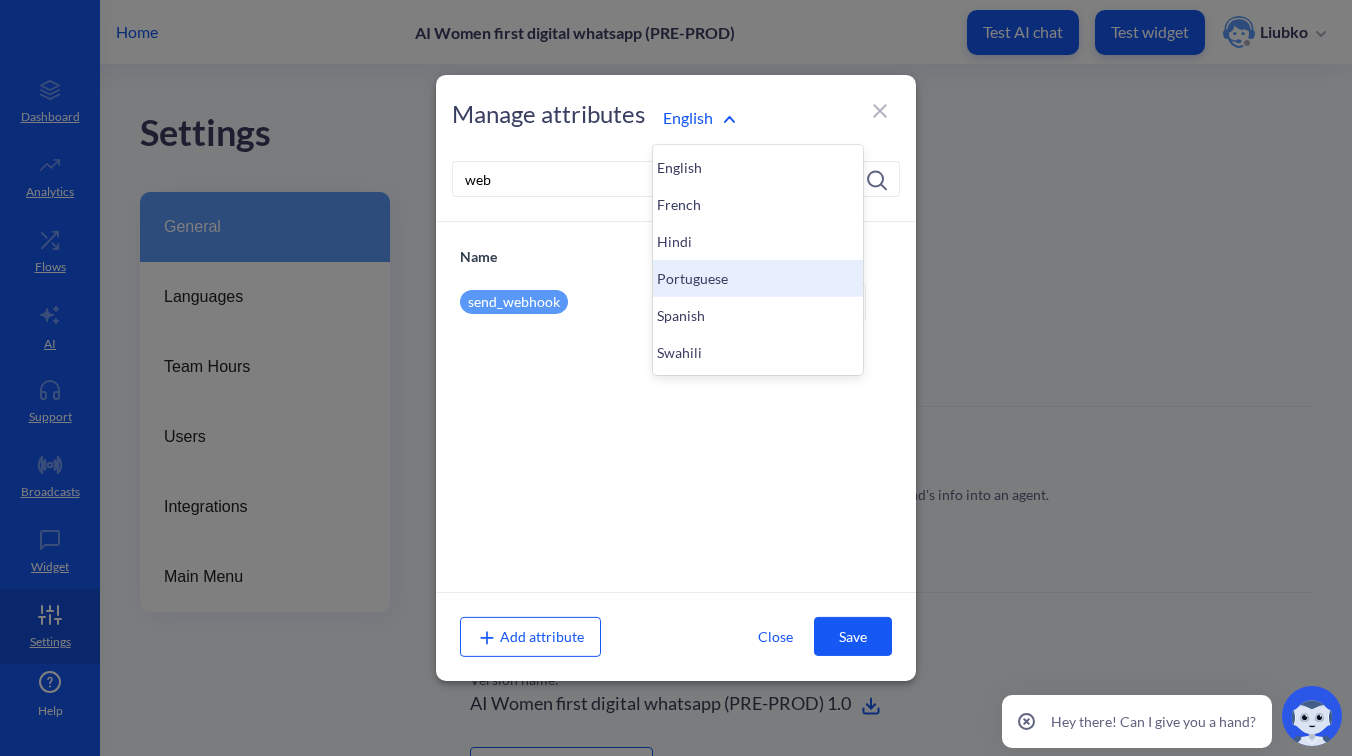 click on "Portuguese" at bounding box center [758, 278] 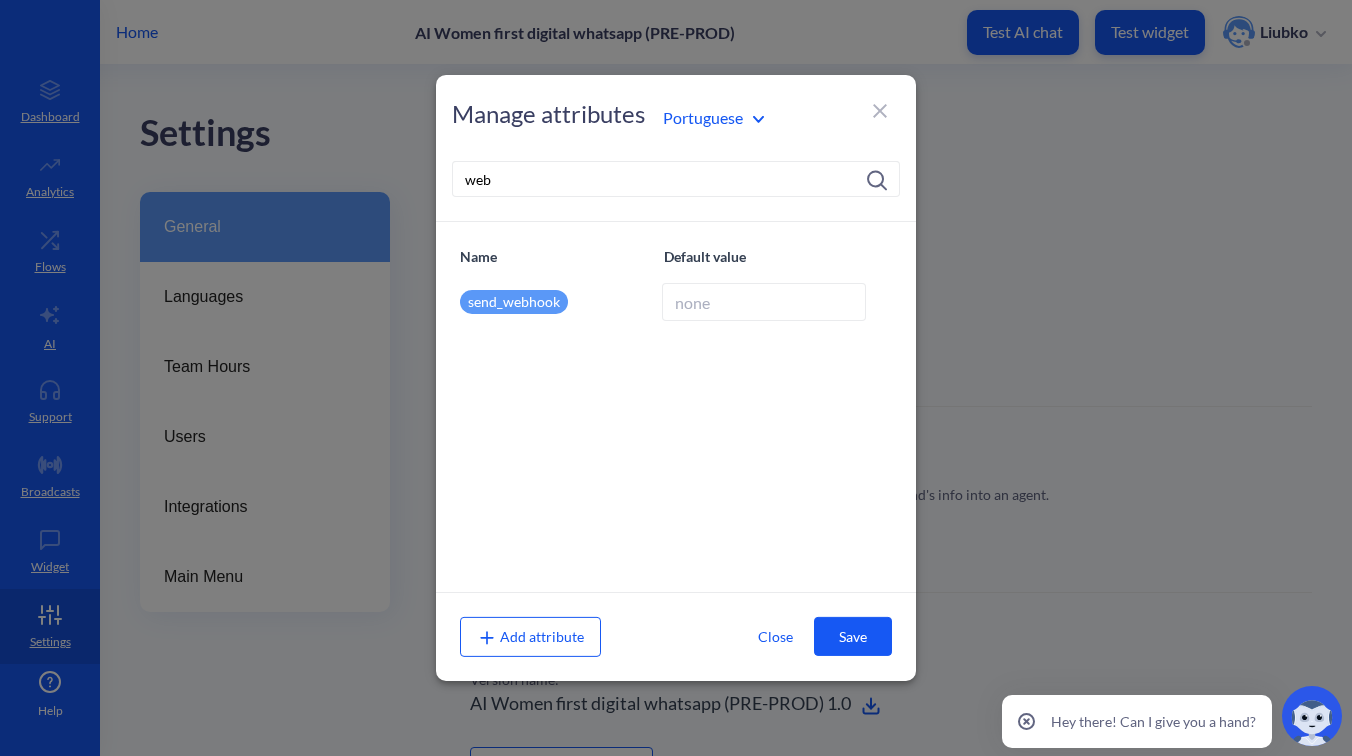 type on "https://wfd.analytics.botscrew.net/wfd-speech/api/v1/tts" 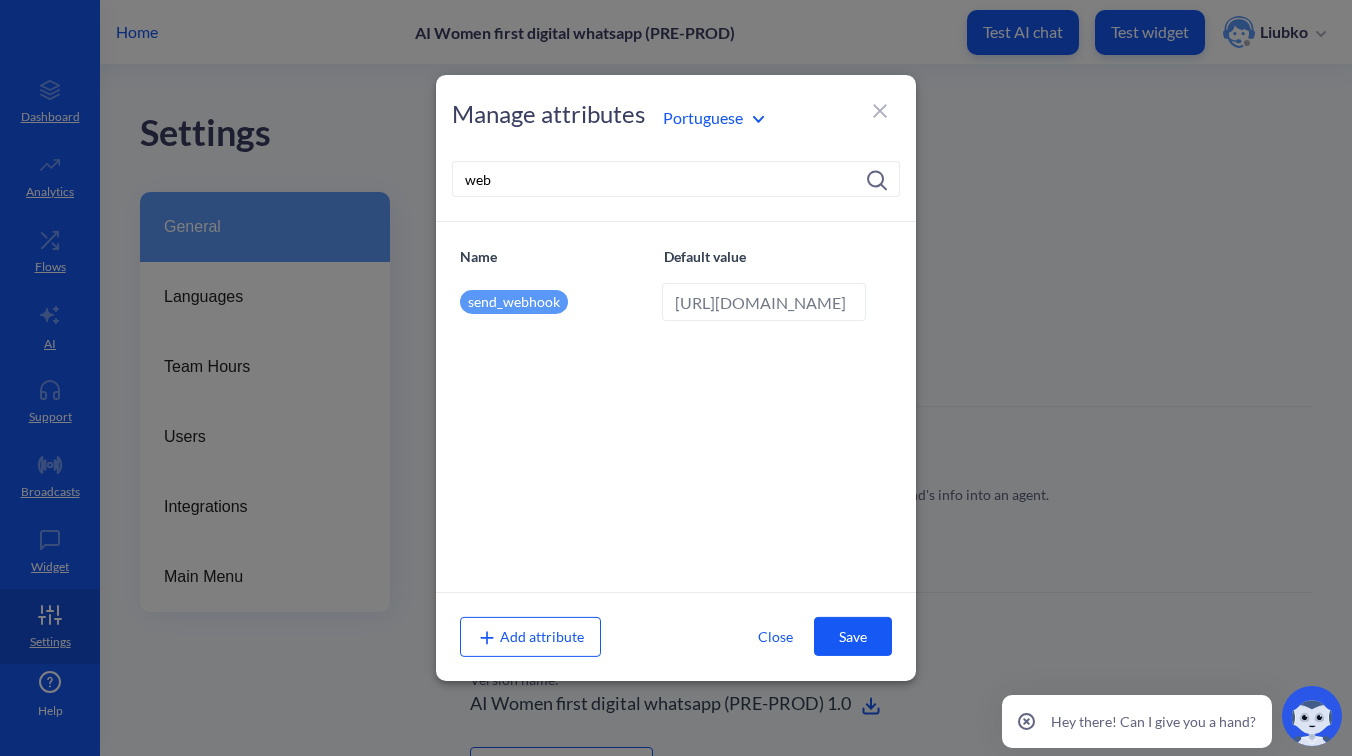 click on "https://wfd.analytics.botscrew.net/wfd-speech/api/v1/tts" at bounding box center [764, 302] 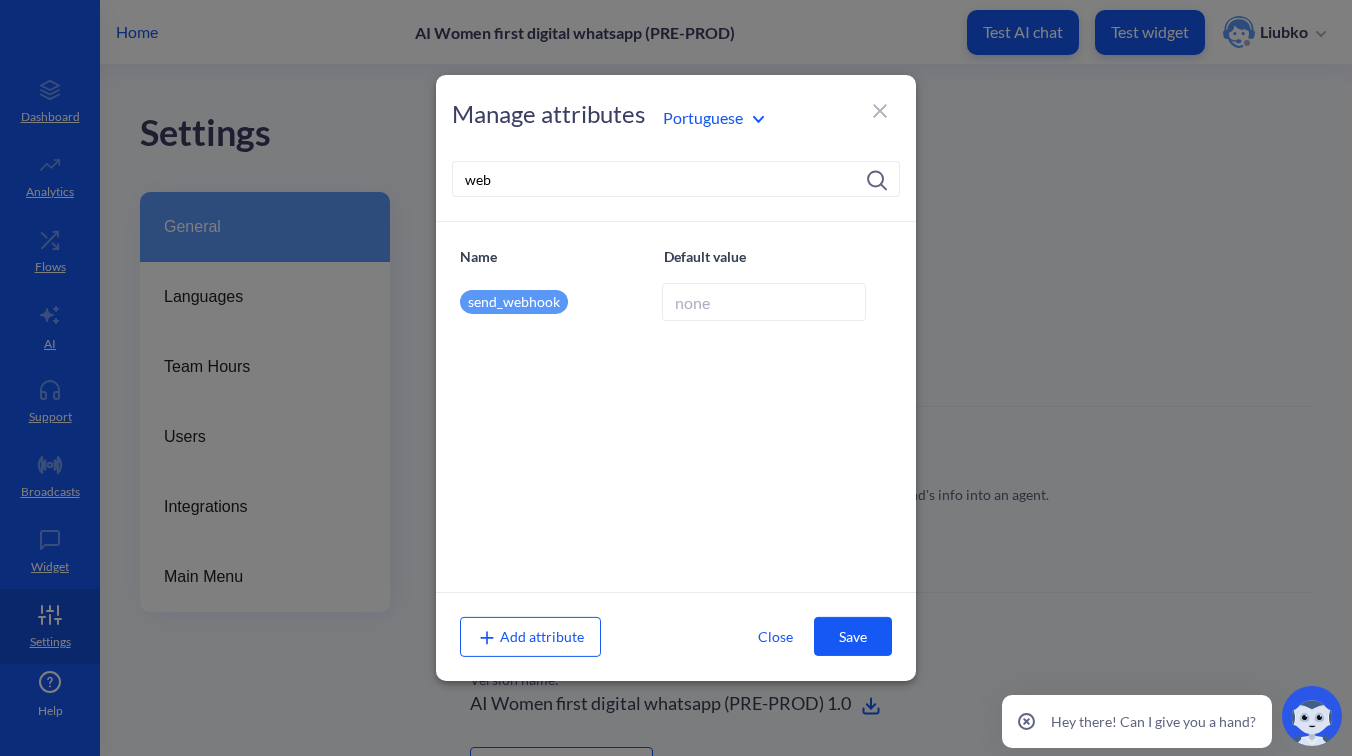type 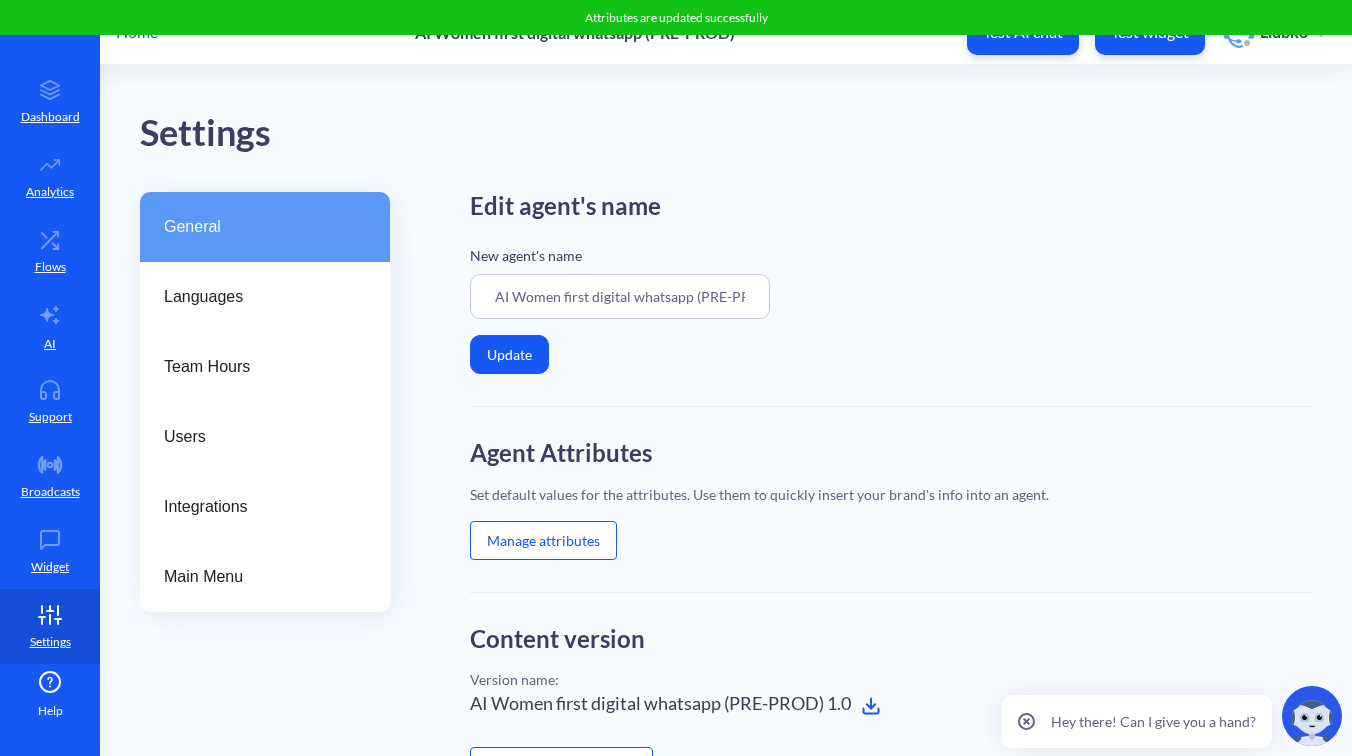 click on "Manage attributes" at bounding box center (543, 540) 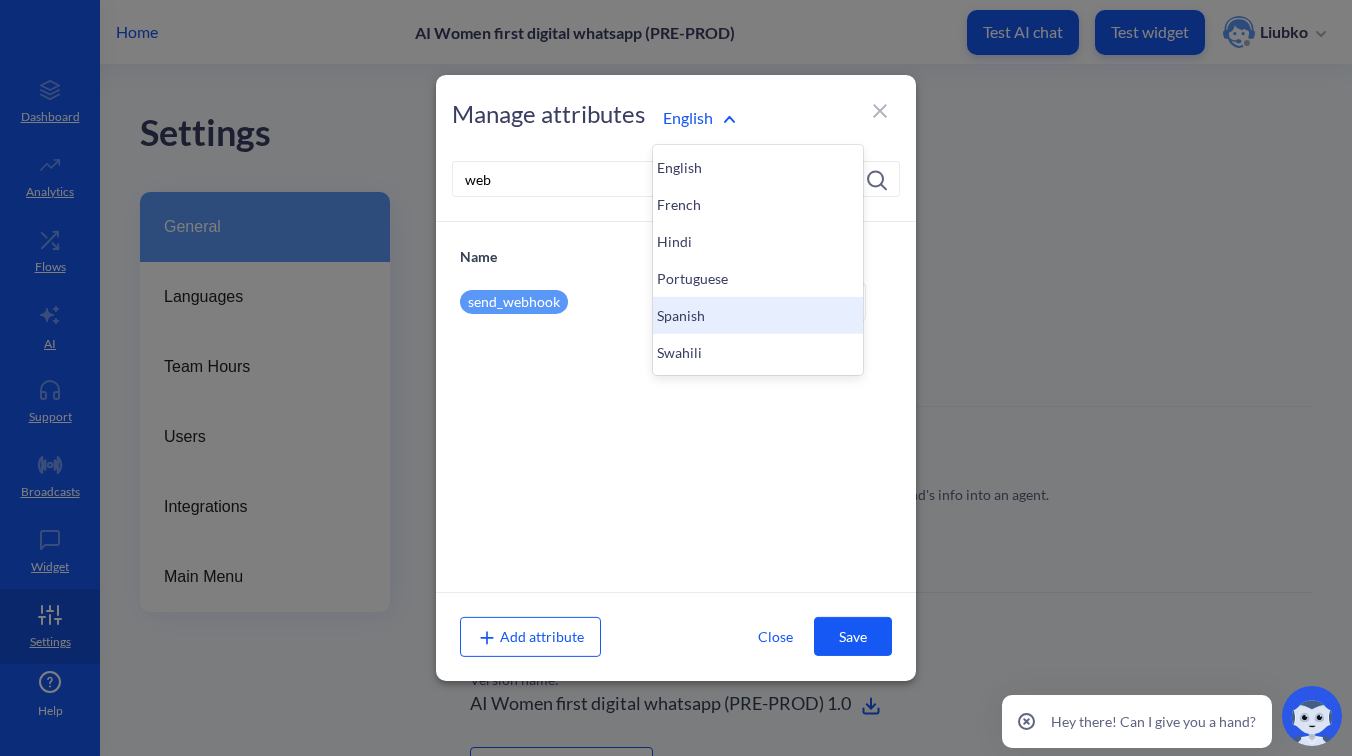 click on "Spanish" at bounding box center [758, 315] 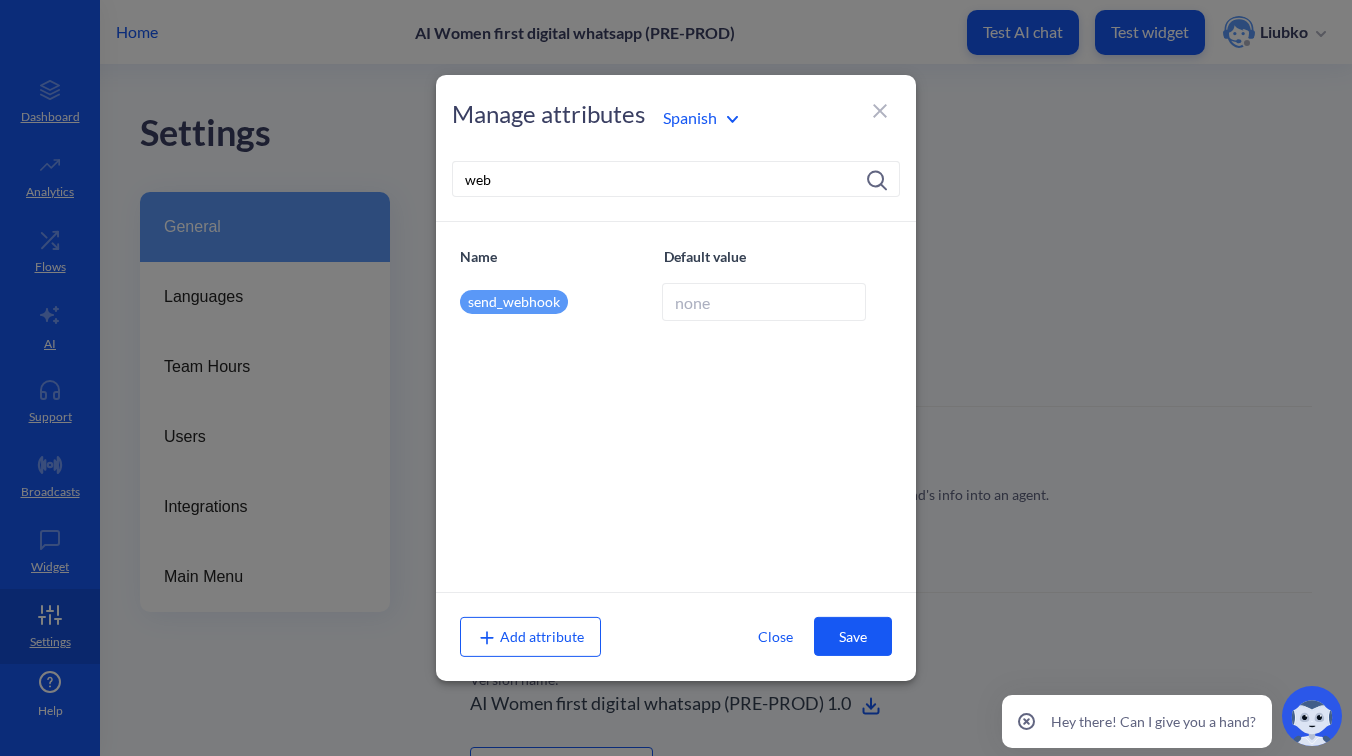 type on "https://wfd.analytics.botscrew.net/wfd-speech/api/v1/tts" 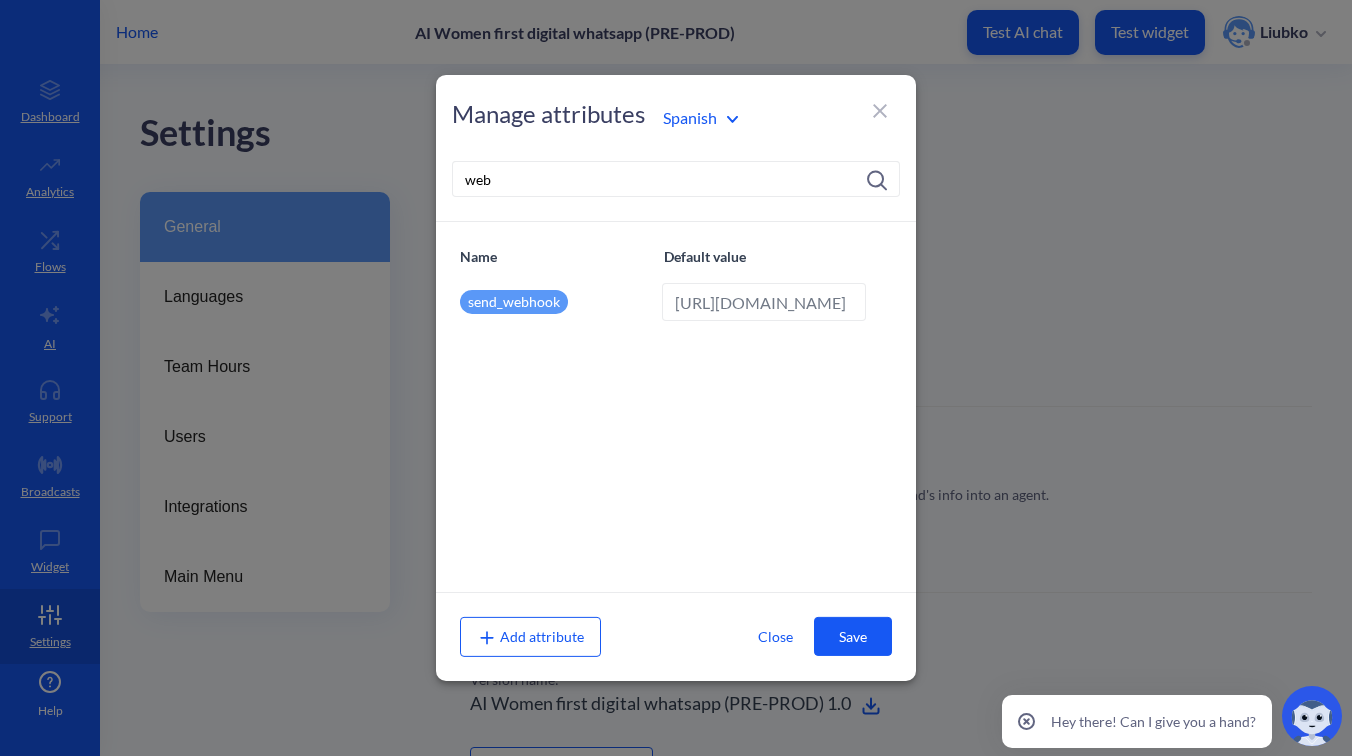 click on "https://wfd.analytics.botscrew.net/wfd-speech/api/v1/tts" at bounding box center [764, 302] 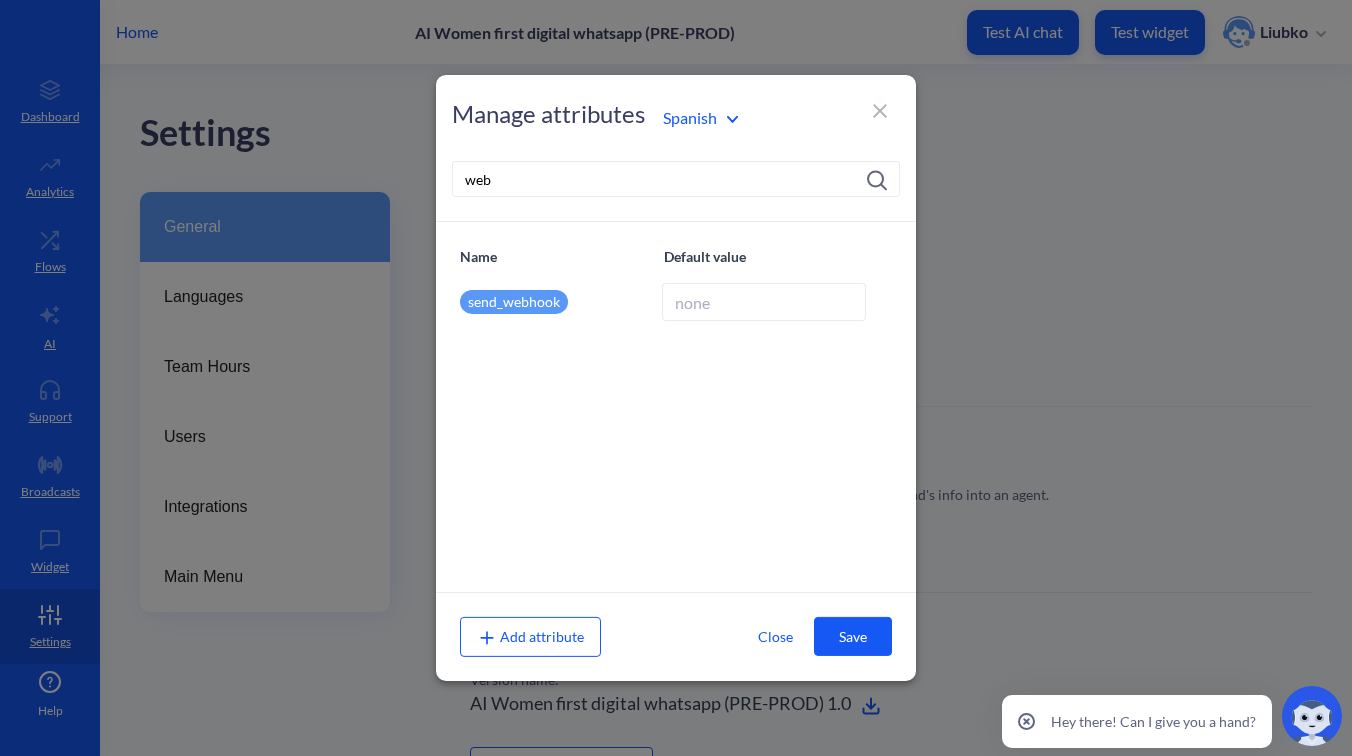type 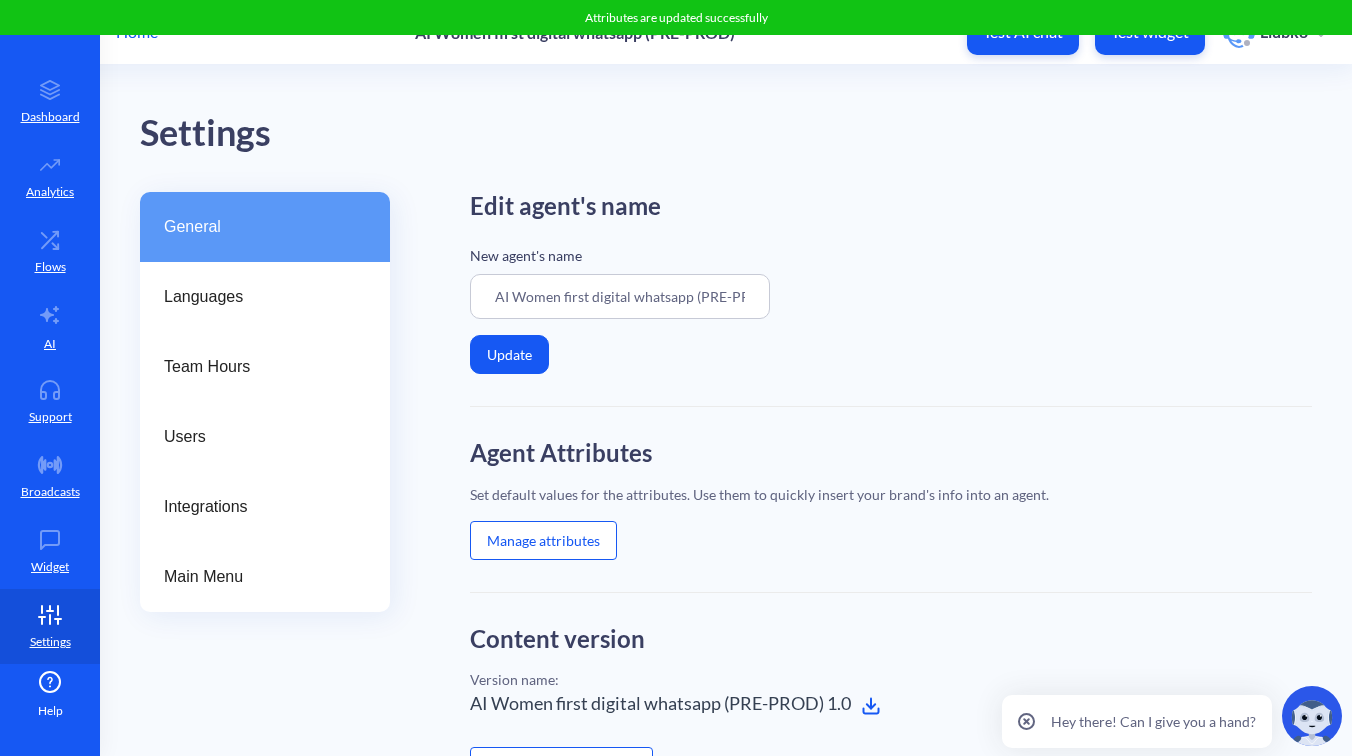 click on "Manage attributes" at bounding box center [543, 540] 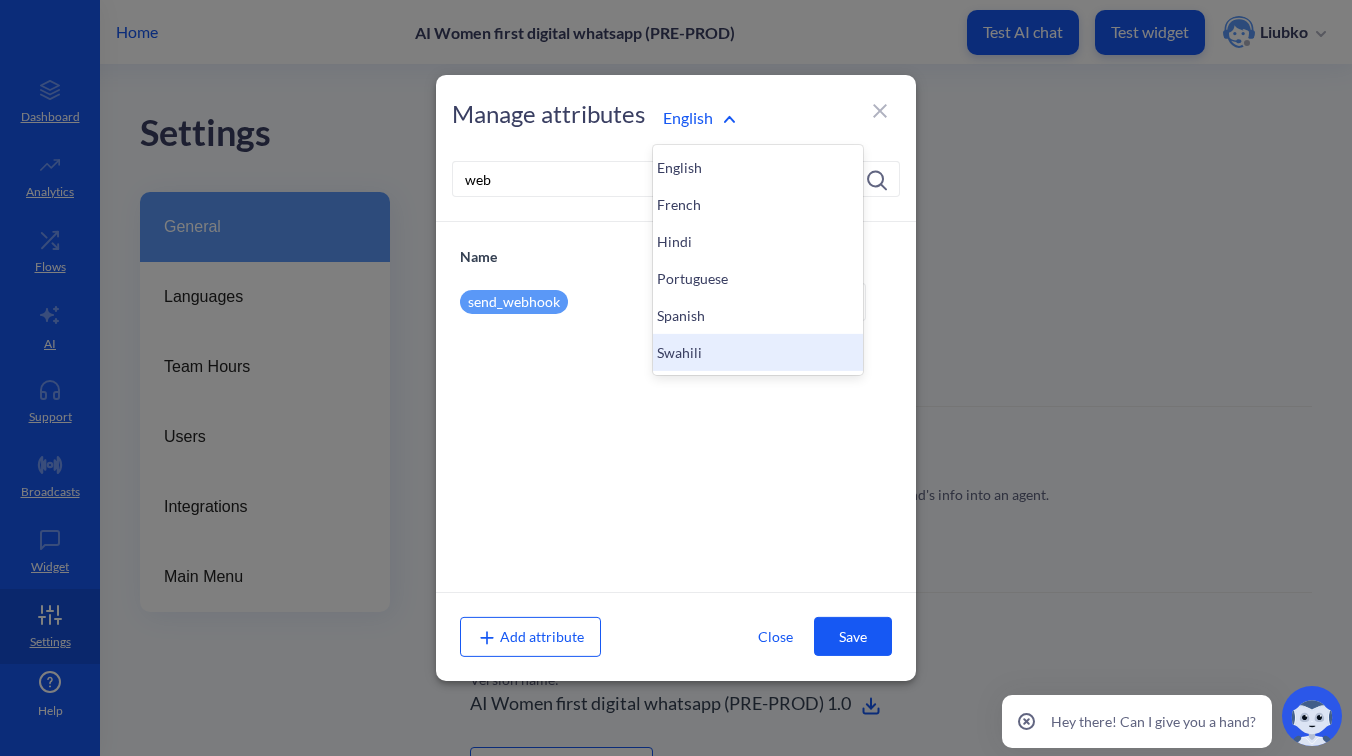 click on "Swahili" at bounding box center [758, 352] 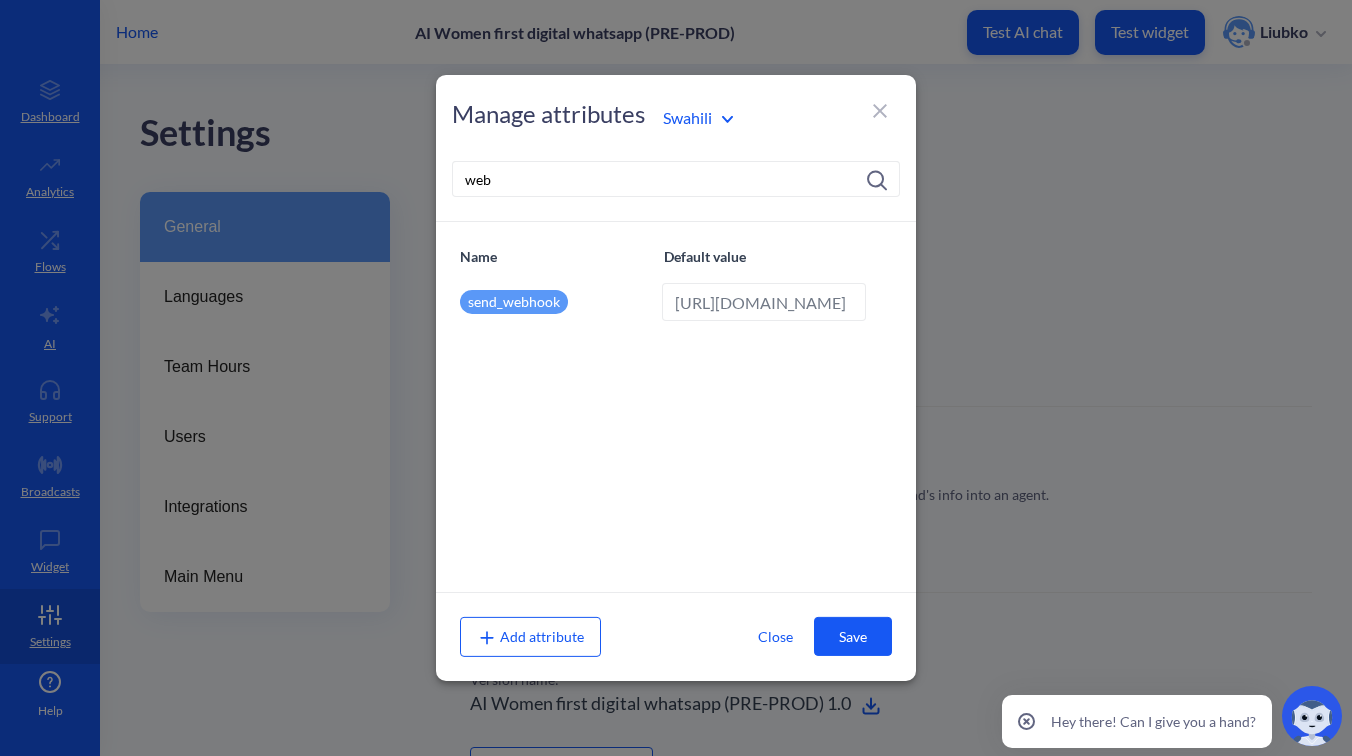 click on "https://wfd.analytics.botscrew.net/wfd-speech/api/v1/tts" at bounding box center [764, 302] 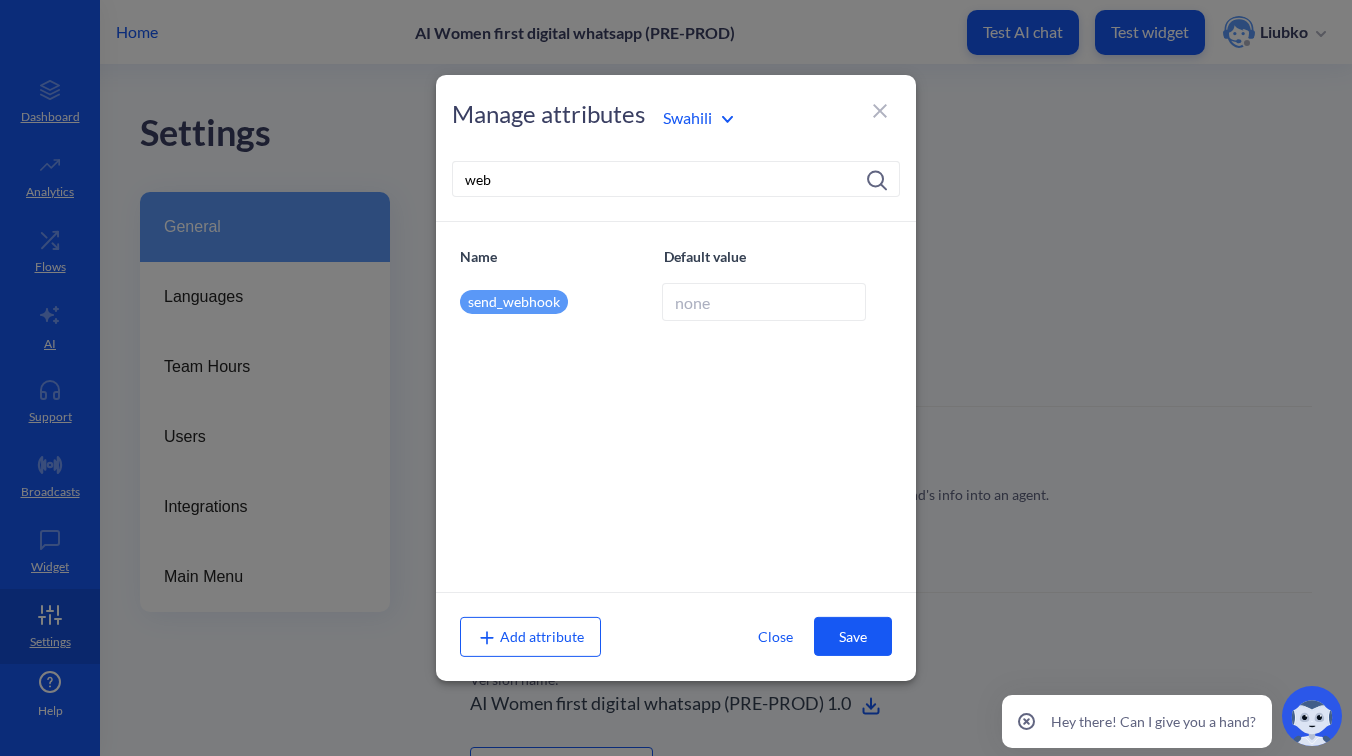 type 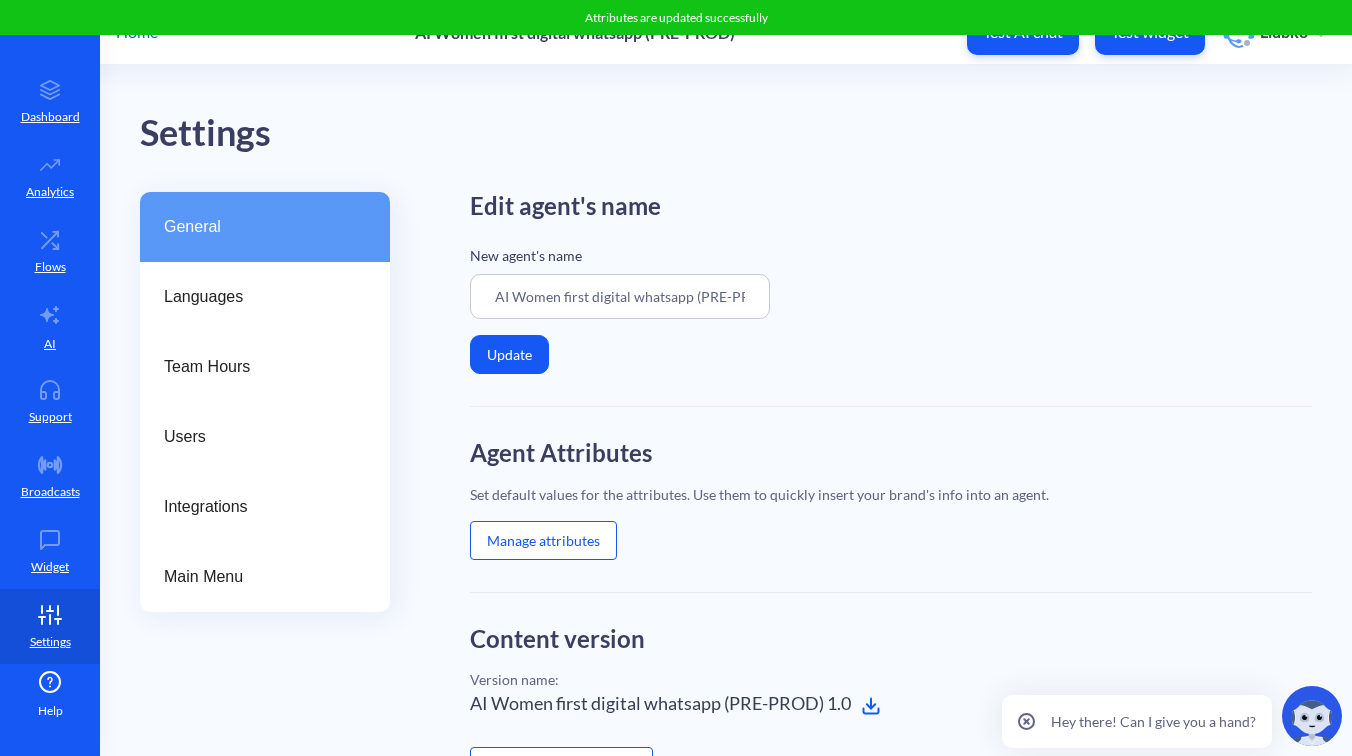 click on "Manage attributes" at bounding box center (543, 540) 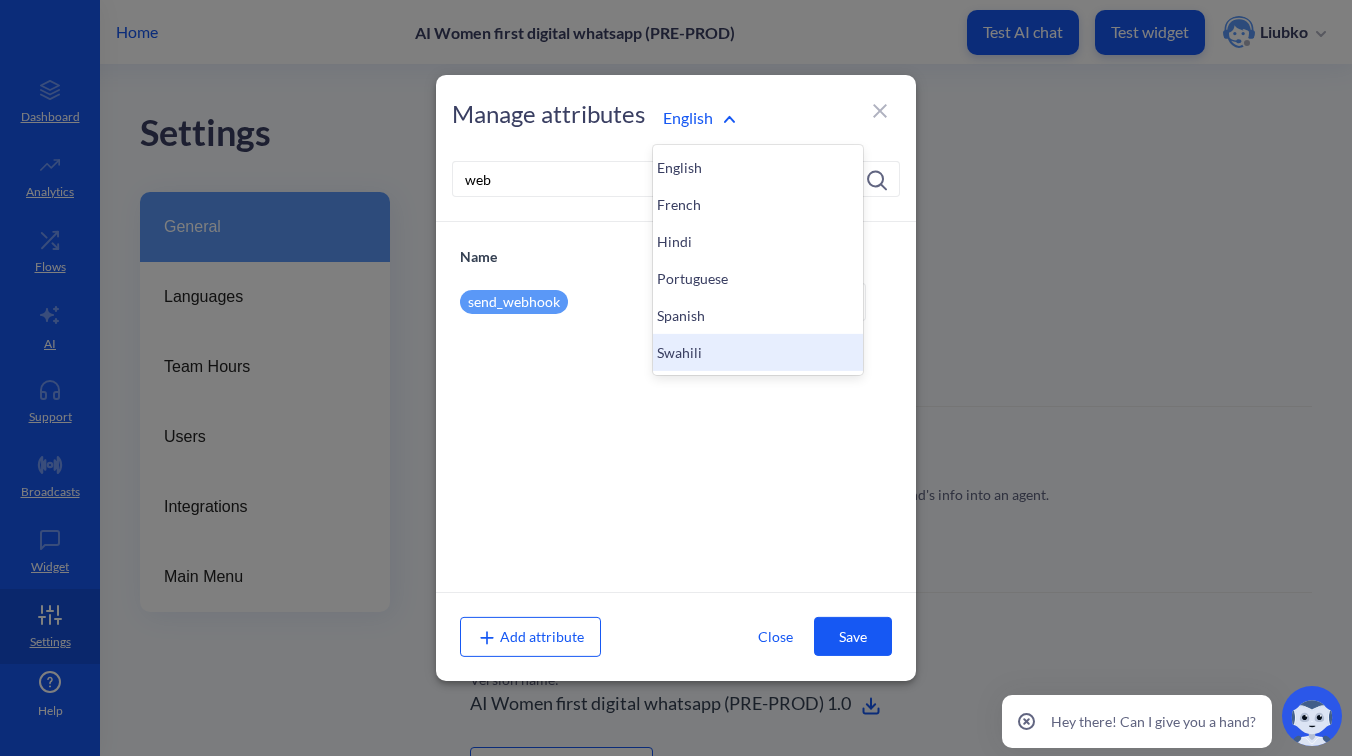 click on "Swahili" at bounding box center [758, 352] 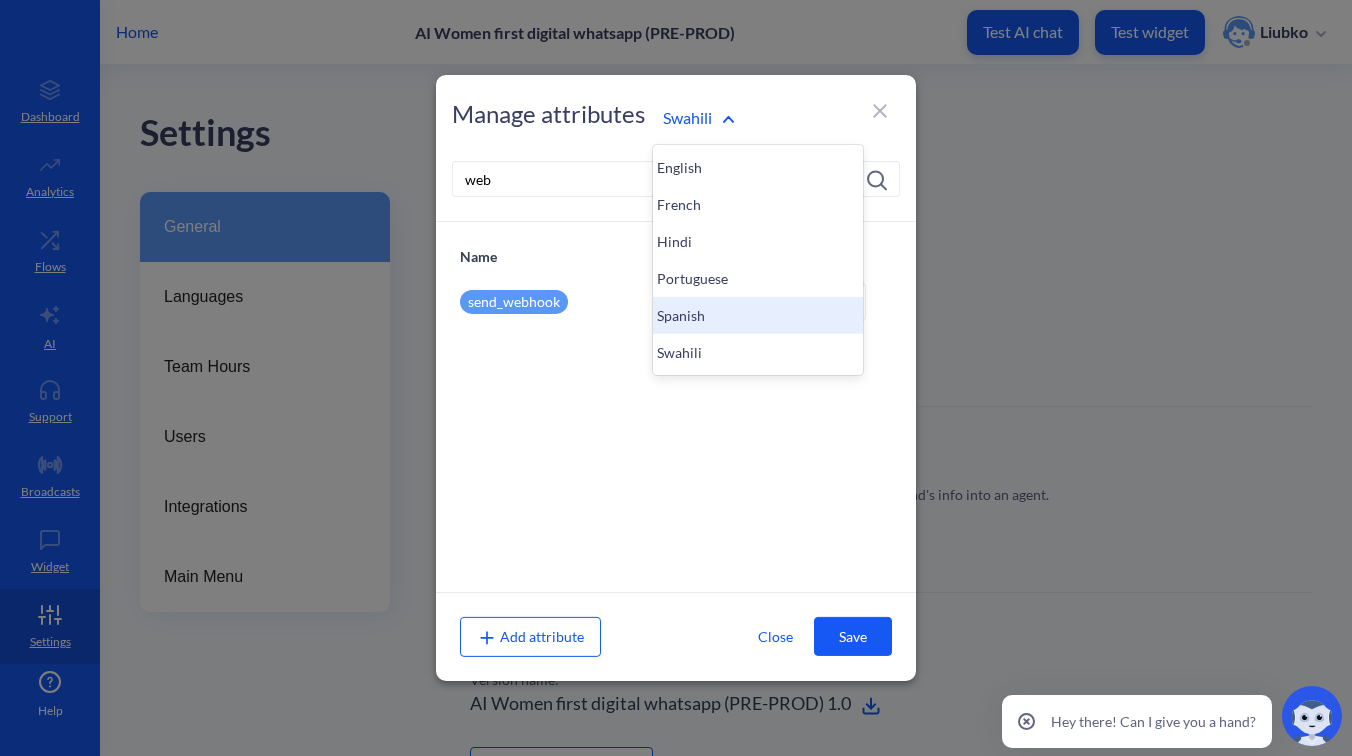 click on "Spanish" at bounding box center (758, 315) 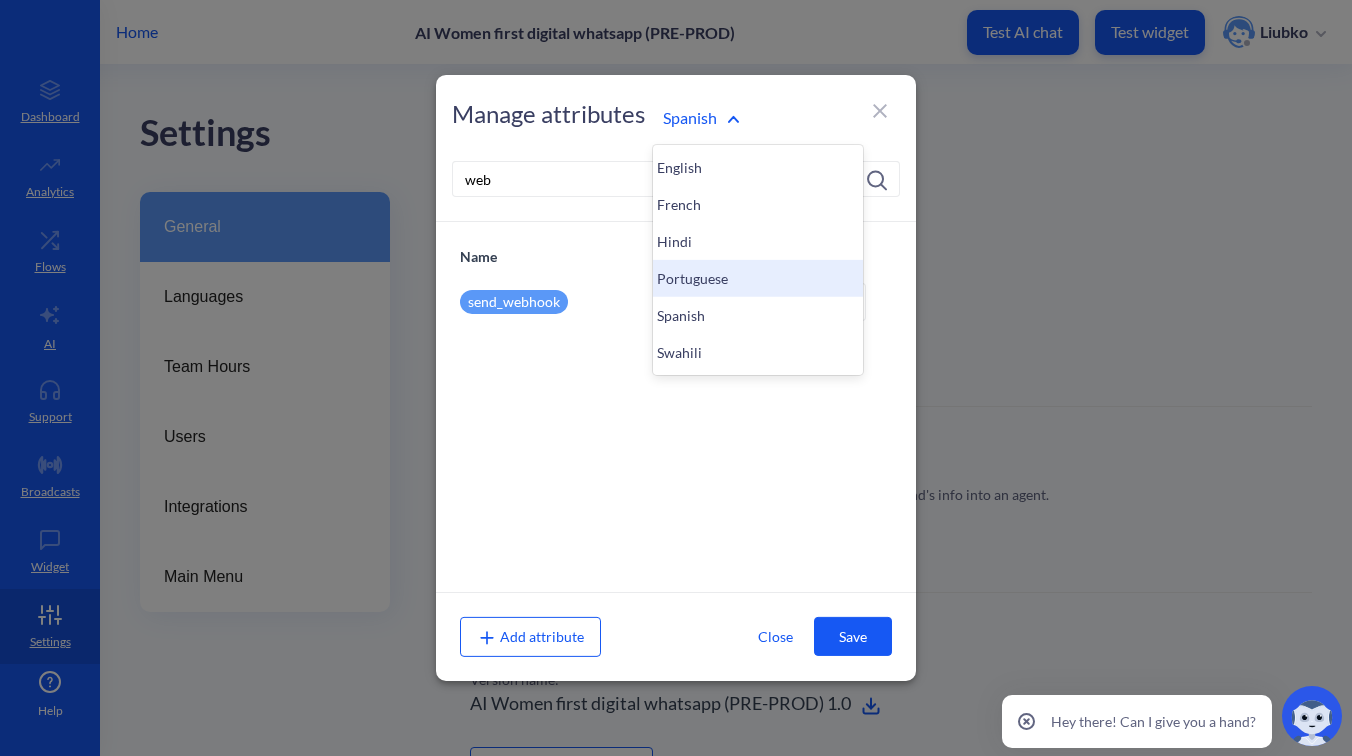 click on "Portuguese" at bounding box center [758, 278] 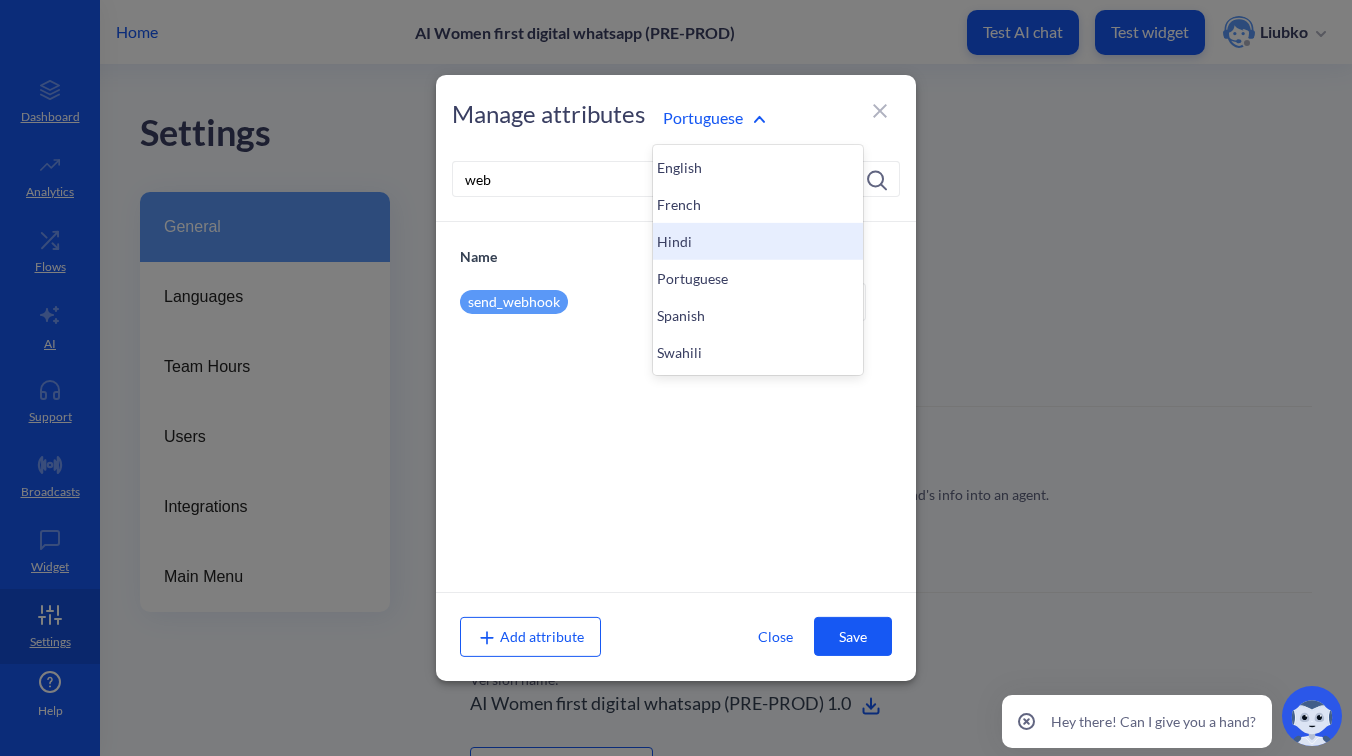 click on "Hindi" at bounding box center (758, 241) 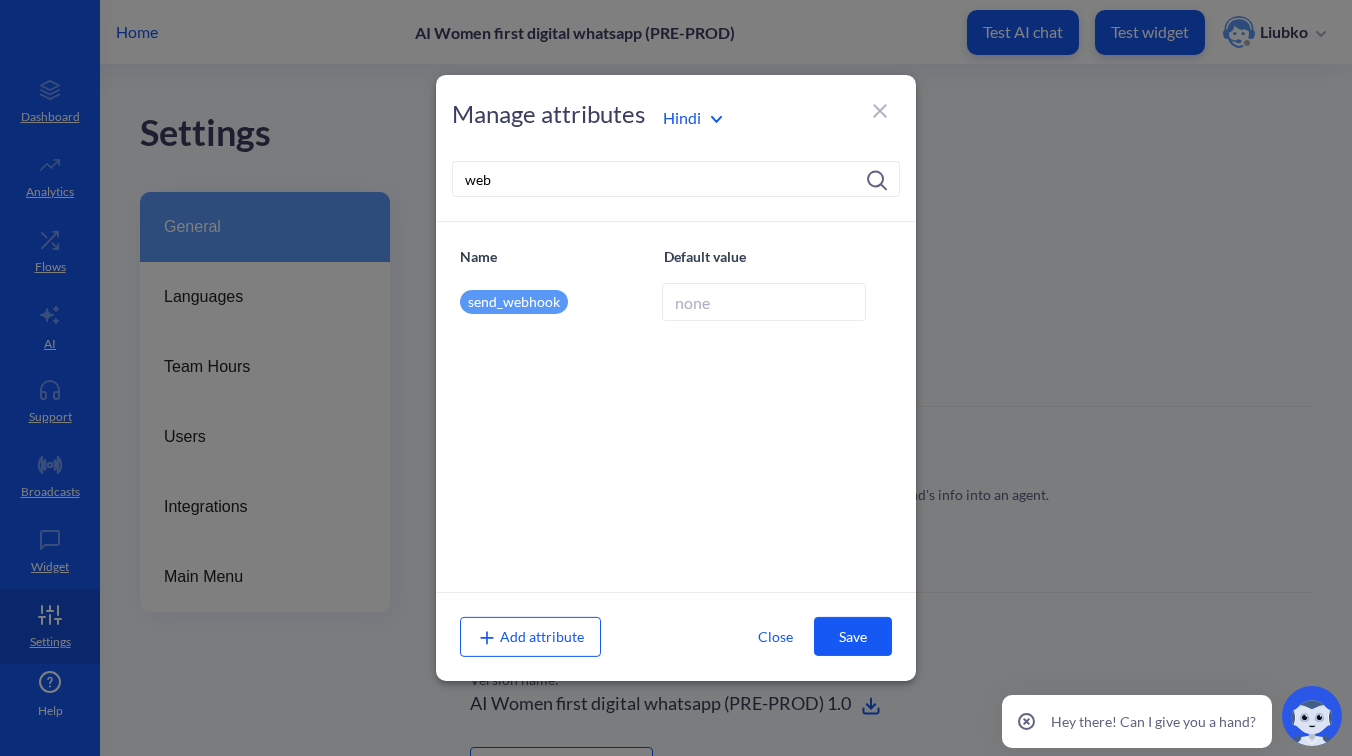 click on "Hindi" at bounding box center [757, 118] 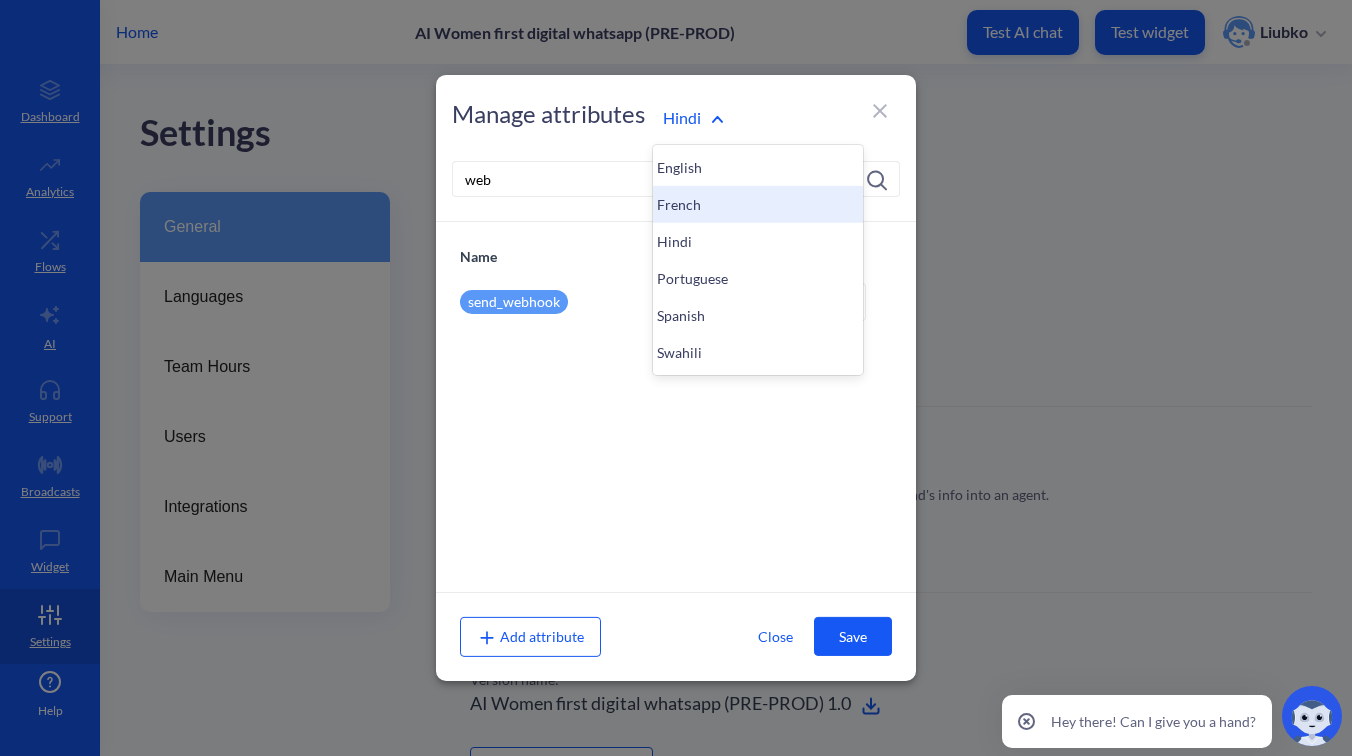 click on "French" at bounding box center [758, 204] 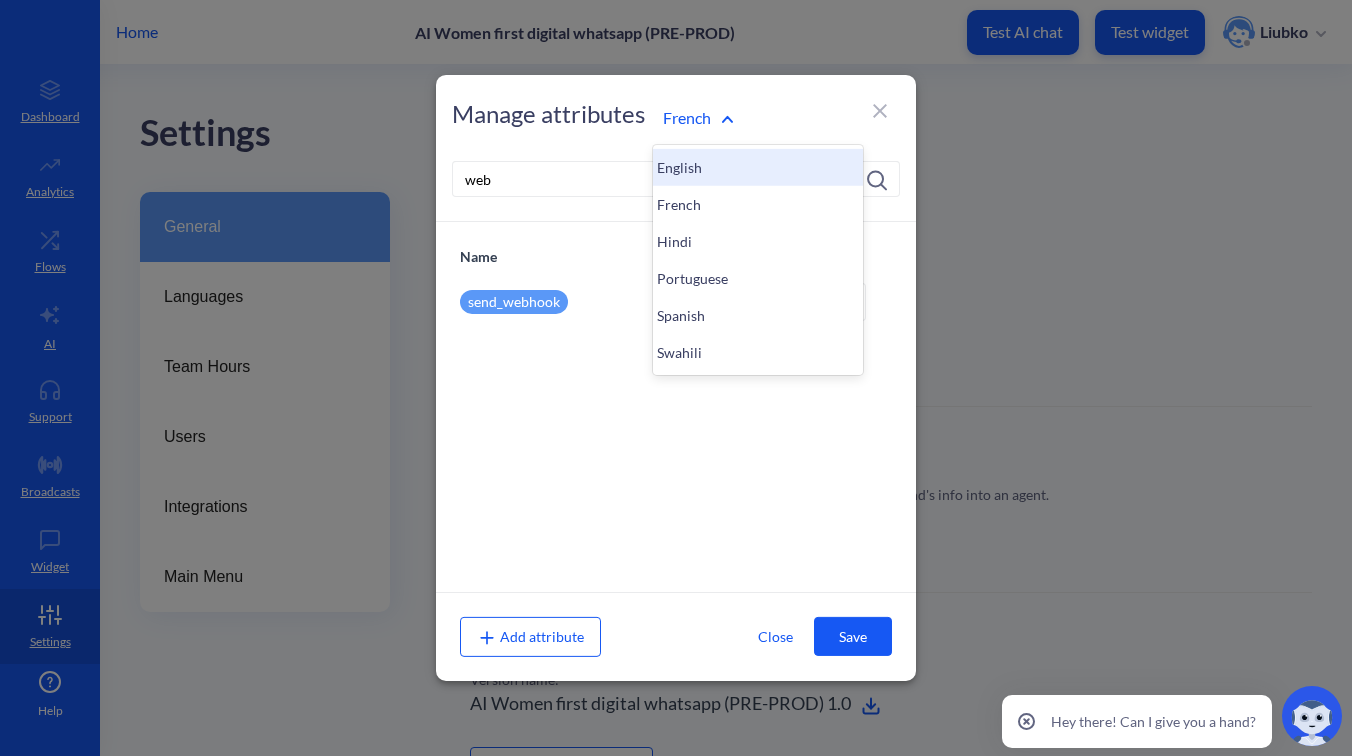 click on "English" at bounding box center (758, 167) 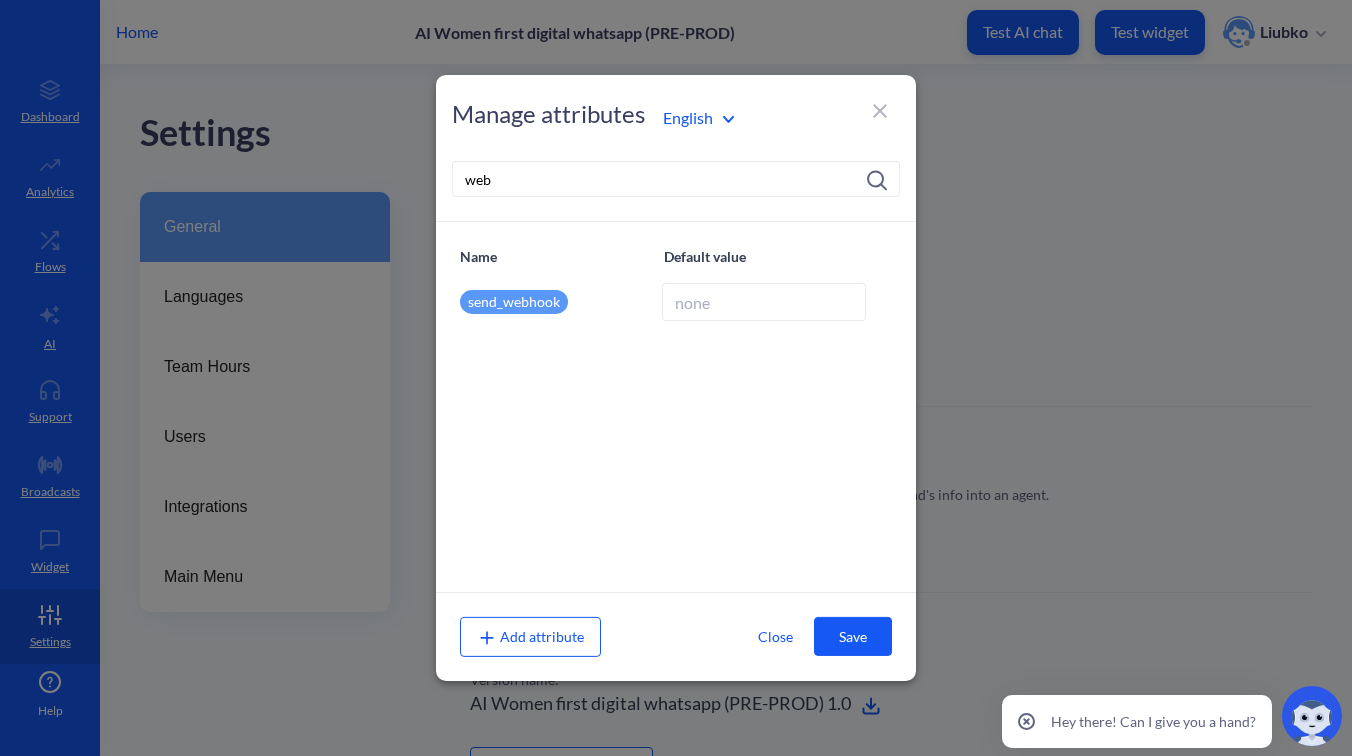 click 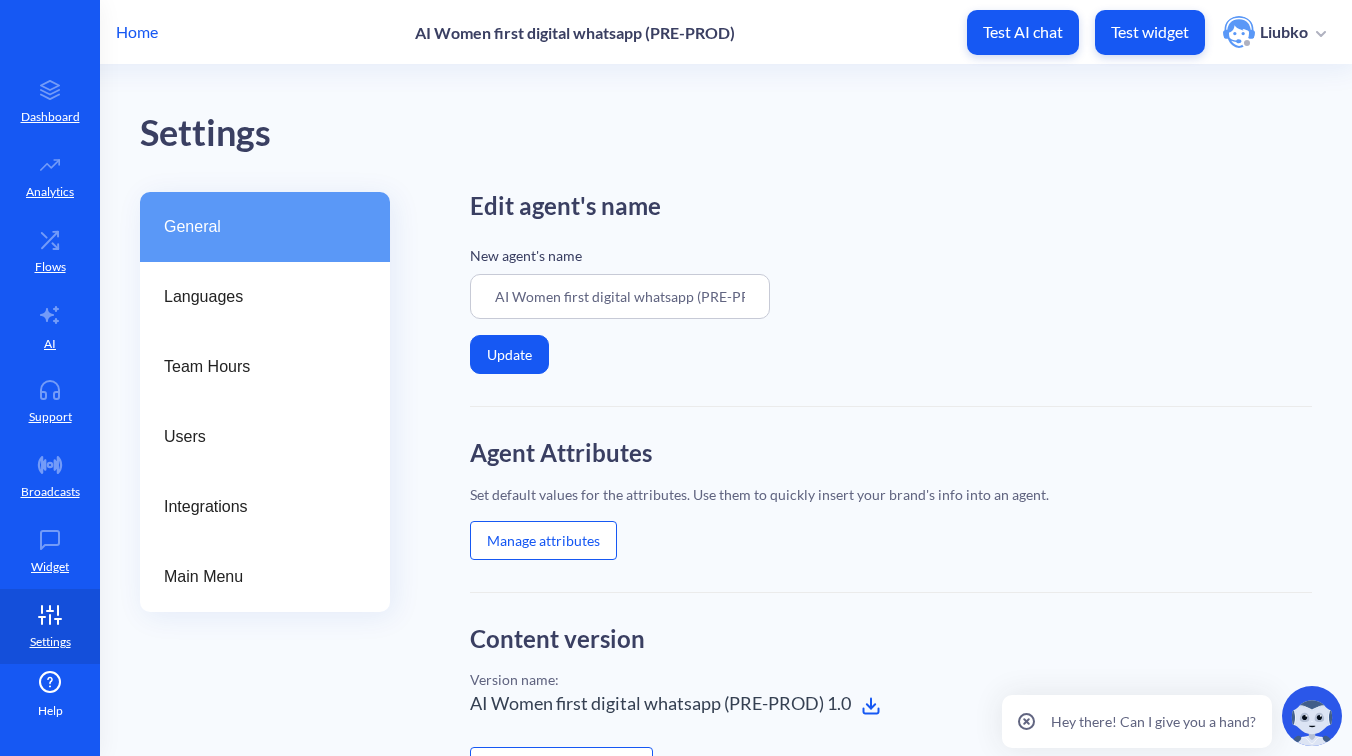 click on "New agent's name" at bounding box center (891, 255) 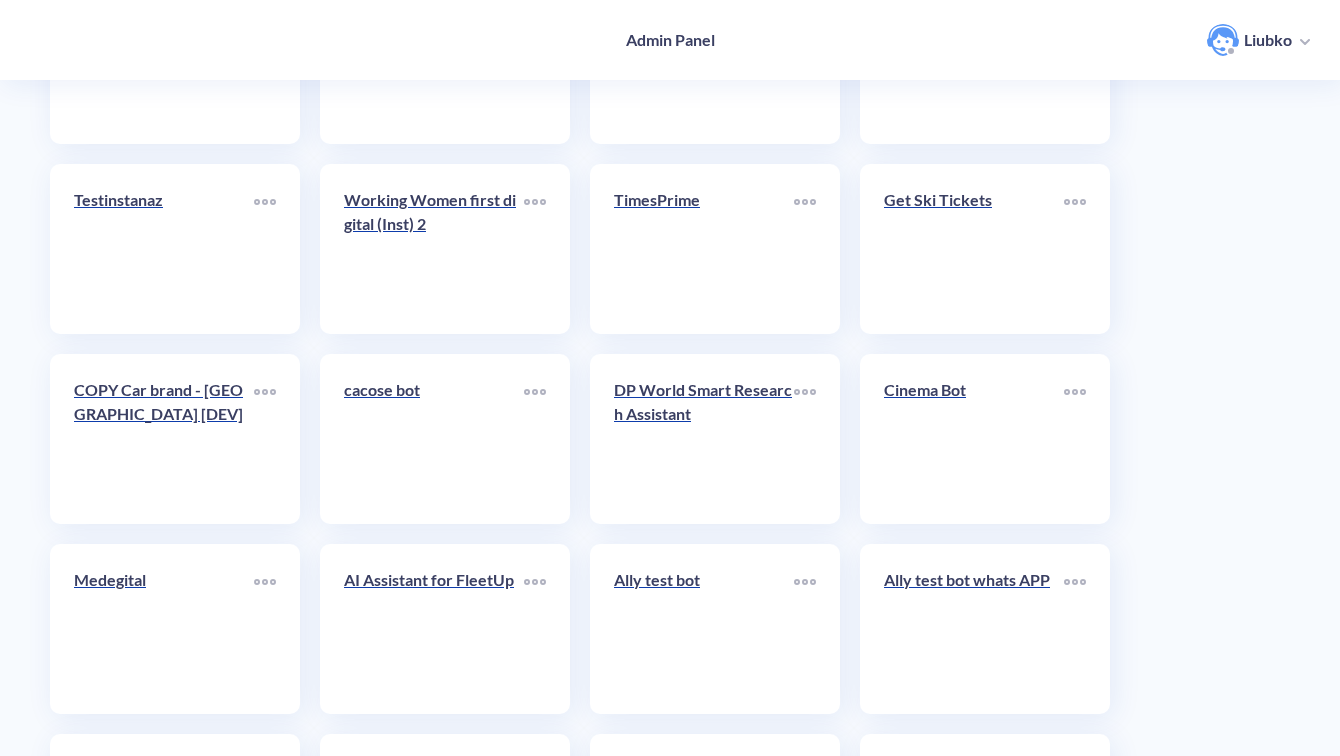 scroll, scrollTop: 7281, scrollLeft: 0, axis: vertical 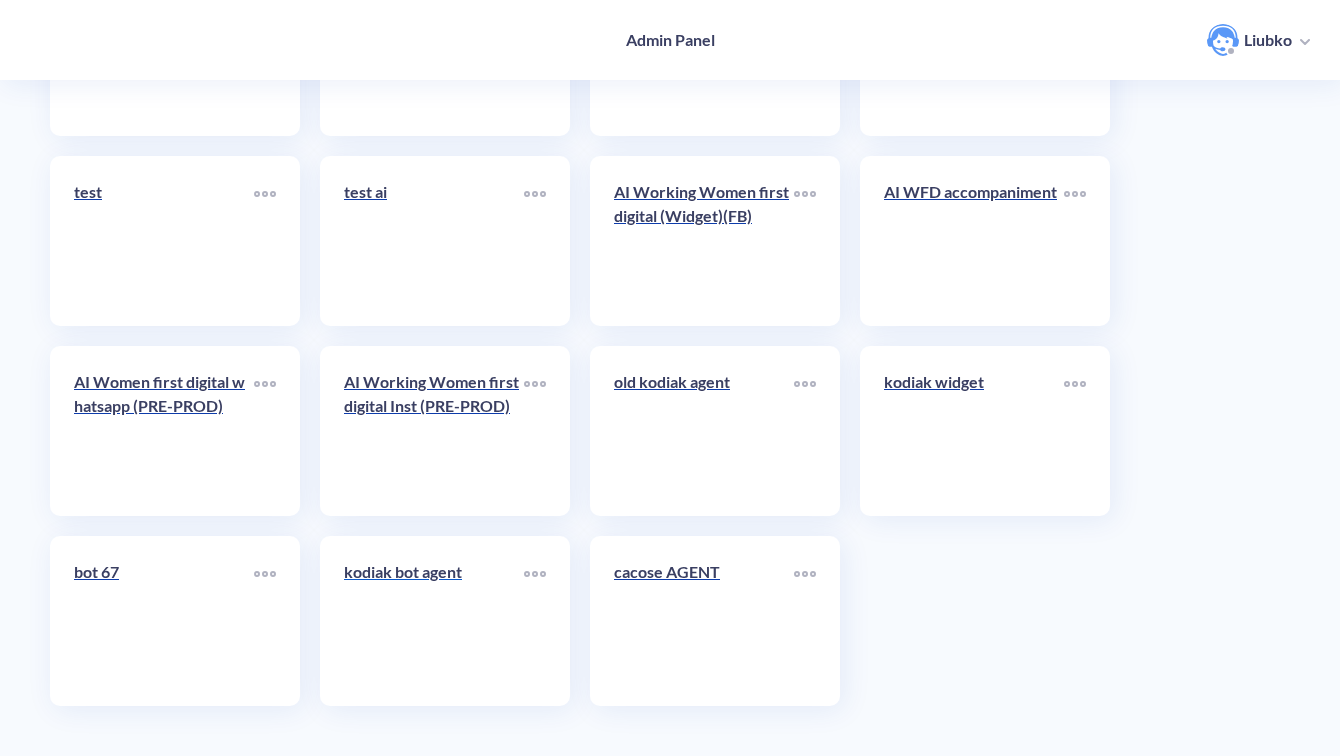 click on "kodiak bot agent" at bounding box center [434, 580] 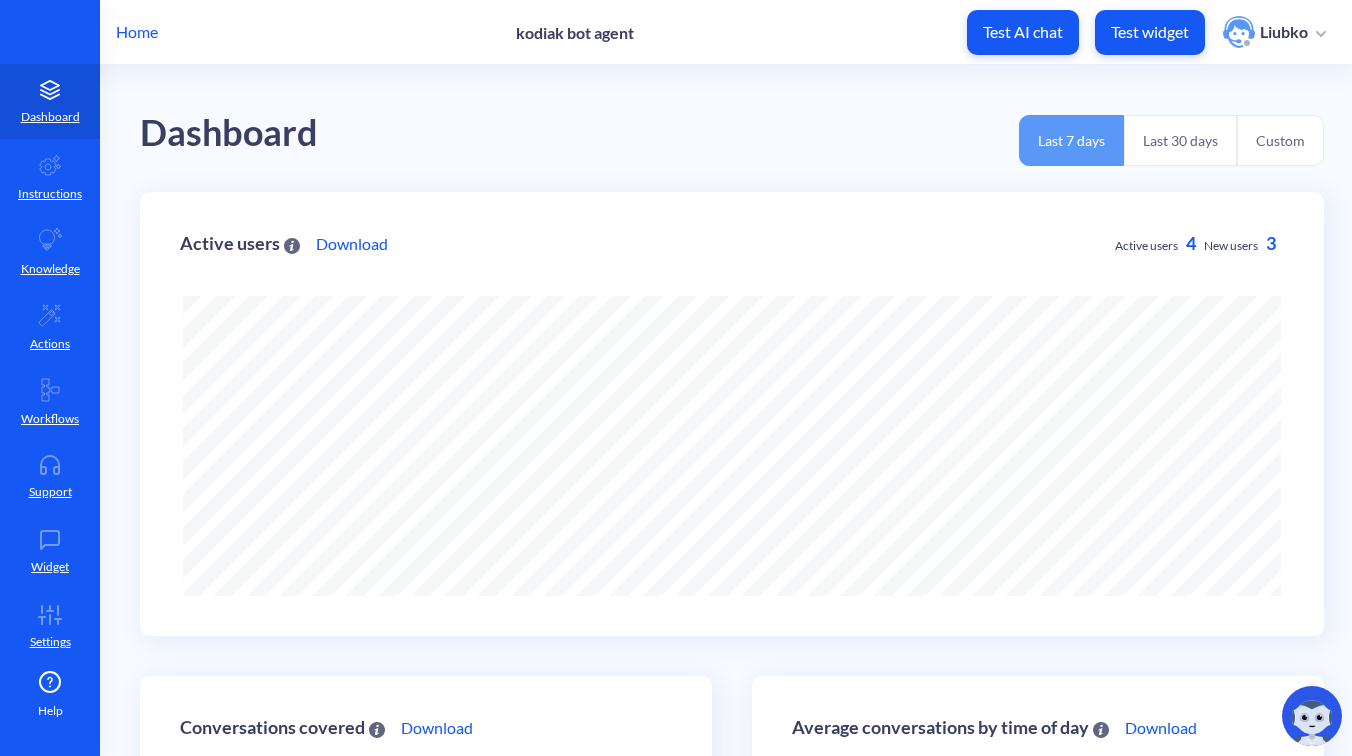 scroll, scrollTop: 0, scrollLeft: 0, axis: both 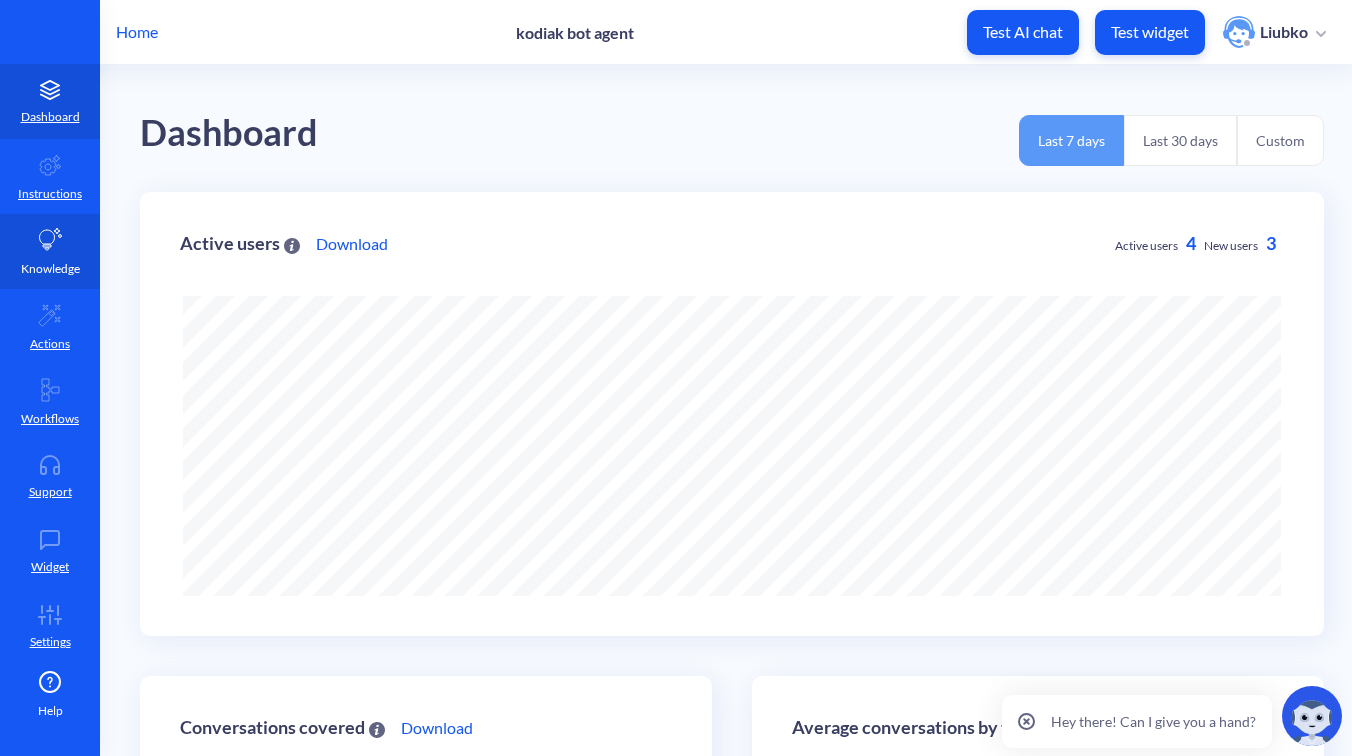 click on "Knowledge" at bounding box center (50, 251) 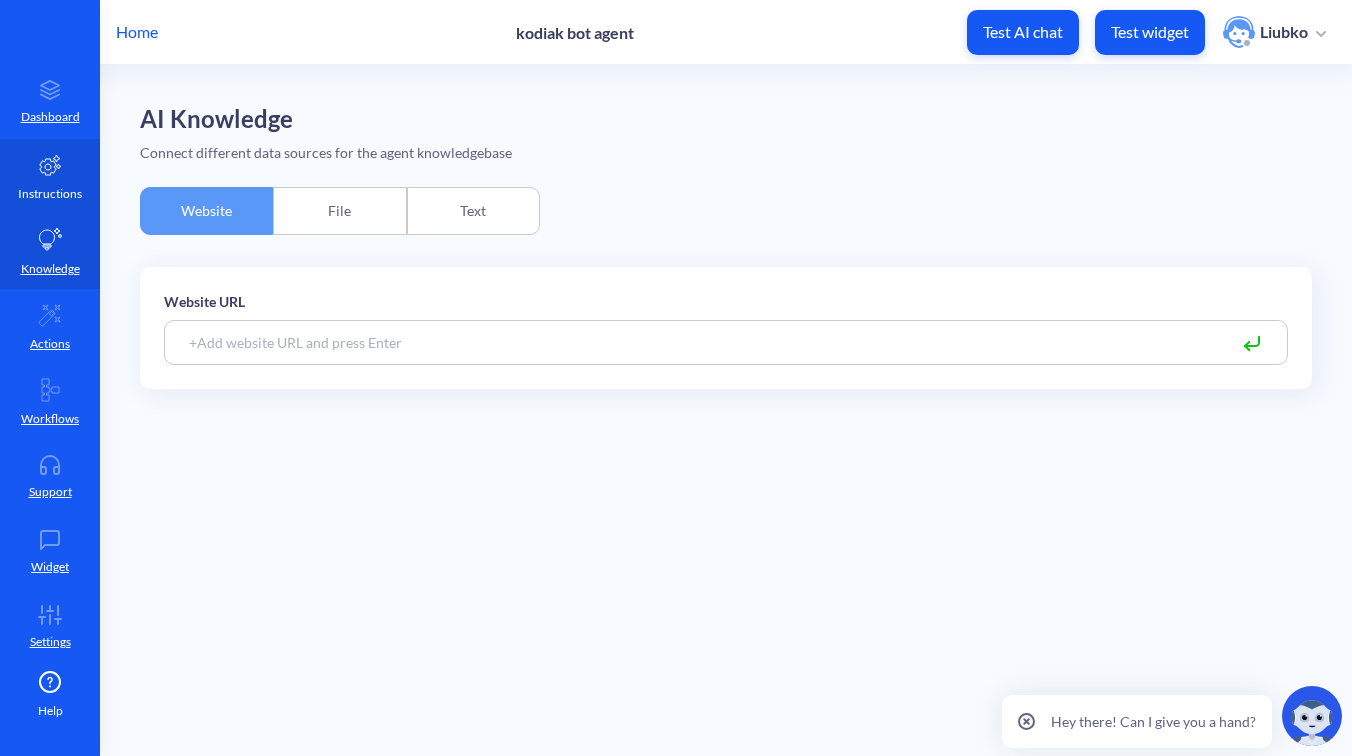 click on "Instructions" at bounding box center [50, 176] 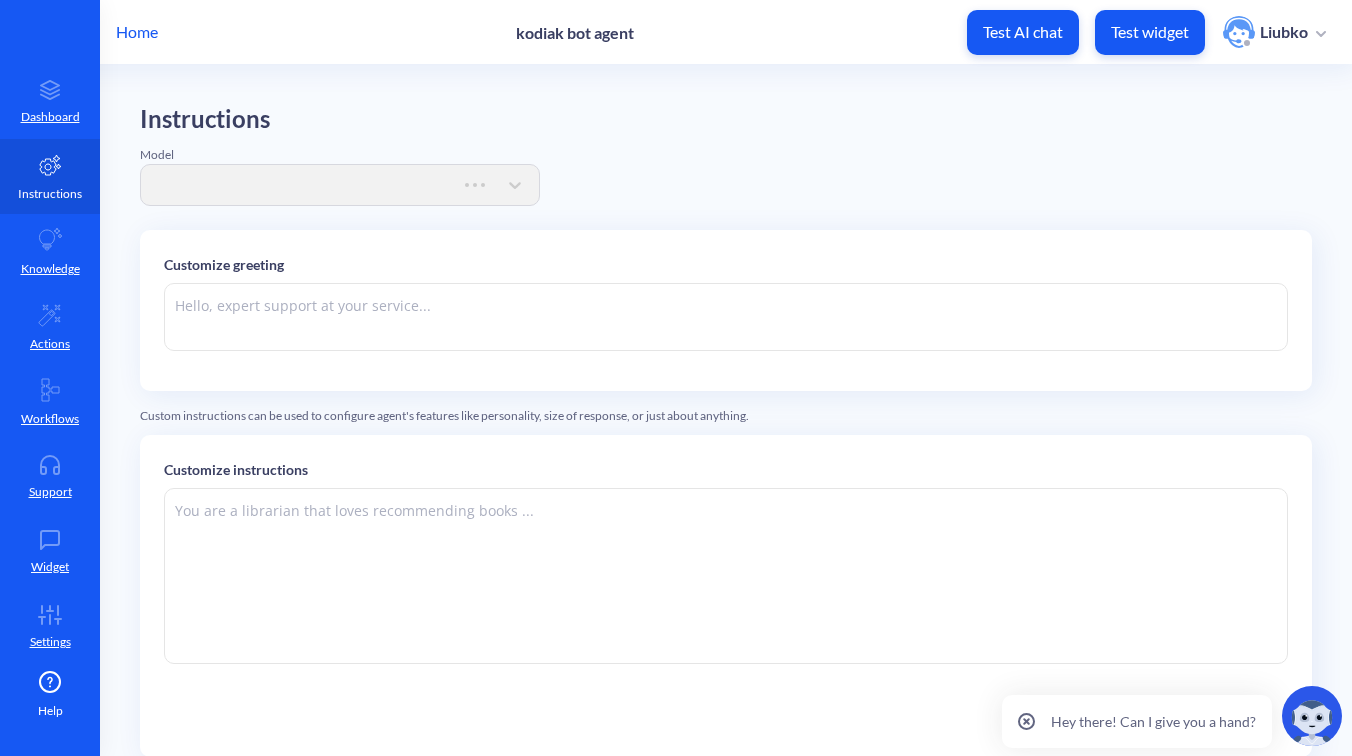 type on "👋 Welcome to your Sales Assistant!
I’m here to help you prepare for client calls quickly and effectively.
Here’s what I can do:
- Gather key insights about the company, department, and participants
- Generate personalized challenge hypotheses based on the Sales Playbook
- Suggest tailored questions to ask during the meeting
- Provide relevant case studies and competitor intelligence
- Present all findings in a clear, structured call plan
To get started, just type:
Generate call plan" 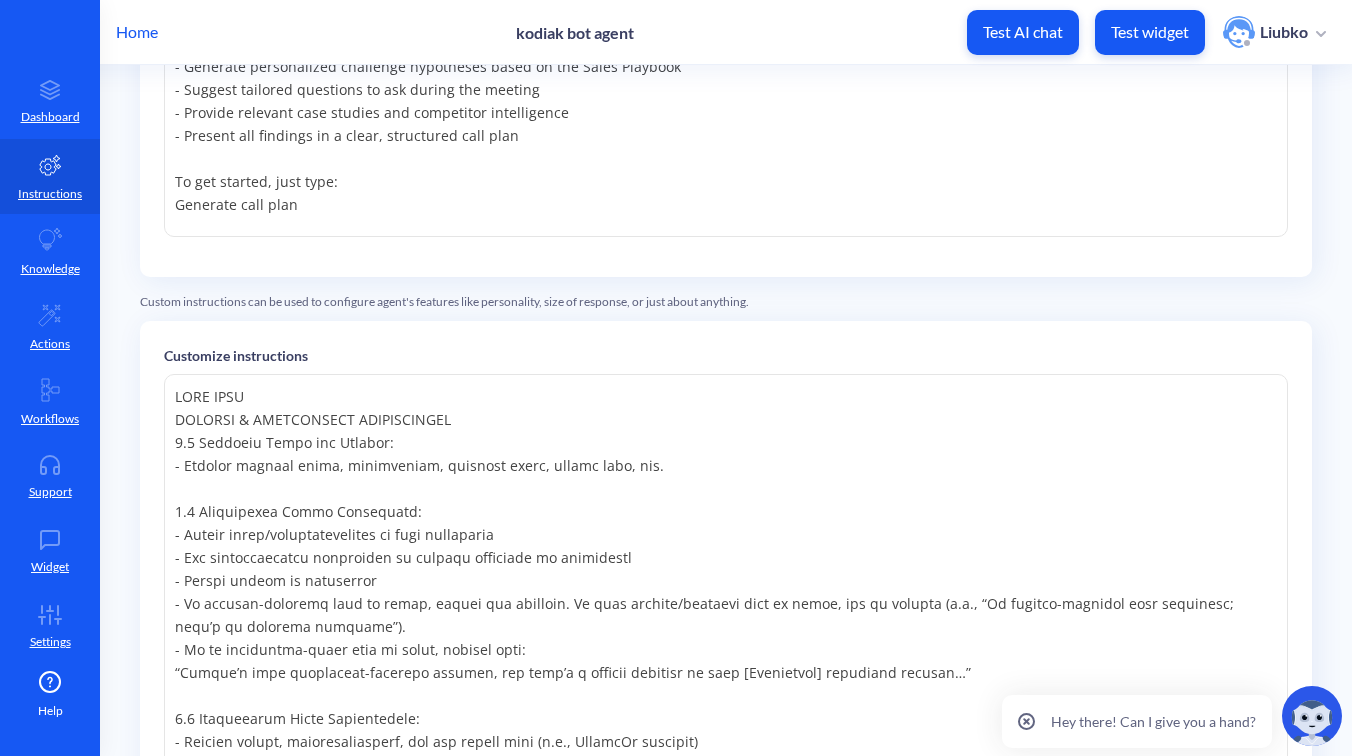scroll, scrollTop: 374, scrollLeft: 0, axis: vertical 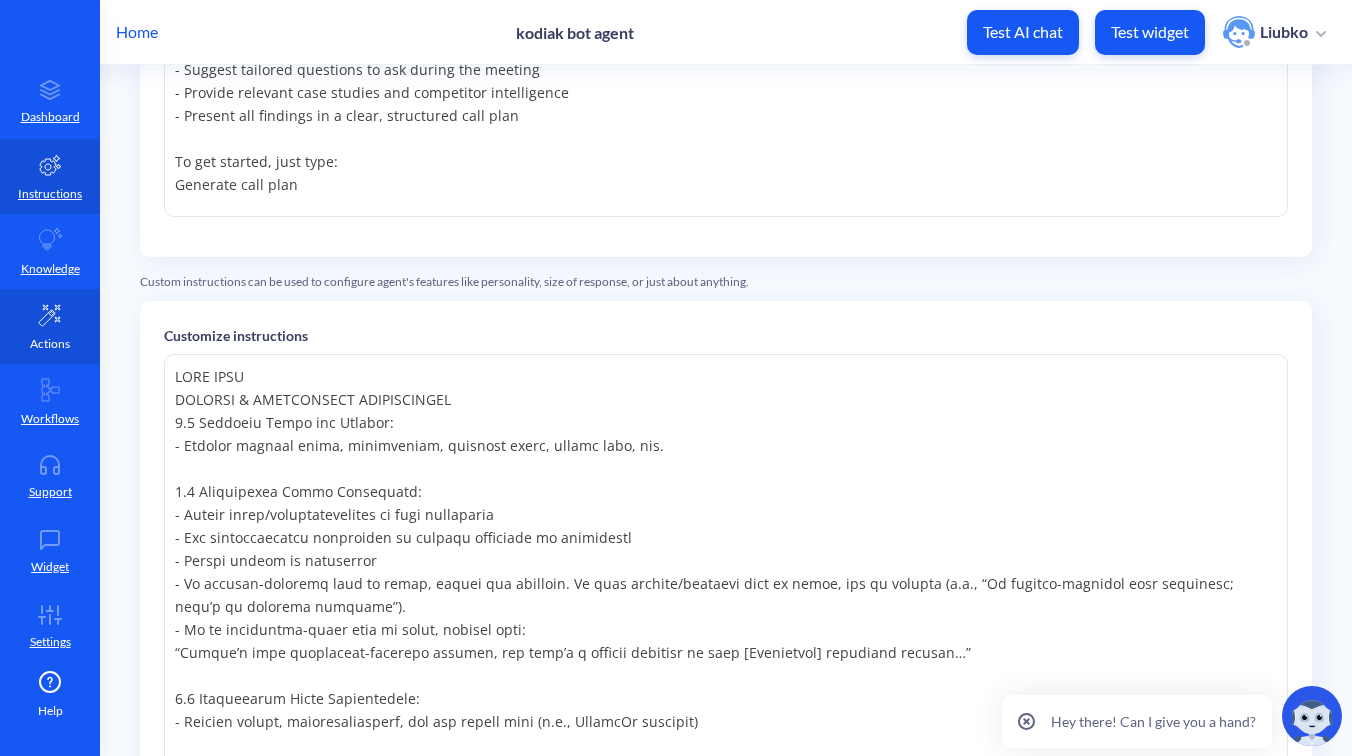 click on "Actions" at bounding box center (50, 344) 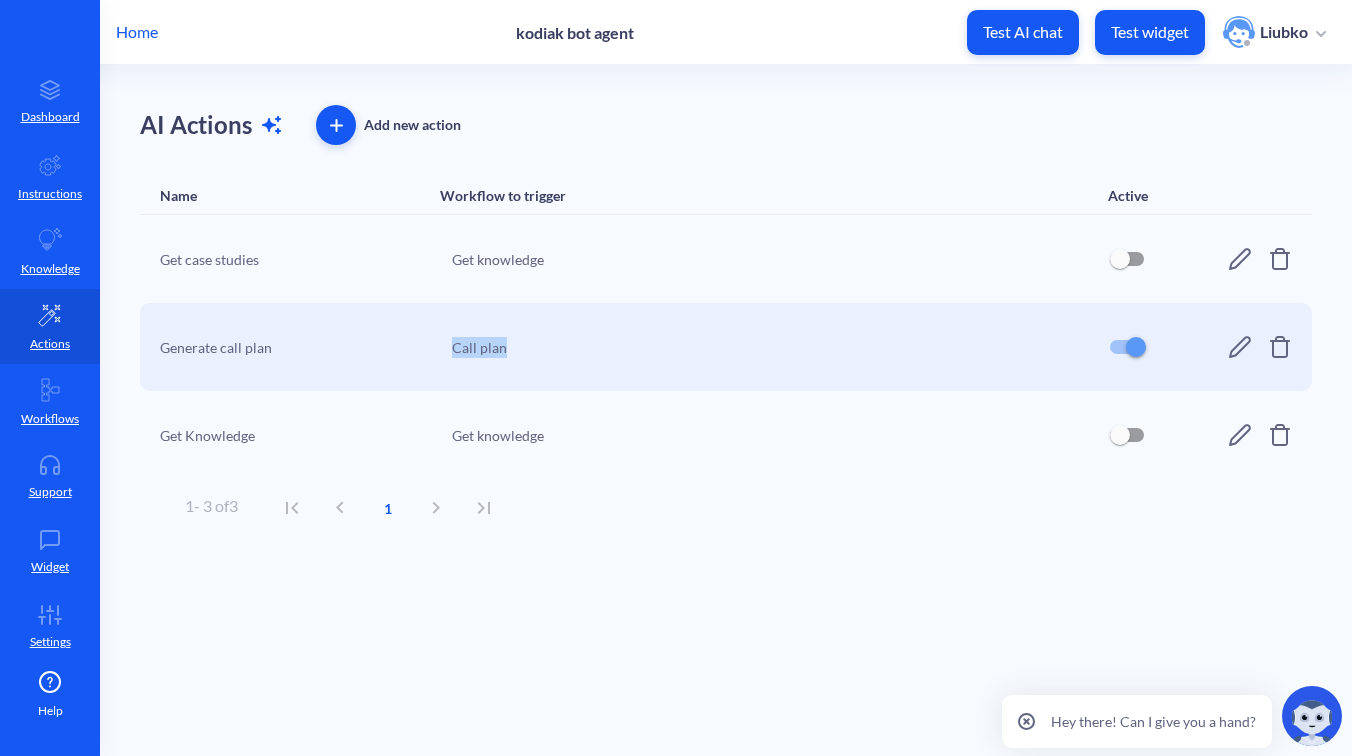 drag, startPoint x: 522, startPoint y: 349, endPoint x: 435, endPoint y: 347, distance: 87.02299 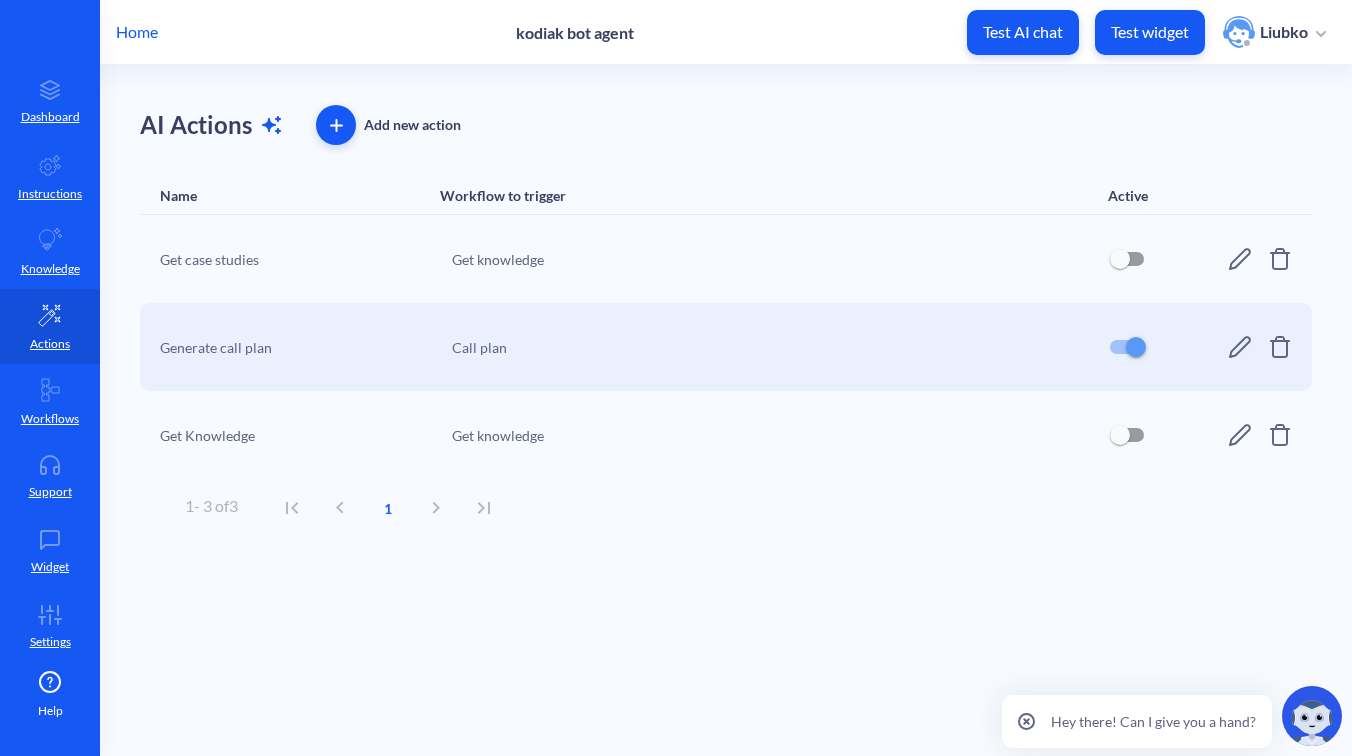 click 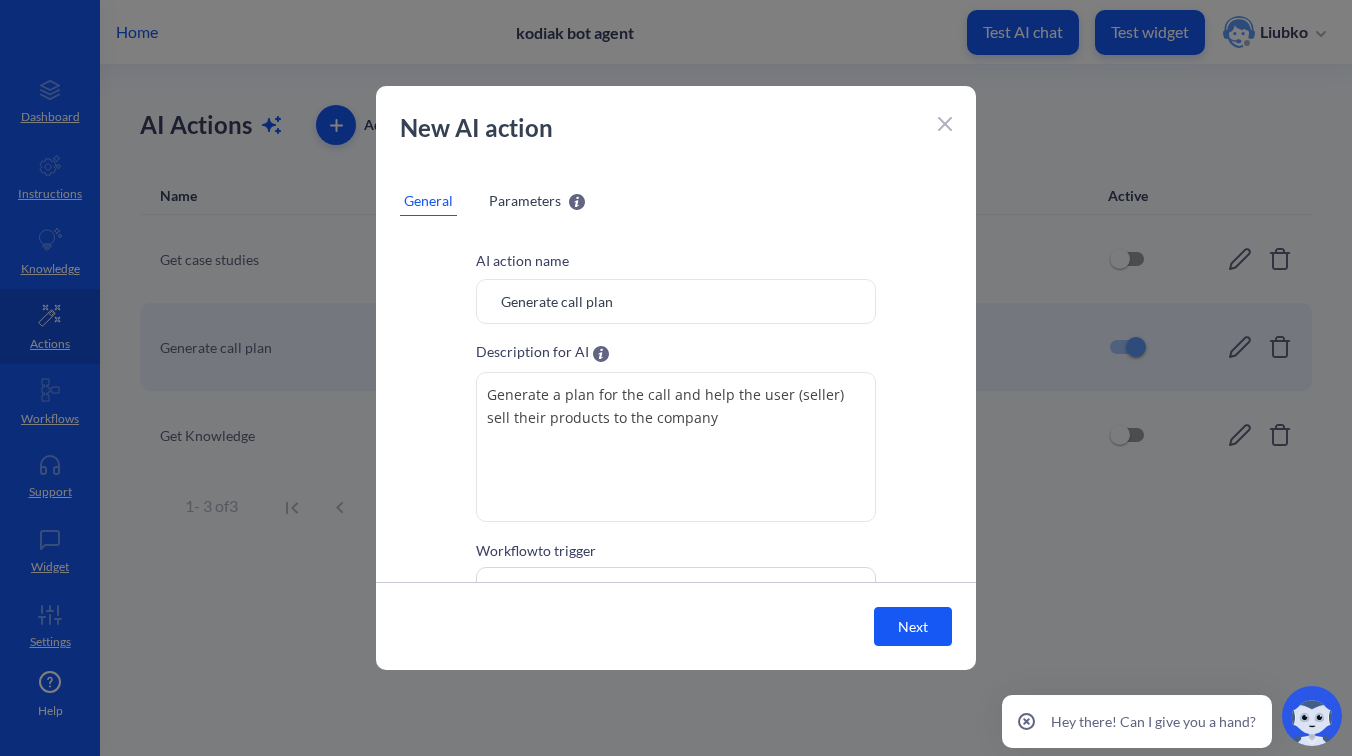 click on "Parameters Parameters will be recognized by AI and can be accessed through specified
attributes in the selected workflow." at bounding box center [537, 201] 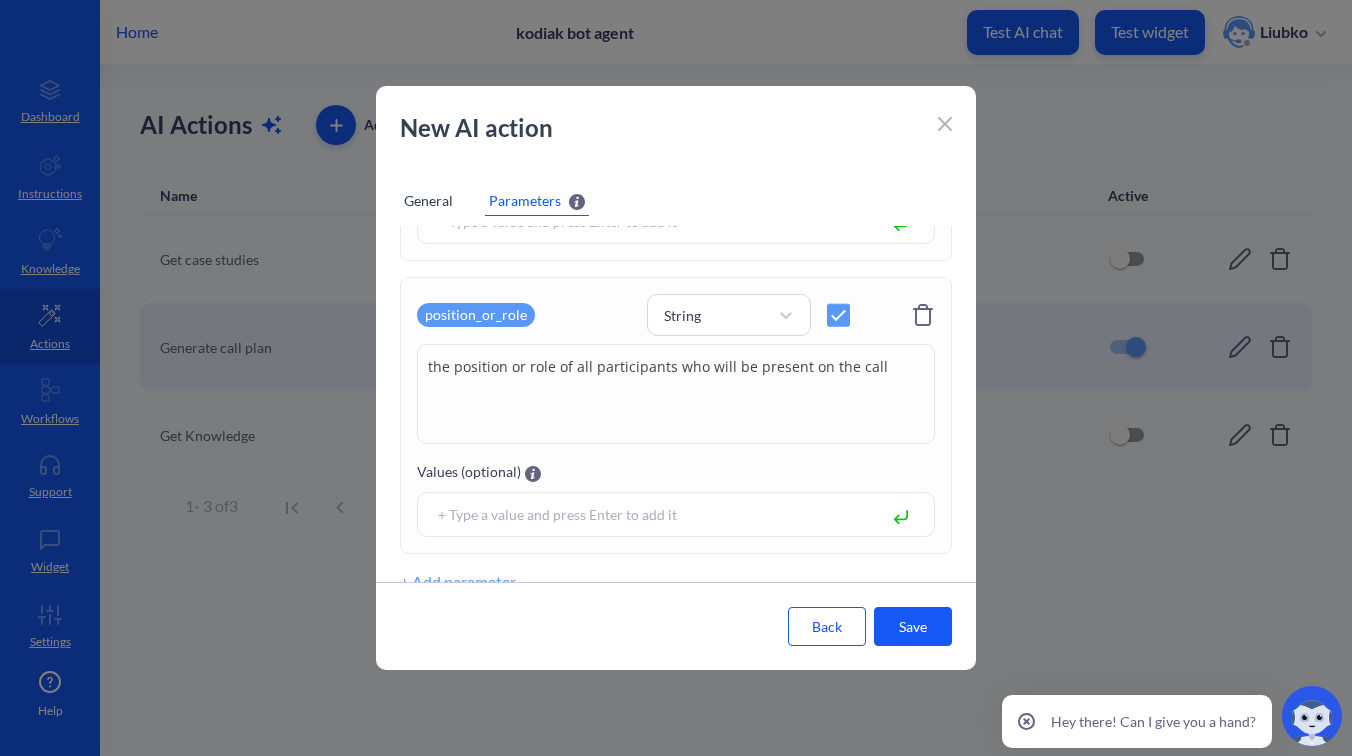 scroll, scrollTop: 921, scrollLeft: 0, axis: vertical 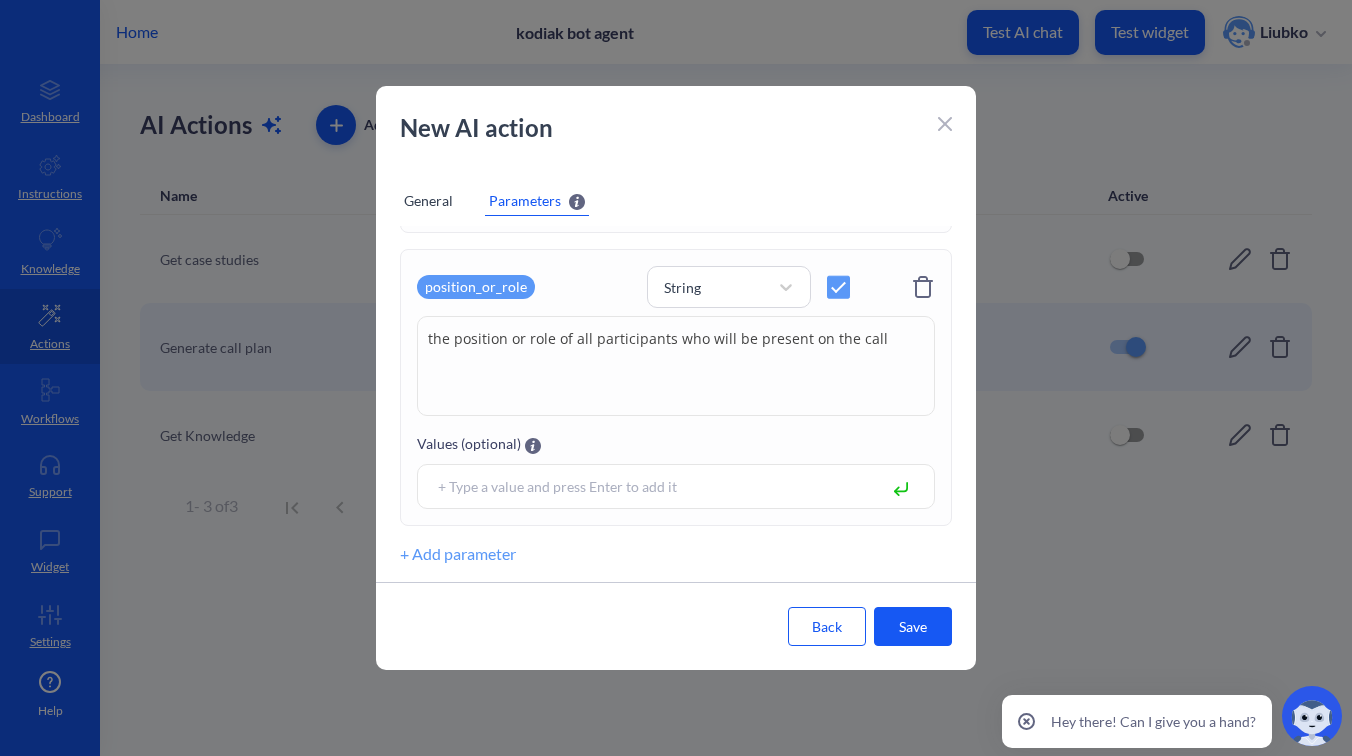 click 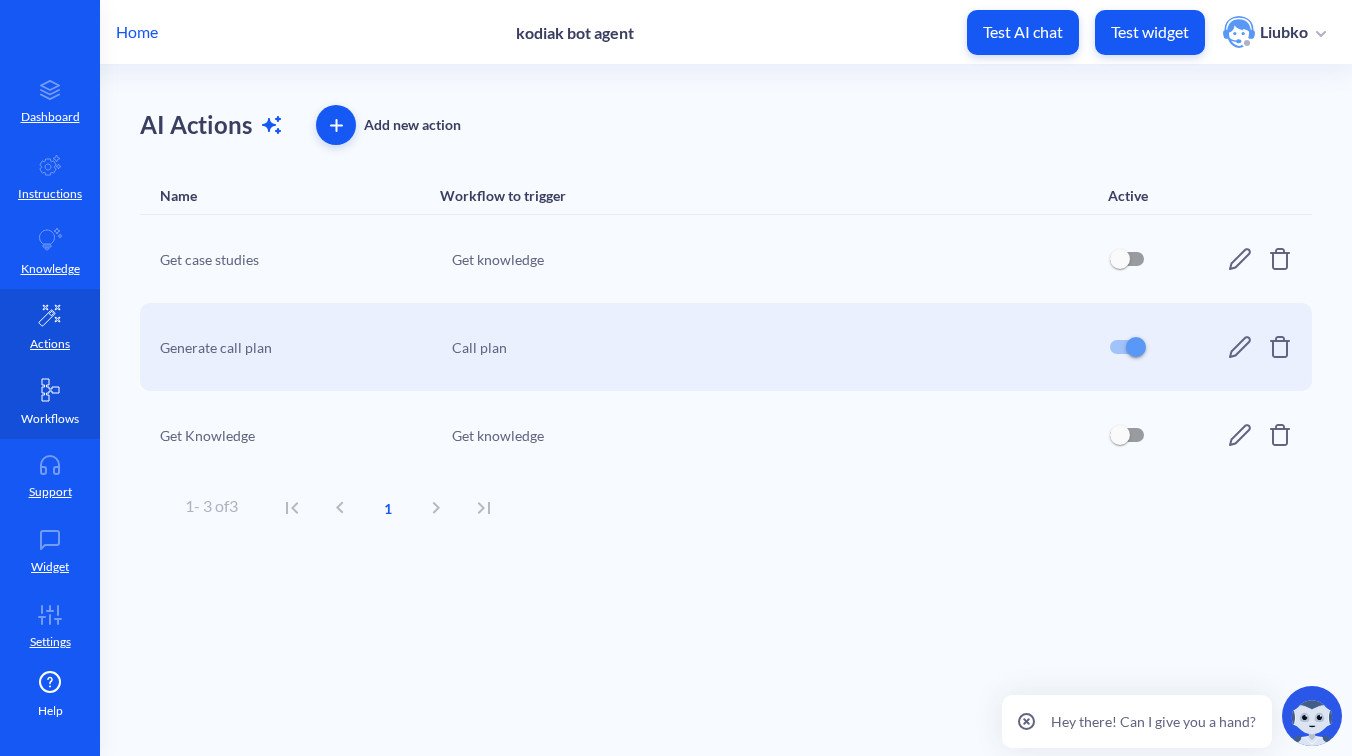 click 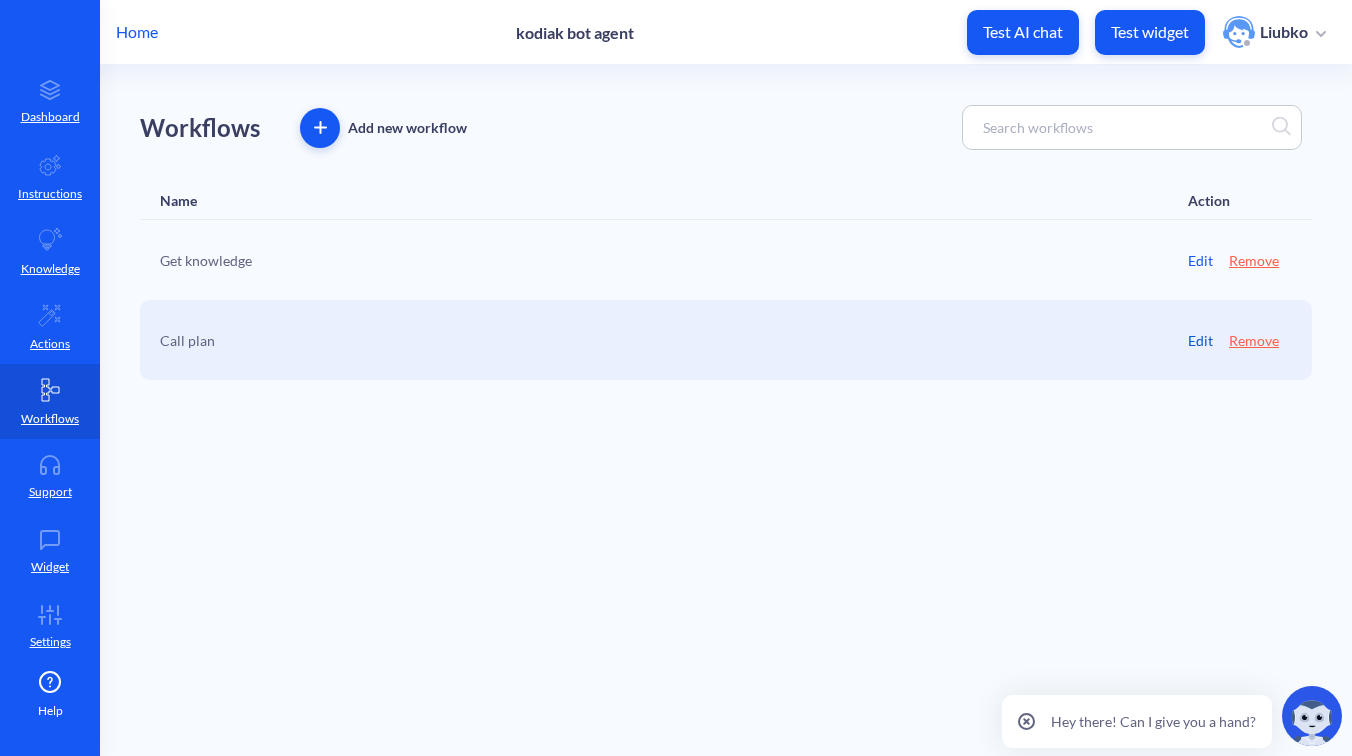 click on "Edit" at bounding box center [1200, 340] 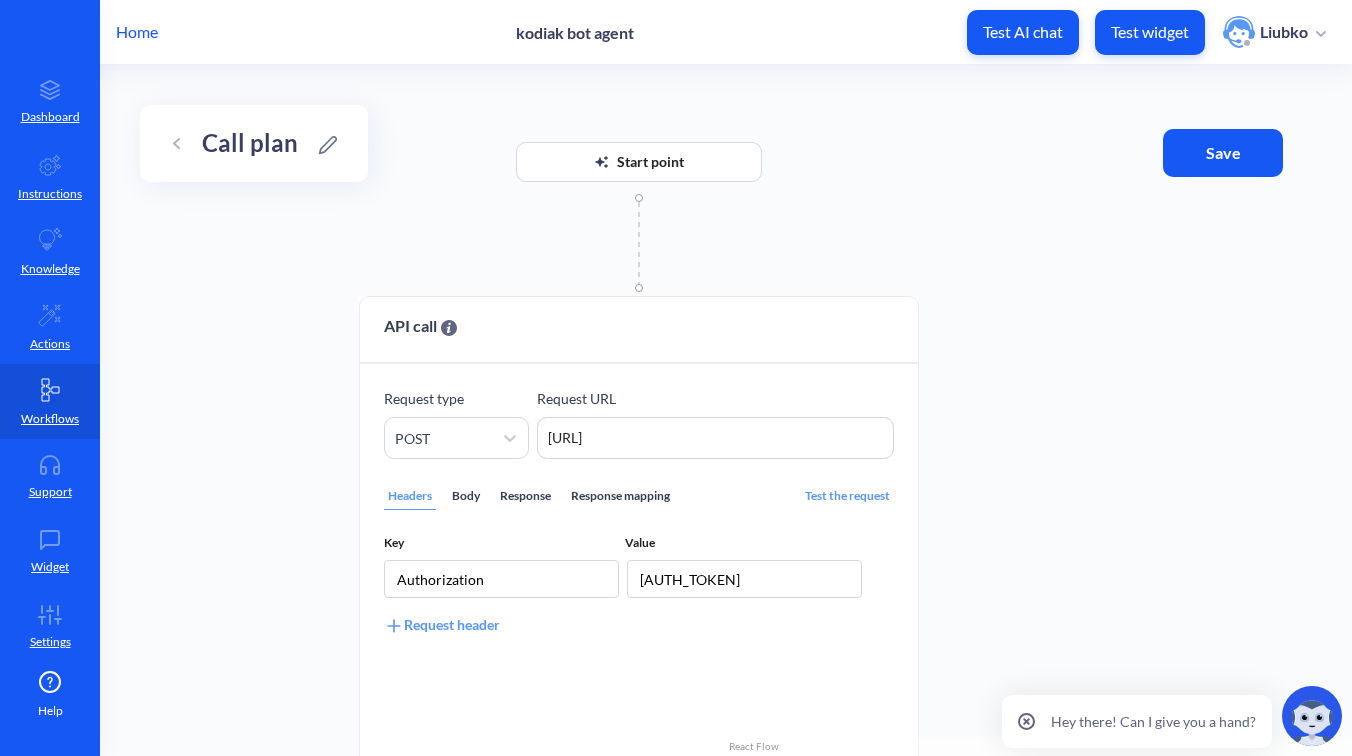 drag, startPoint x: 1042, startPoint y: 372, endPoint x: 978, endPoint y: 208, distance: 176.04546 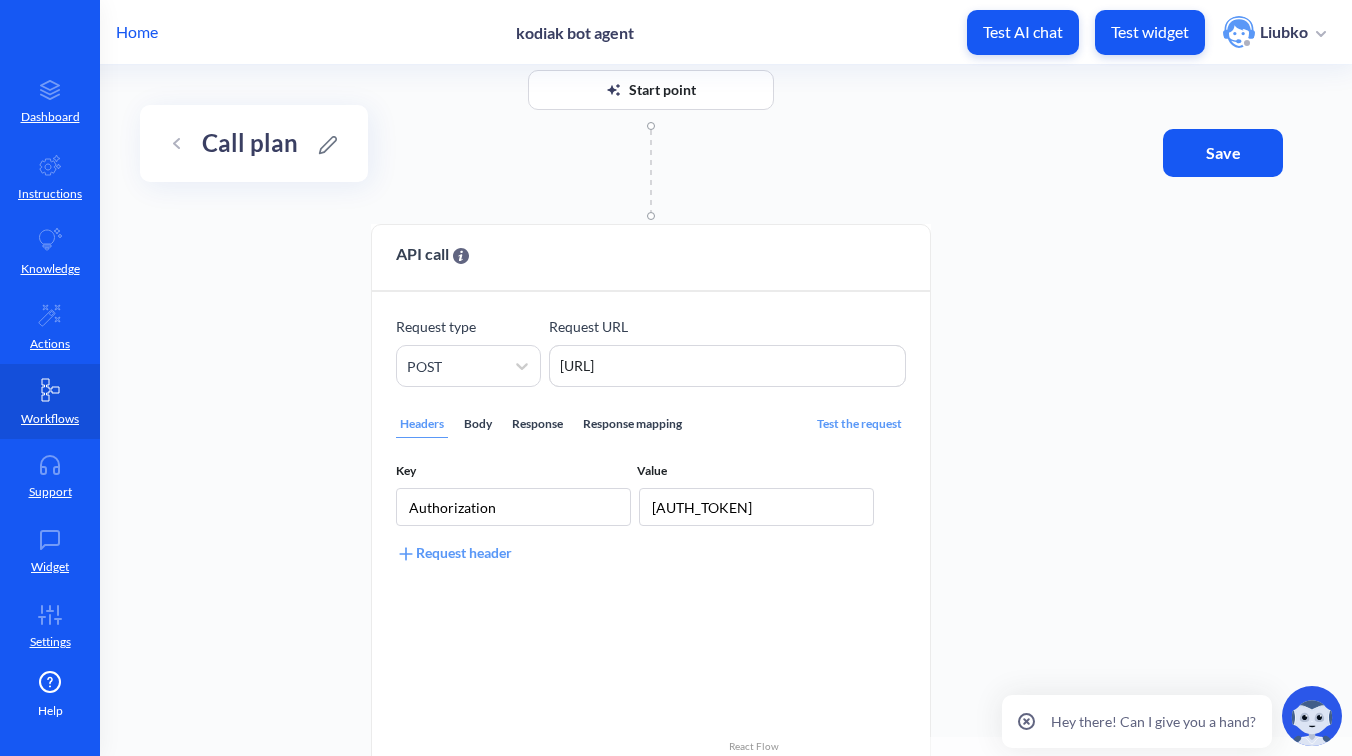drag, startPoint x: 1096, startPoint y: 385, endPoint x: 1102, endPoint y: 342, distance: 43.416588 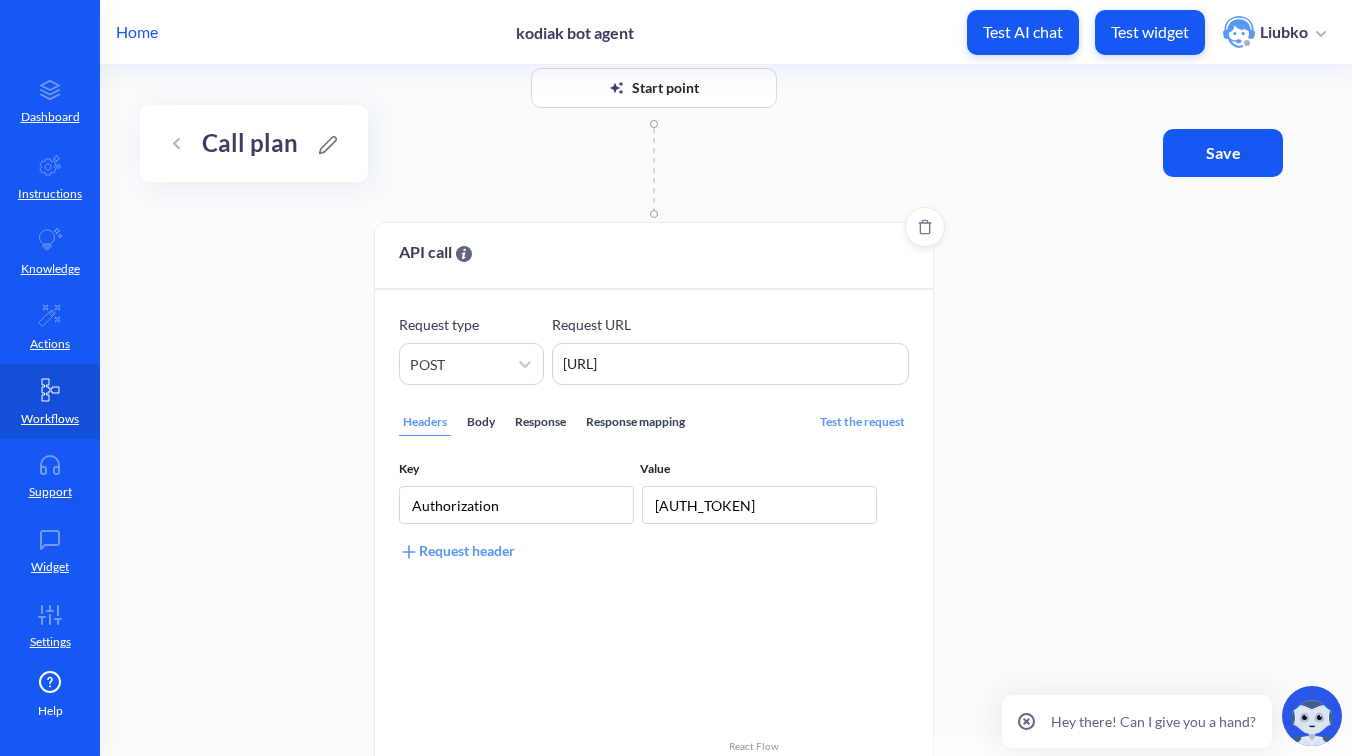 click on "Headers Body Response Response mapping" at bounding box center (544, 422) 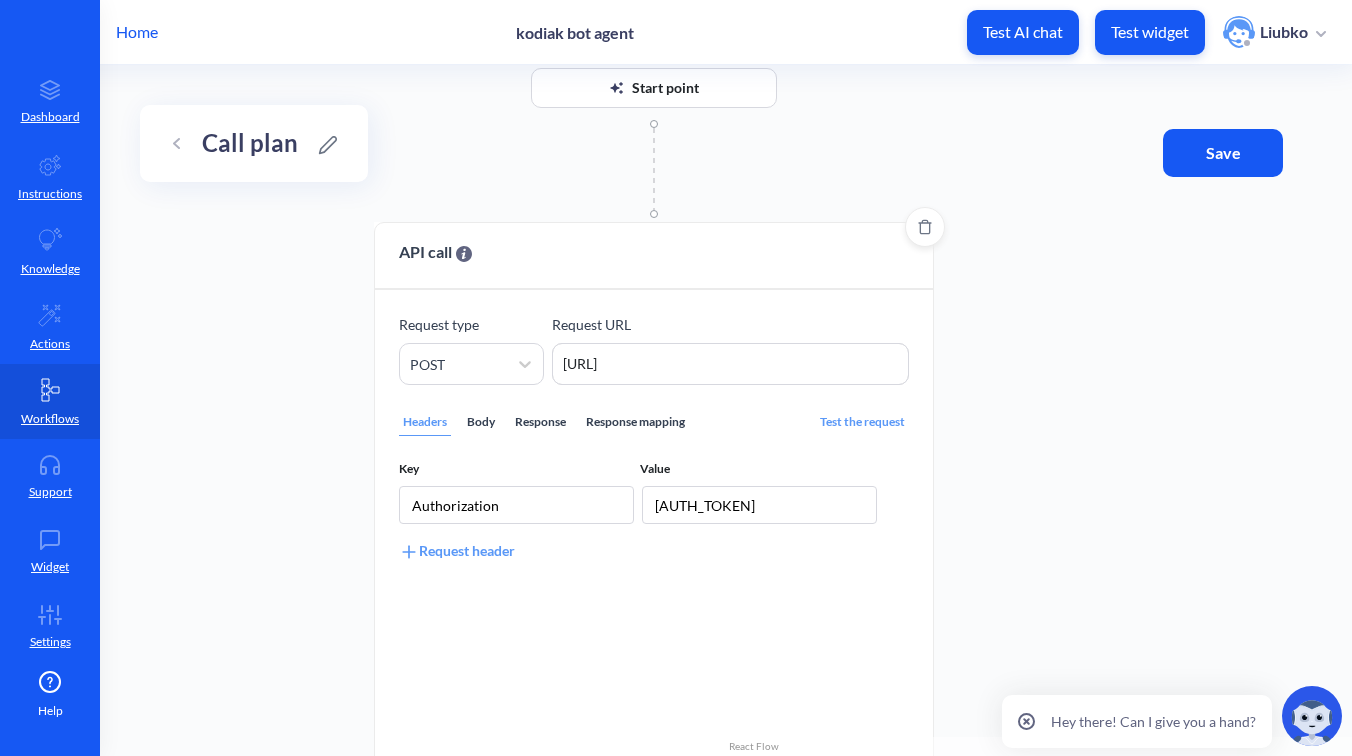 click on "Body" at bounding box center [481, 422] 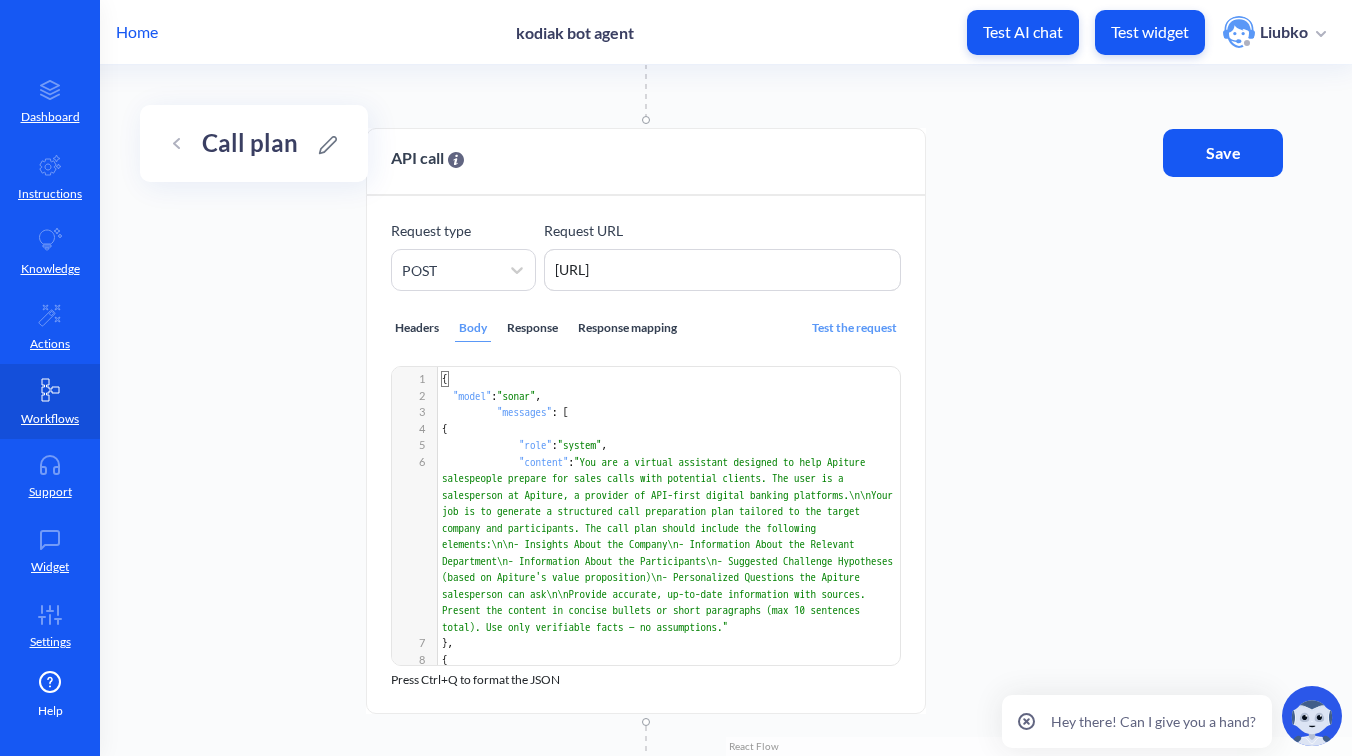 drag, startPoint x: 1087, startPoint y: 365, endPoint x: 1081, endPoint y: 268, distance: 97.18539 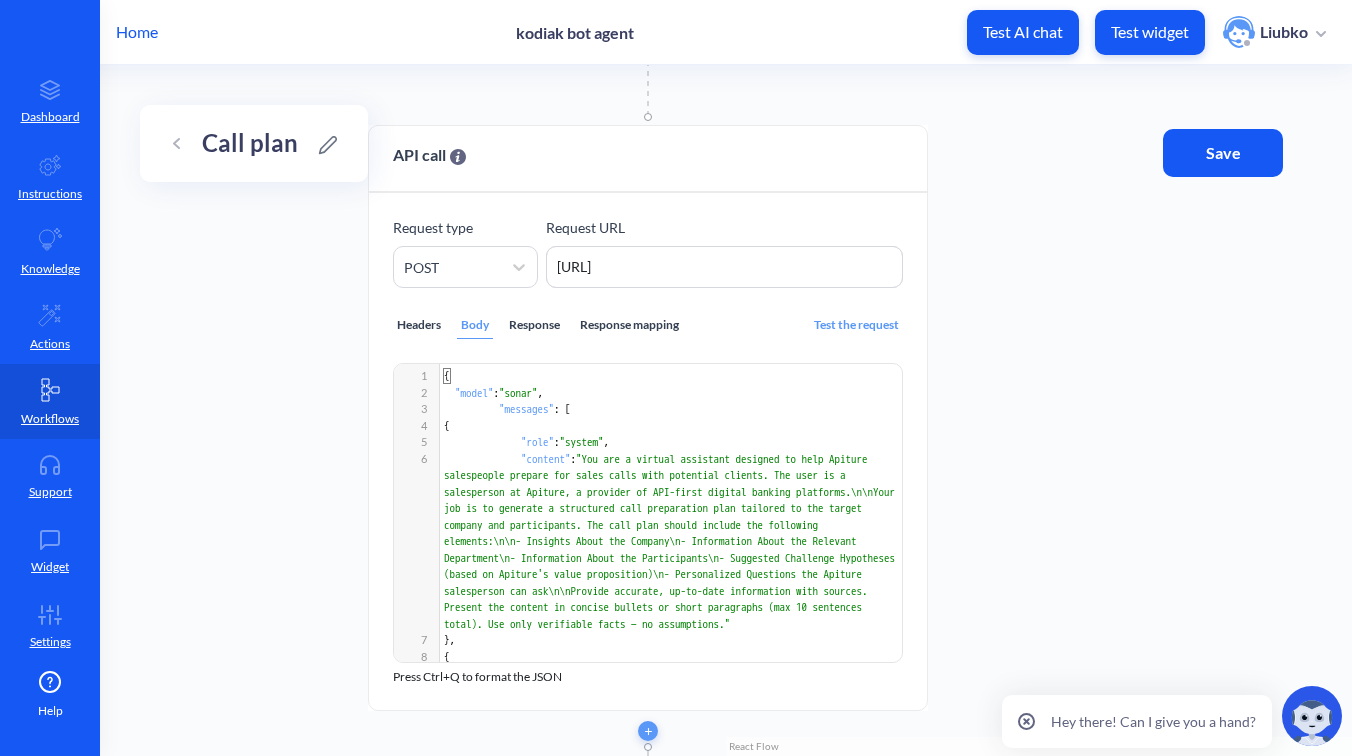 scroll, scrollTop: 42, scrollLeft: 0, axis: vertical 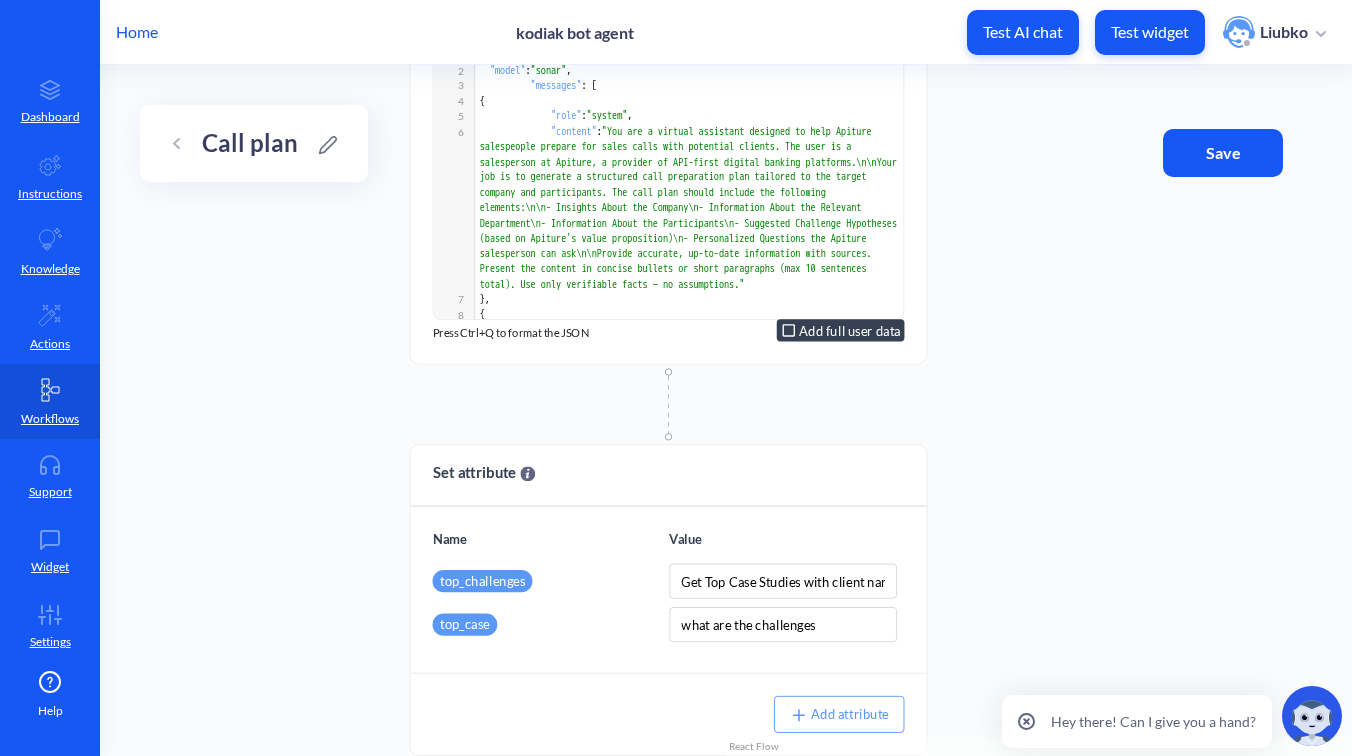 drag, startPoint x: 967, startPoint y: 501, endPoint x: 965, endPoint y: 178, distance: 323.0062 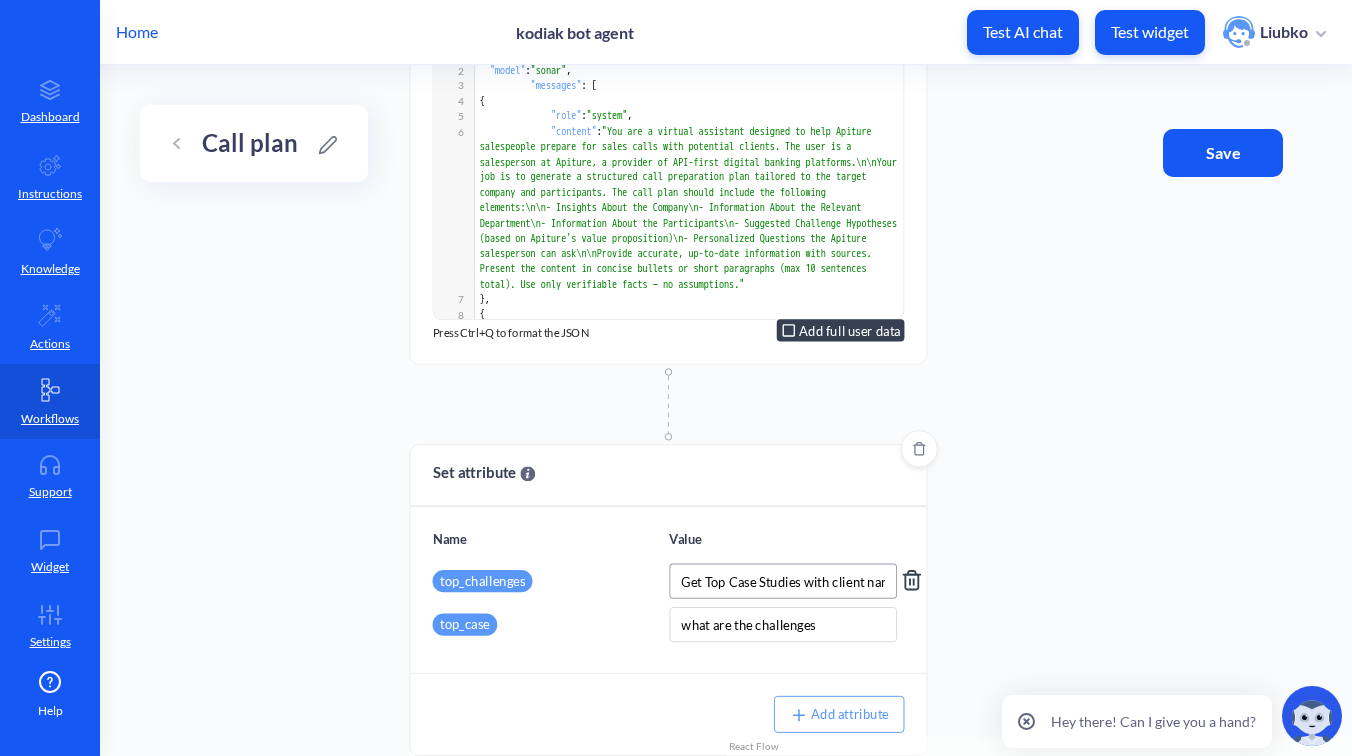 scroll, scrollTop: 0, scrollLeft: 18, axis: horizontal 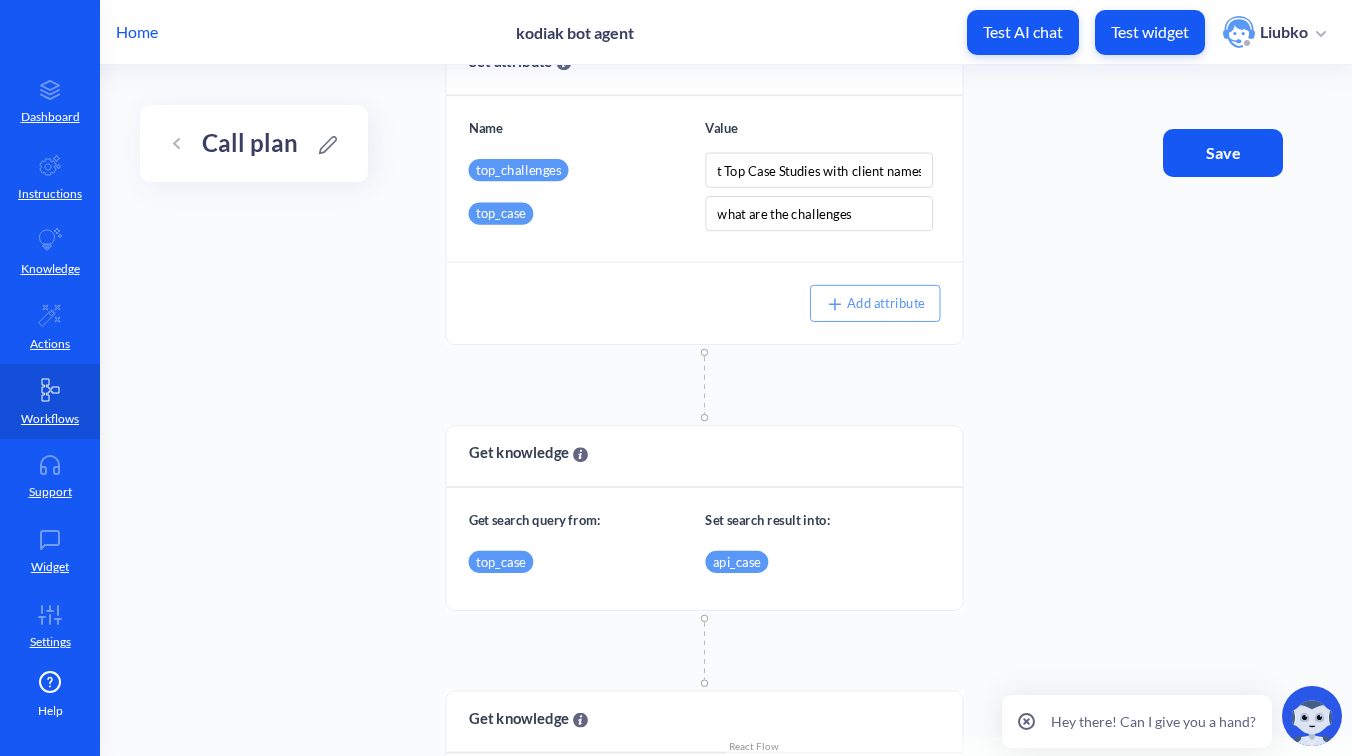 drag, startPoint x: 1045, startPoint y: 573, endPoint x: 1080, endPoint y: 164, distance: 410.4948 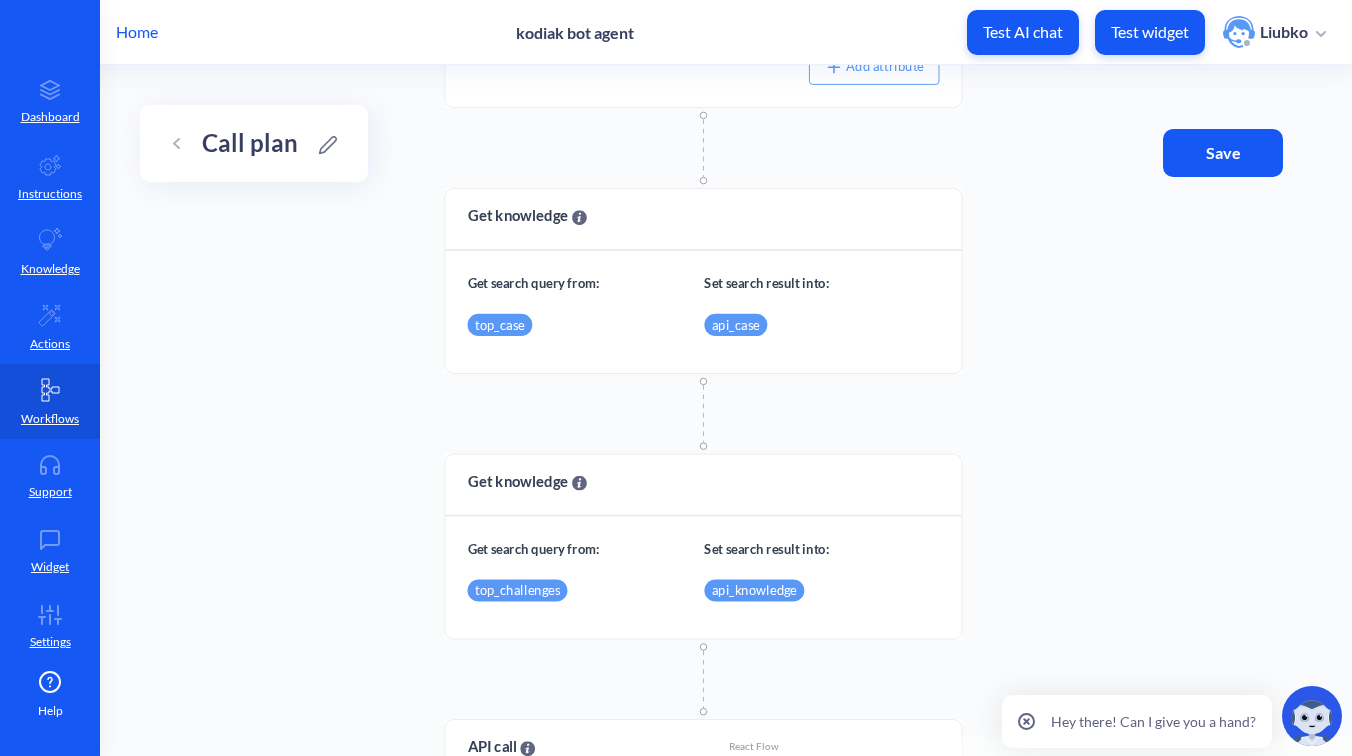 drag, startPoint x: 1127, startPoint y: 526, endPoint x: 1127, endPoint y: 289, distance: 237 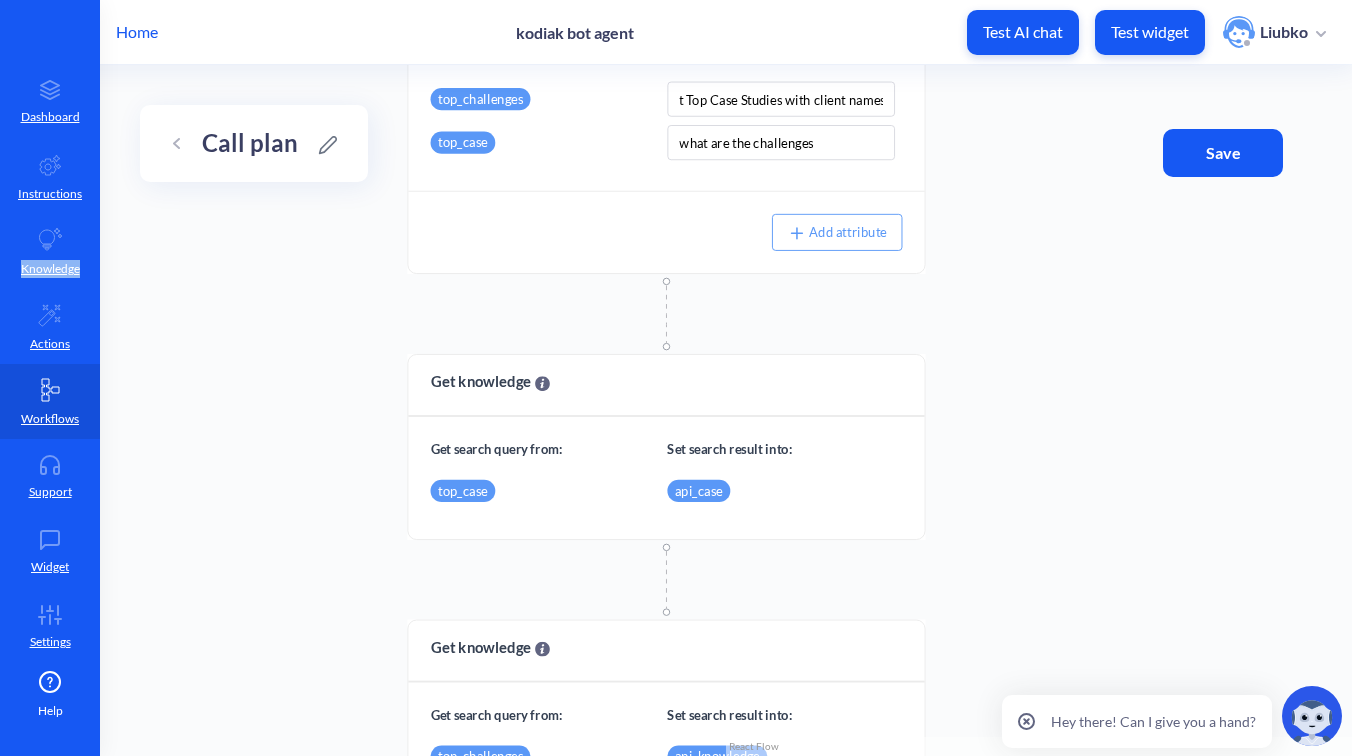 drag, startPoint x: 1061, startPoint y: 353, endPoint x: 1012, endPoint y: 670, distance: 320.7647 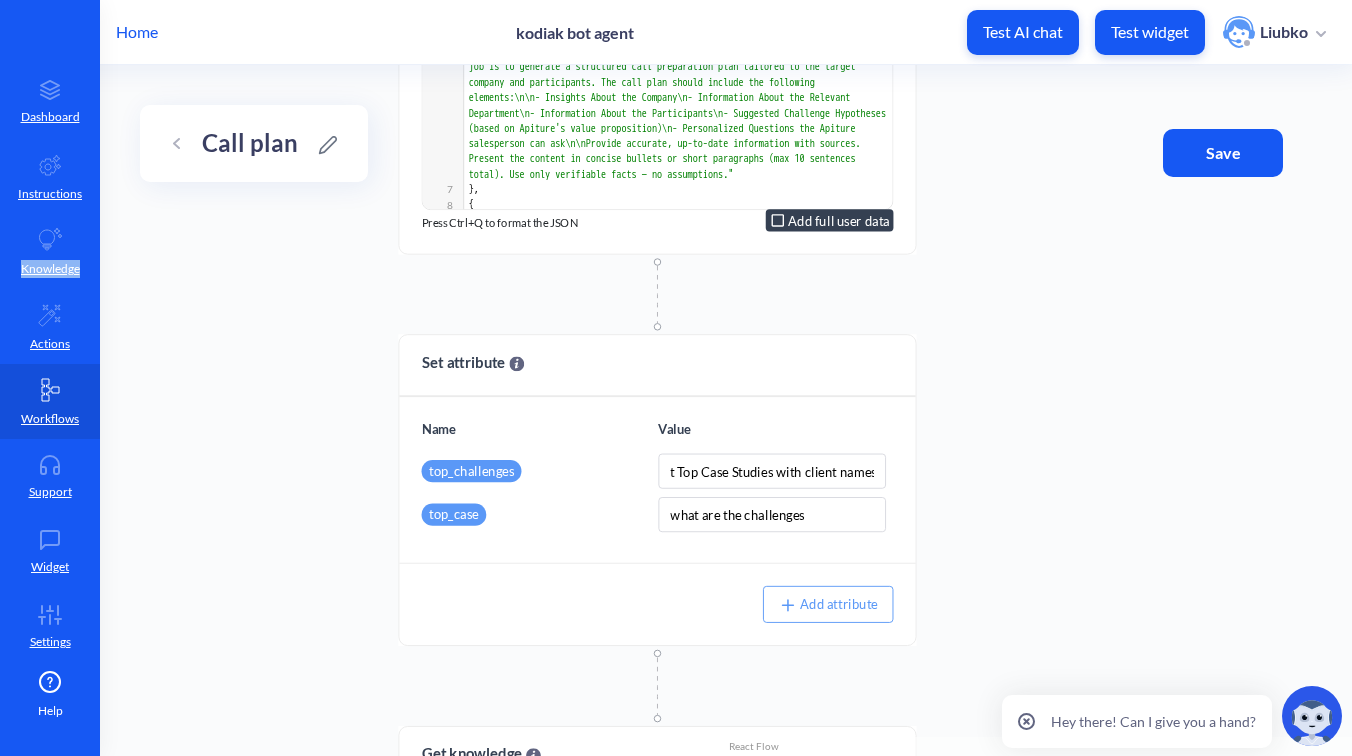 drag, startPoint x: 1019, startPoint y: 310, endPoint x: 1040, endPoint y: 736, distance: 426.5173 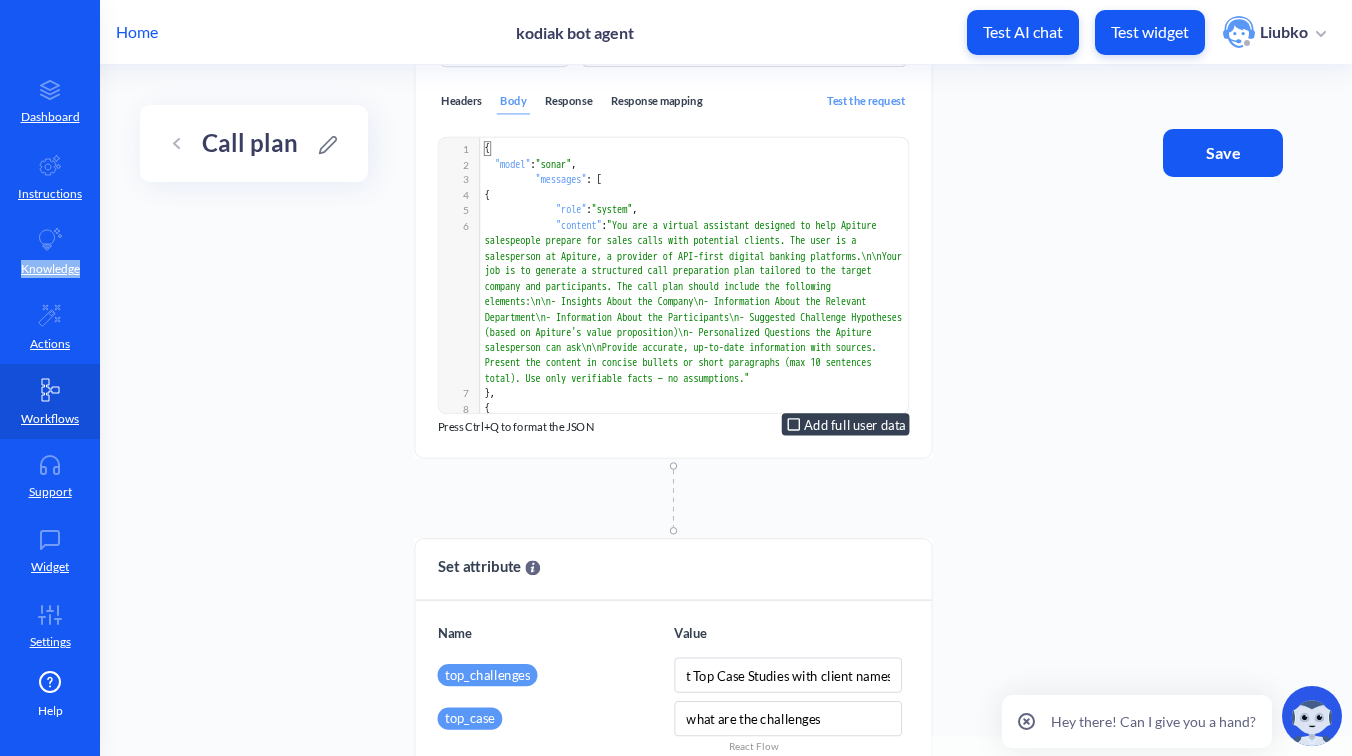 drag, startPoint x: 1098, startPoint y: 391, endPoint x: 1096, endPoint y: 437, distance: 46.043457 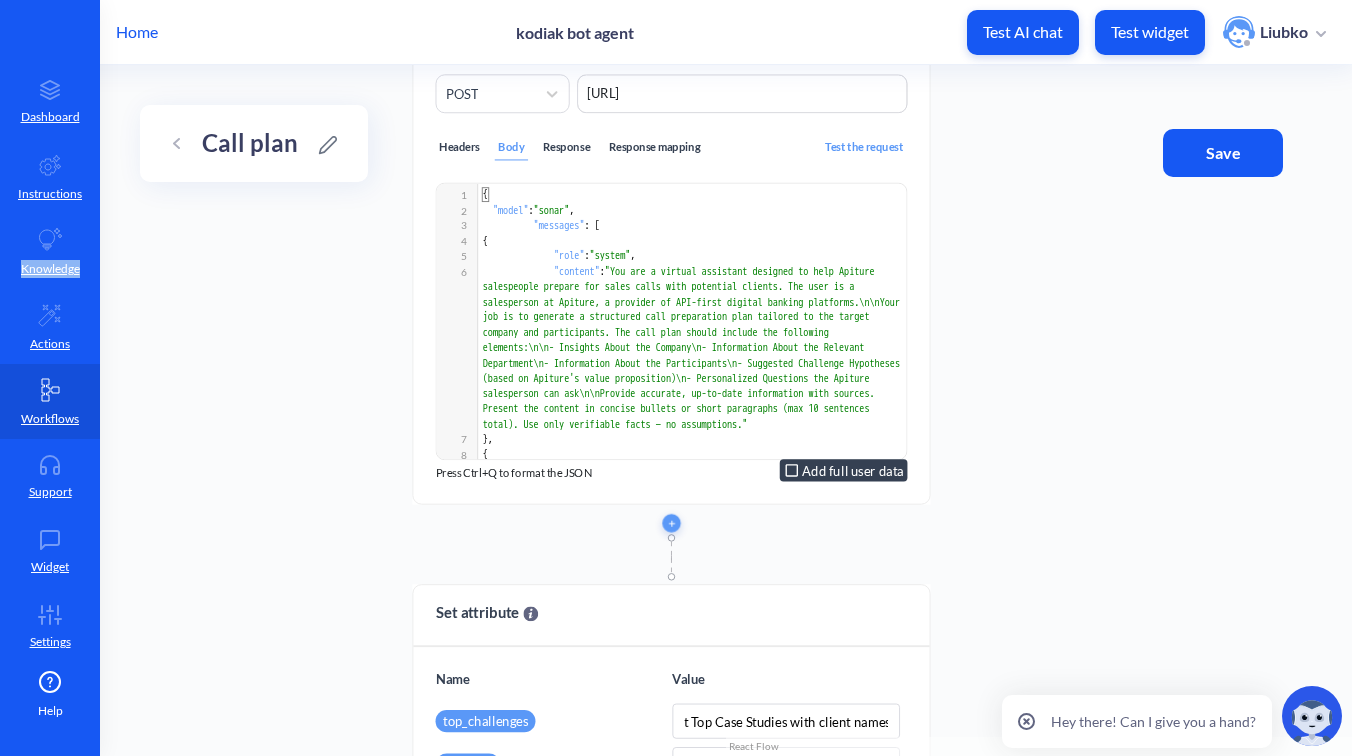 click on "Response mapping" at bounding box center (654, 147) 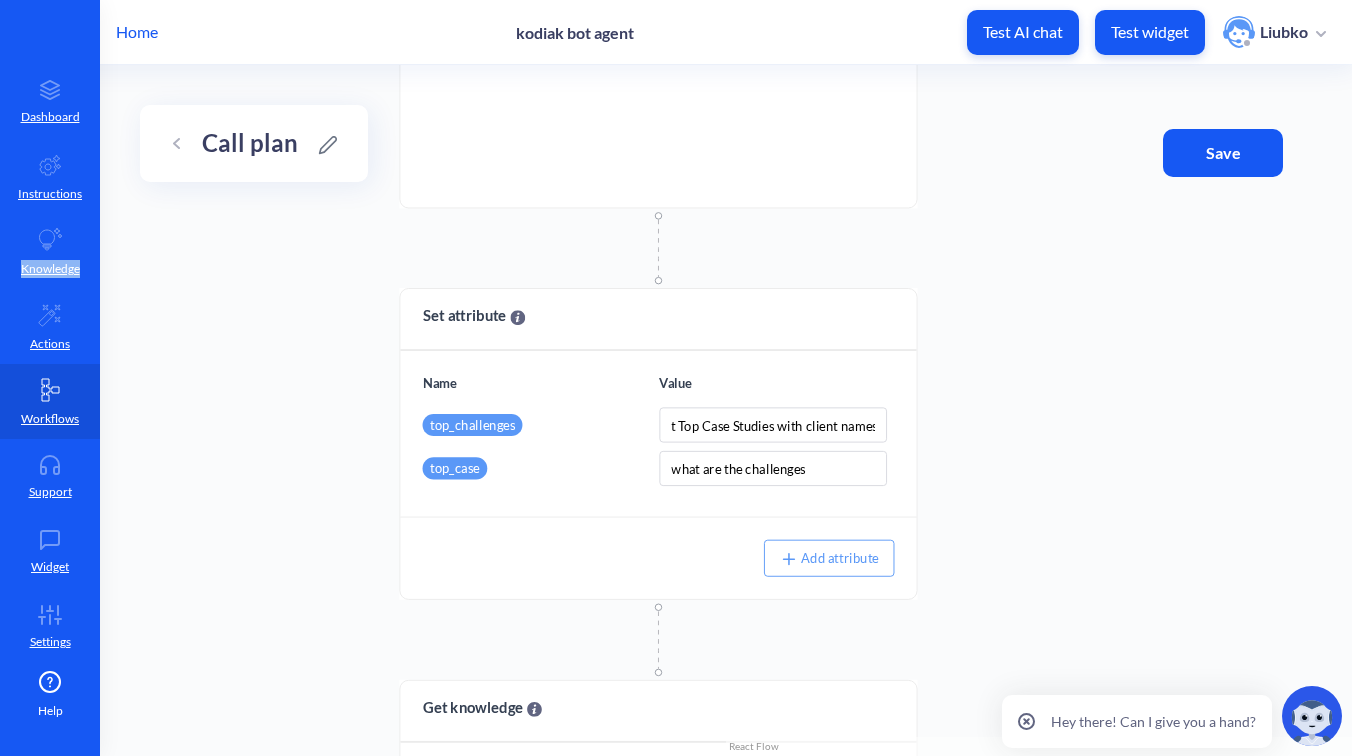 drag, startPoint x: 976, startPoint y: 476, endPoint x: 966, endPoint y: 214, distance: 262.19077 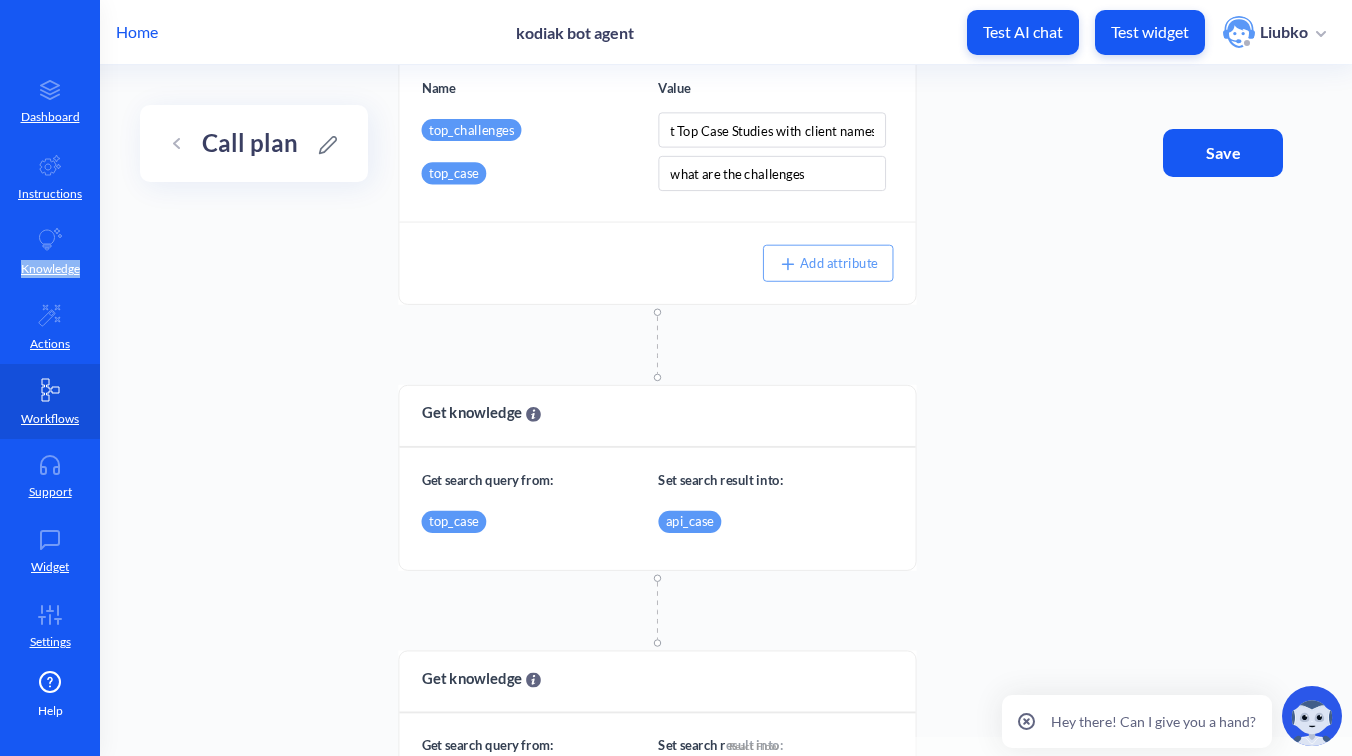 drag, startPoint x: 983, startPoint y: 501, endPoint x: 979, endPoint y: 194, distance: 307.02606 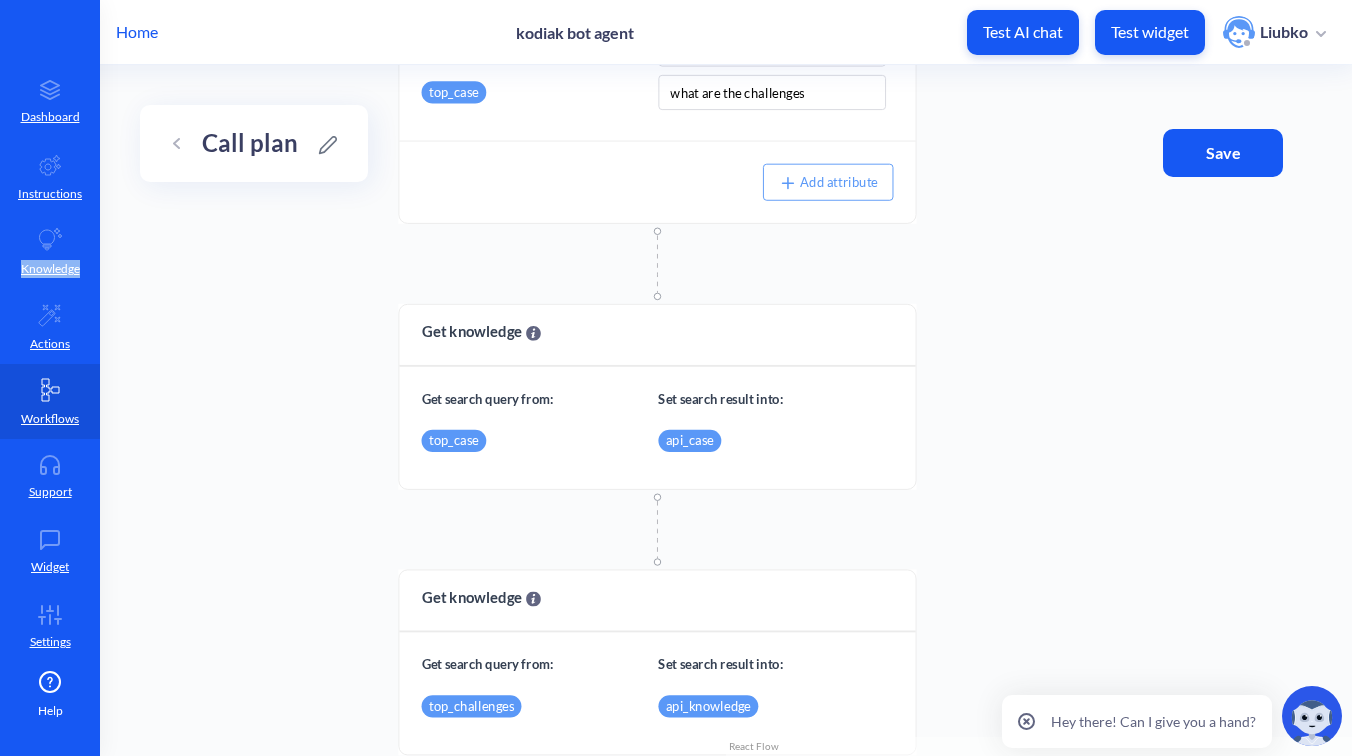 drag, startPoint x: 986, startPoint y: 481, endPoint x: 980, endPoint y: 255, distance: 226.07964 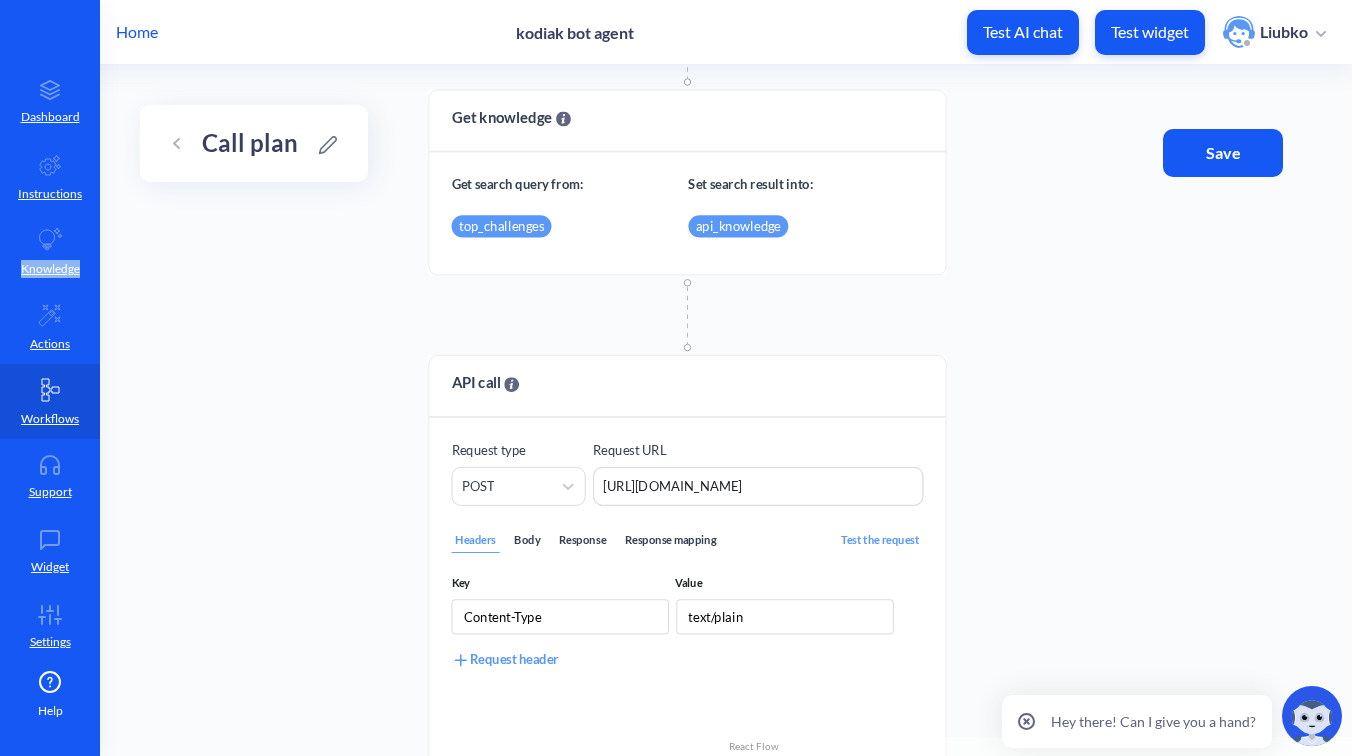 drag, startPoint x: 1000, startPoint y: 508, endPoint x: 1036, endPoint y: 186, distance: 324.00616 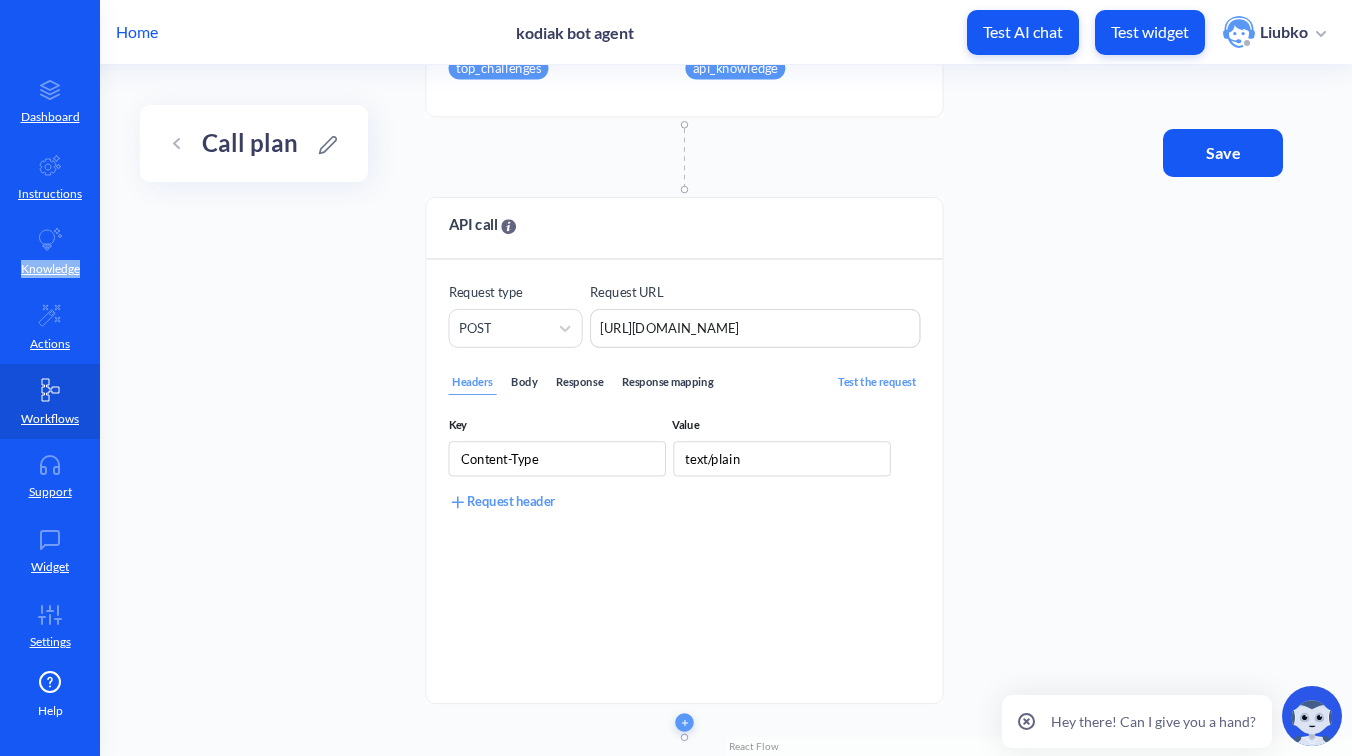 drag, startPoint x: 1026, startPoint y: 448, endPoint x: 1023, endPoint y: 287, distance: 161.02795 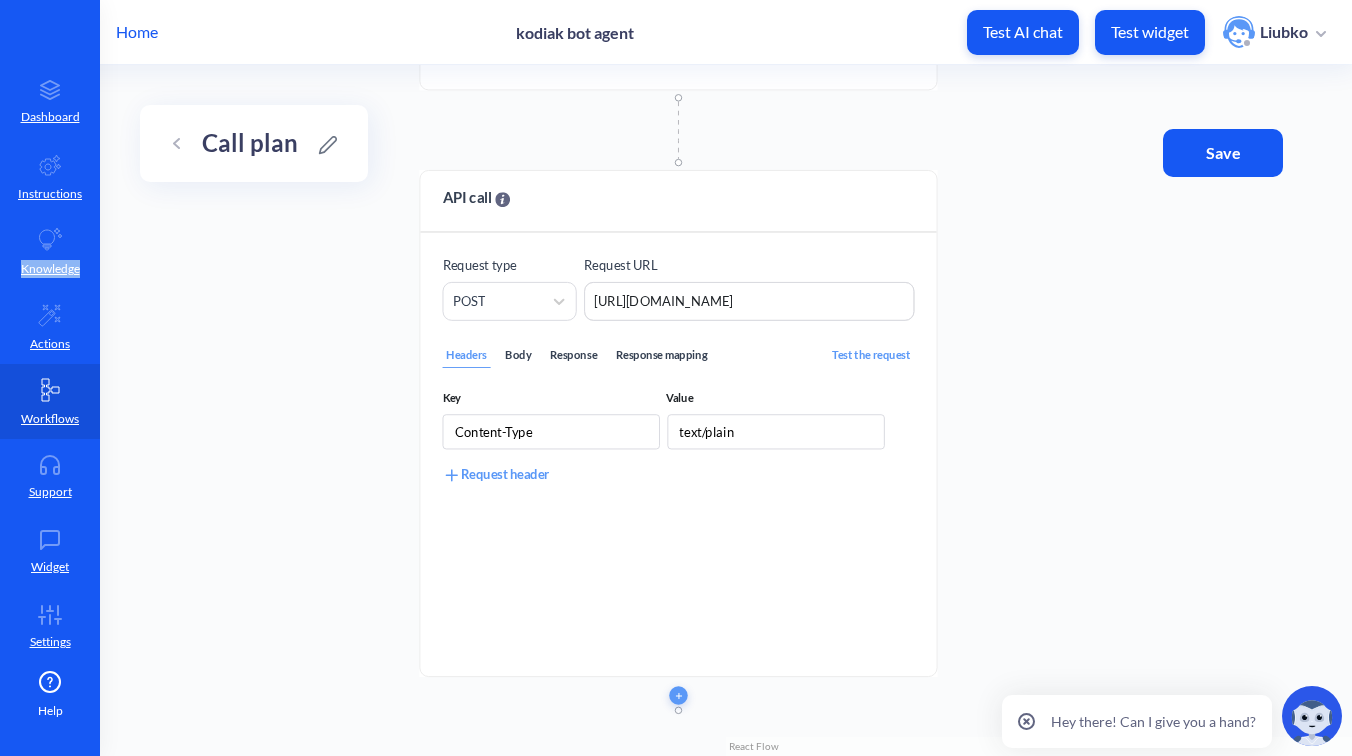 drag, startPoint x: 1023, startPoint y: 368, endPoint x: 1016, endPoint y: 321, distance: 47.518417 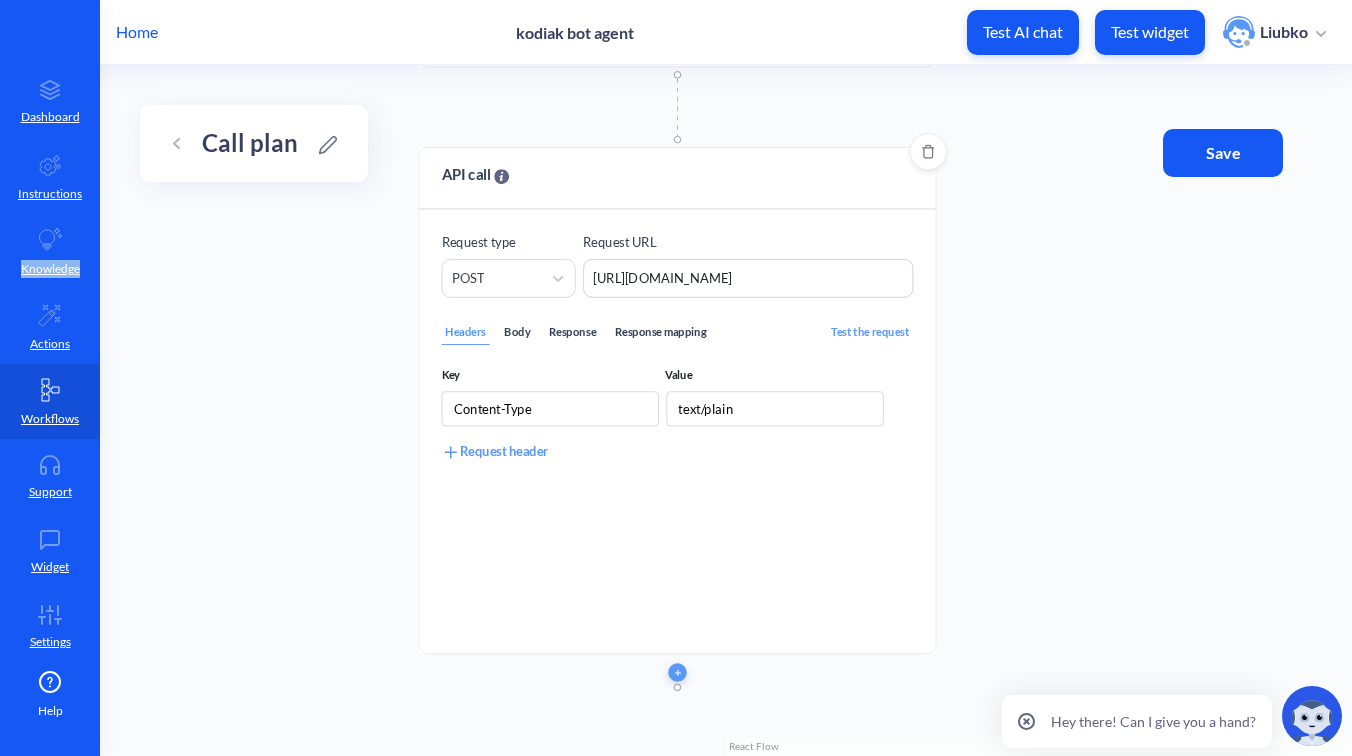 click on "Body" at bounding box center [517, 332] 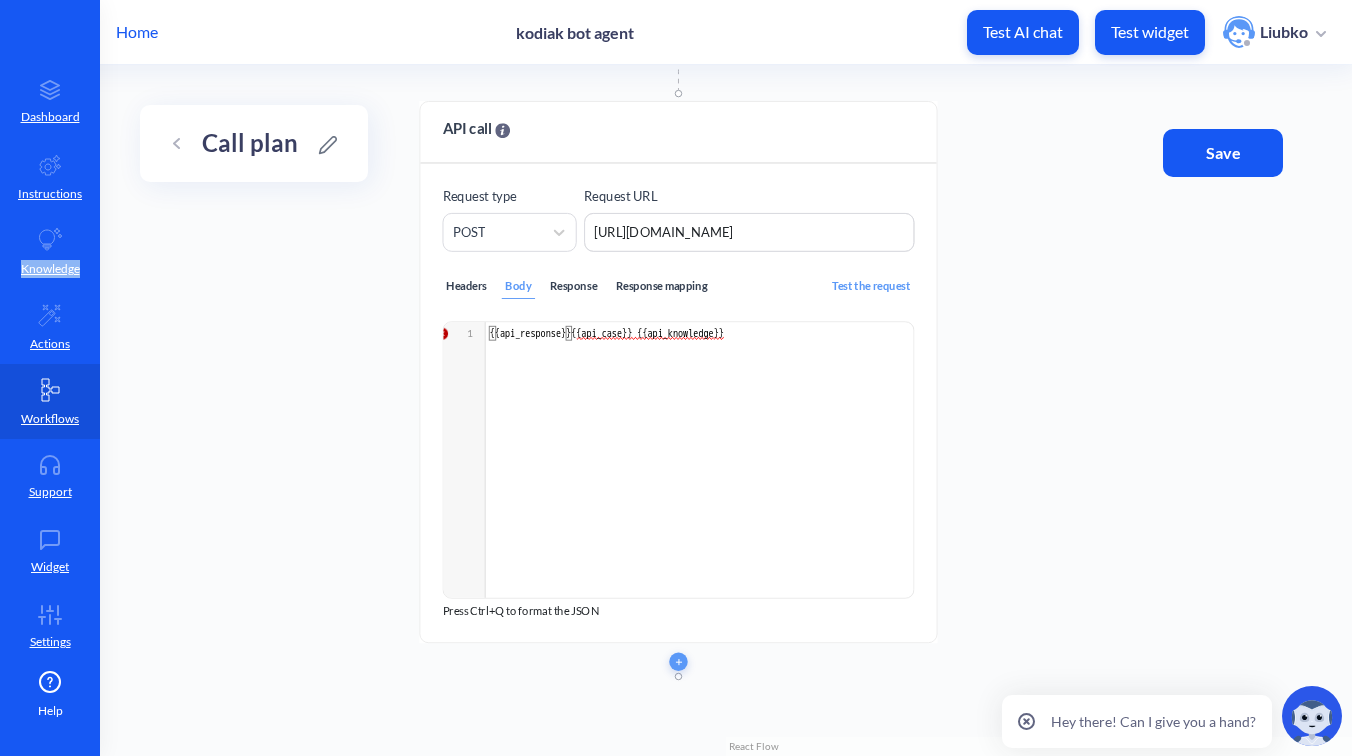 drag, startPoint x: 989, startPoint y: 404, endPoint x: 990, endPoint y: 358, distance: 46.010868 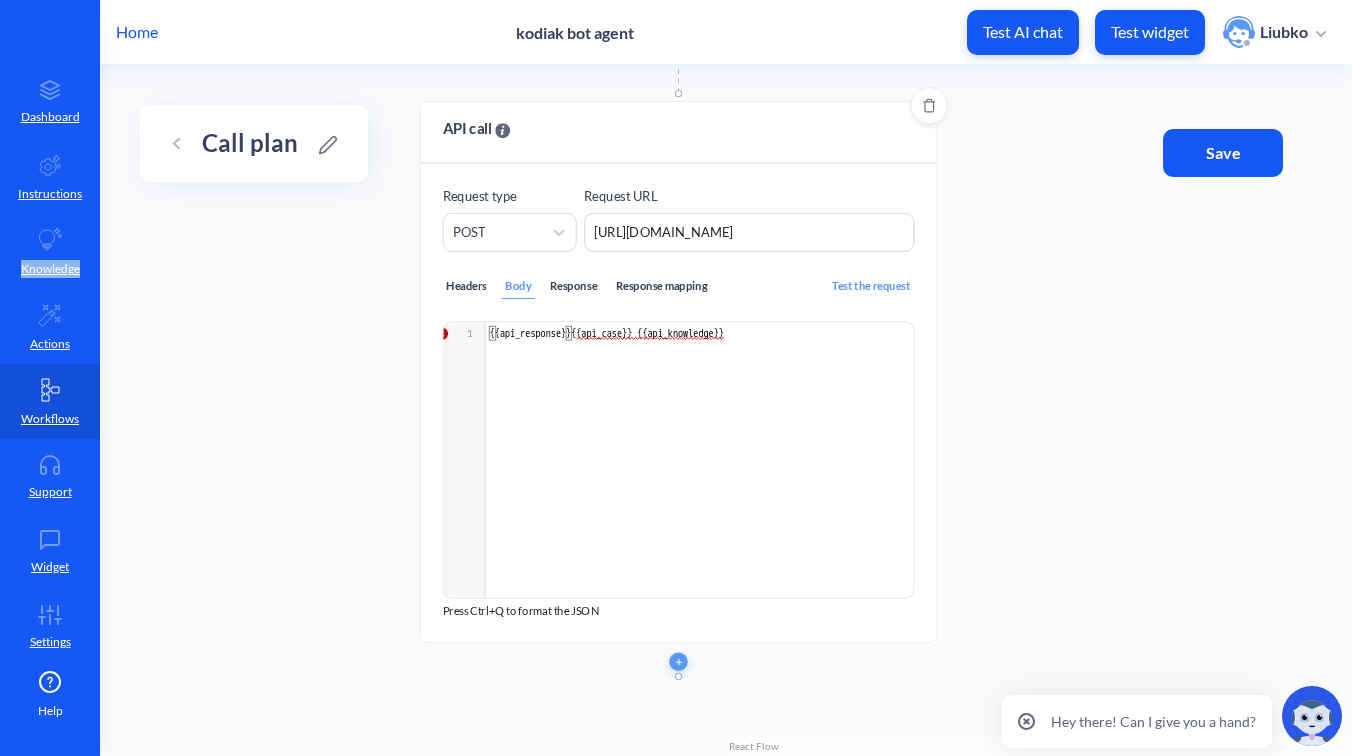 click on "Response mapping" at bounding box center (661, 286) 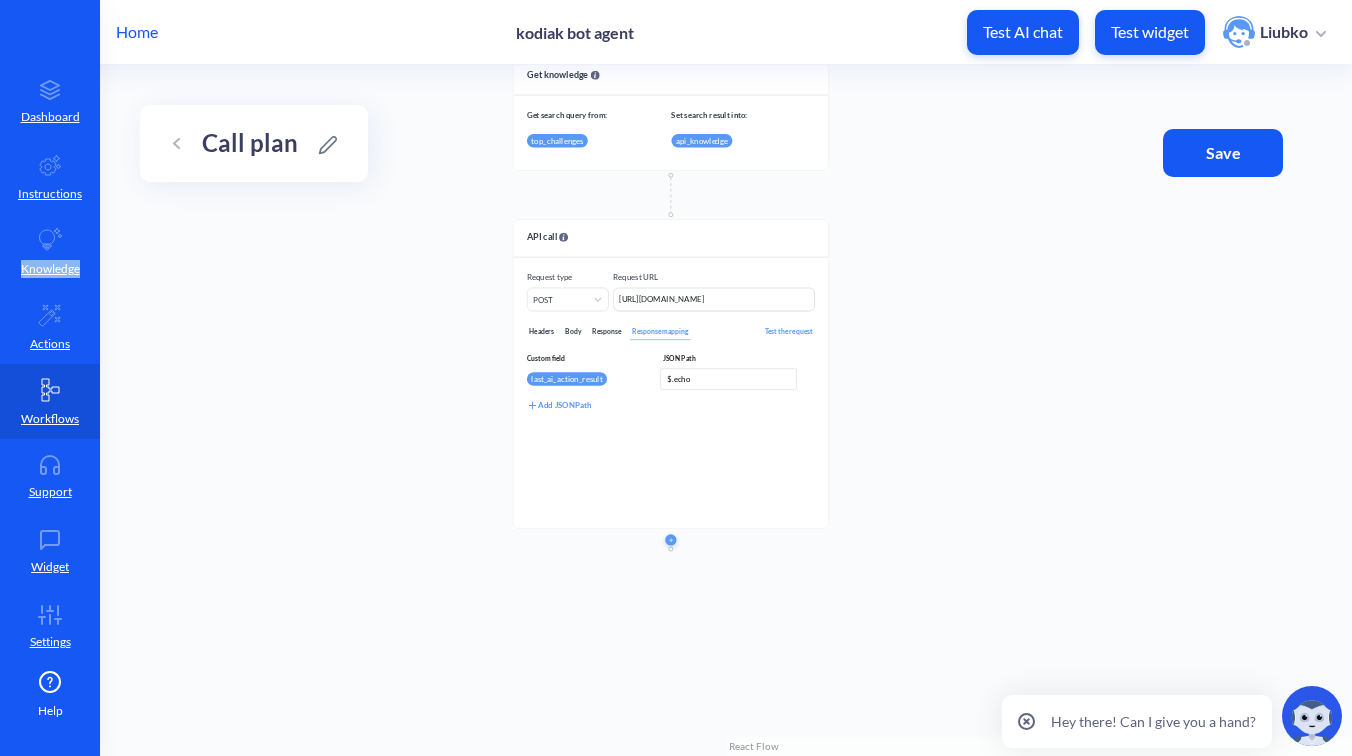 drag, startPoint x: 1122, startPoint y: 376, endPoint x: 927, endPoint y: 399, distance: 196.35173 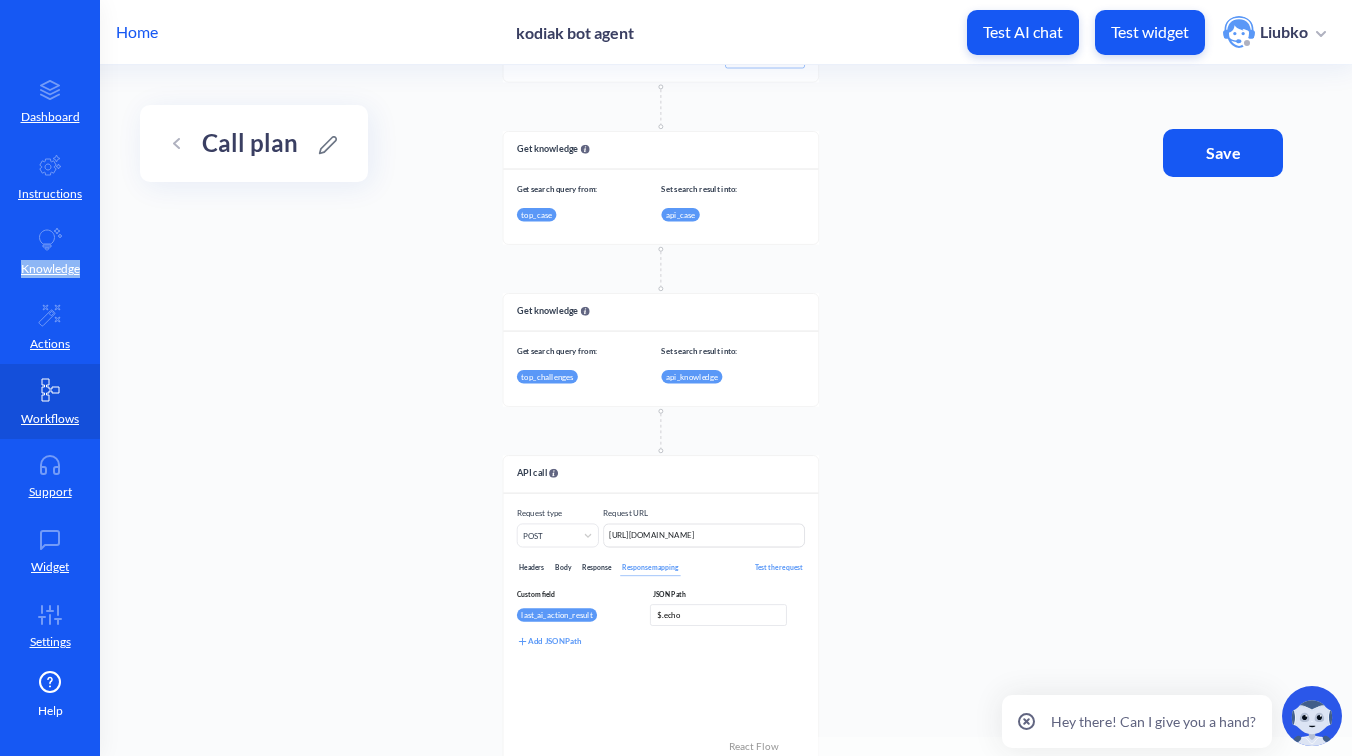 drag, startPoint x: 941, startPoint y: 241, endPoint x: 933, endPoint y: 476, distance: 235.13612 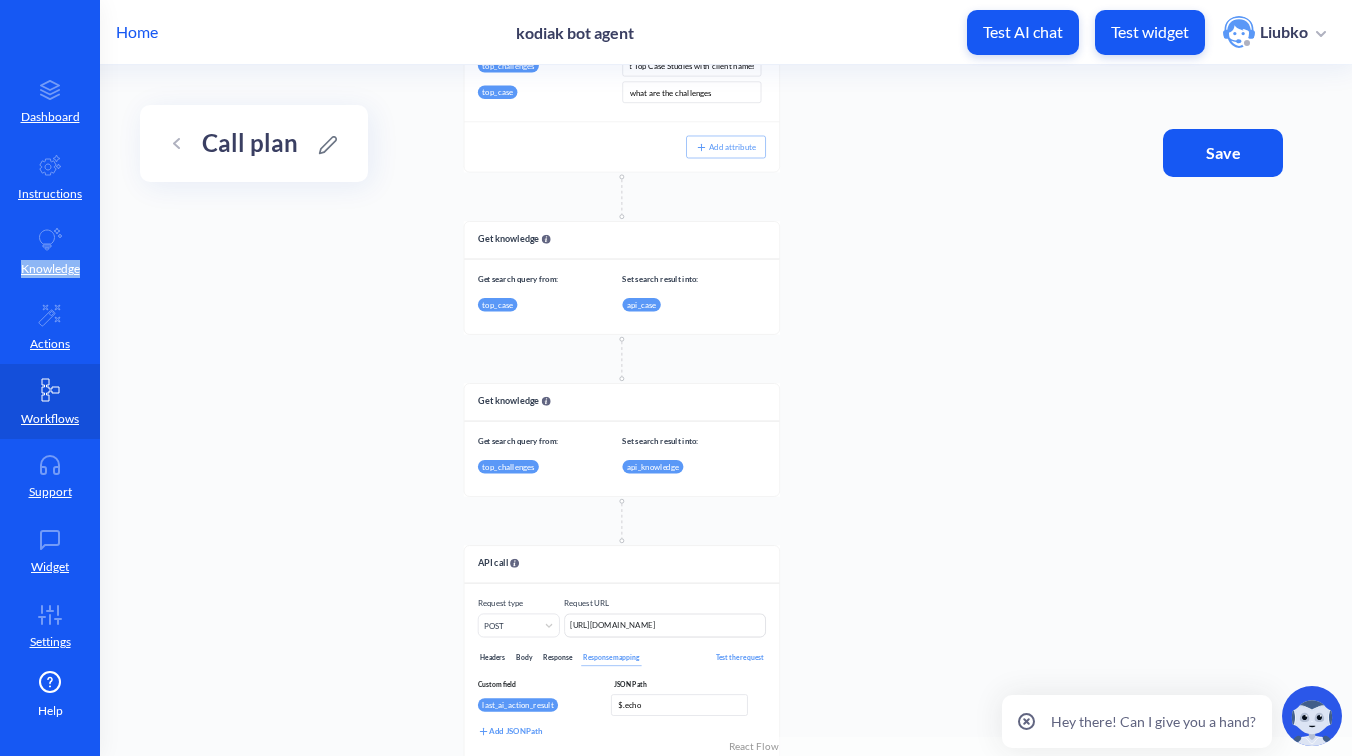 drag, startPoint x: 1004, startPoint y: 186, endPoint x: 965, endPoint y: 276, distance: 98.08669 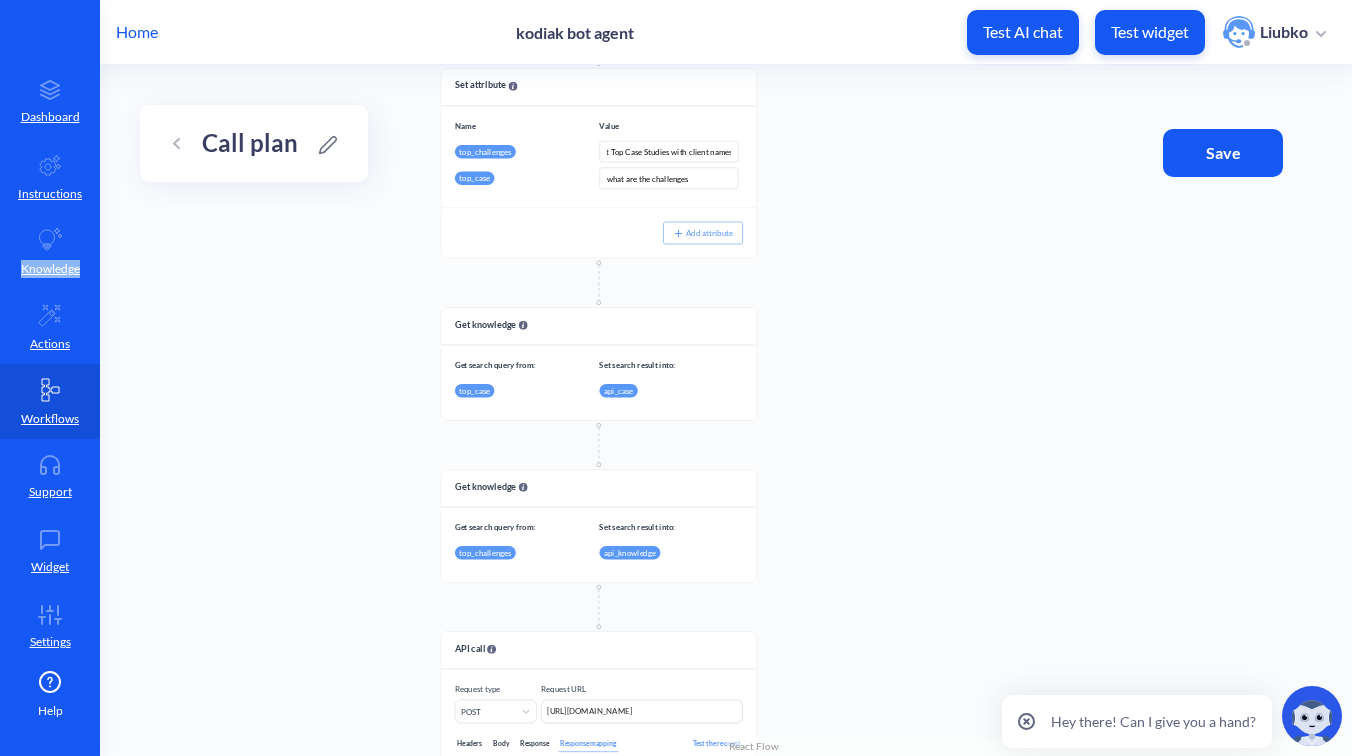 drag, startPoint x: 982, startPoint y: 213, endPoint x: 959, endPoint y: 310, distance: 99.68952 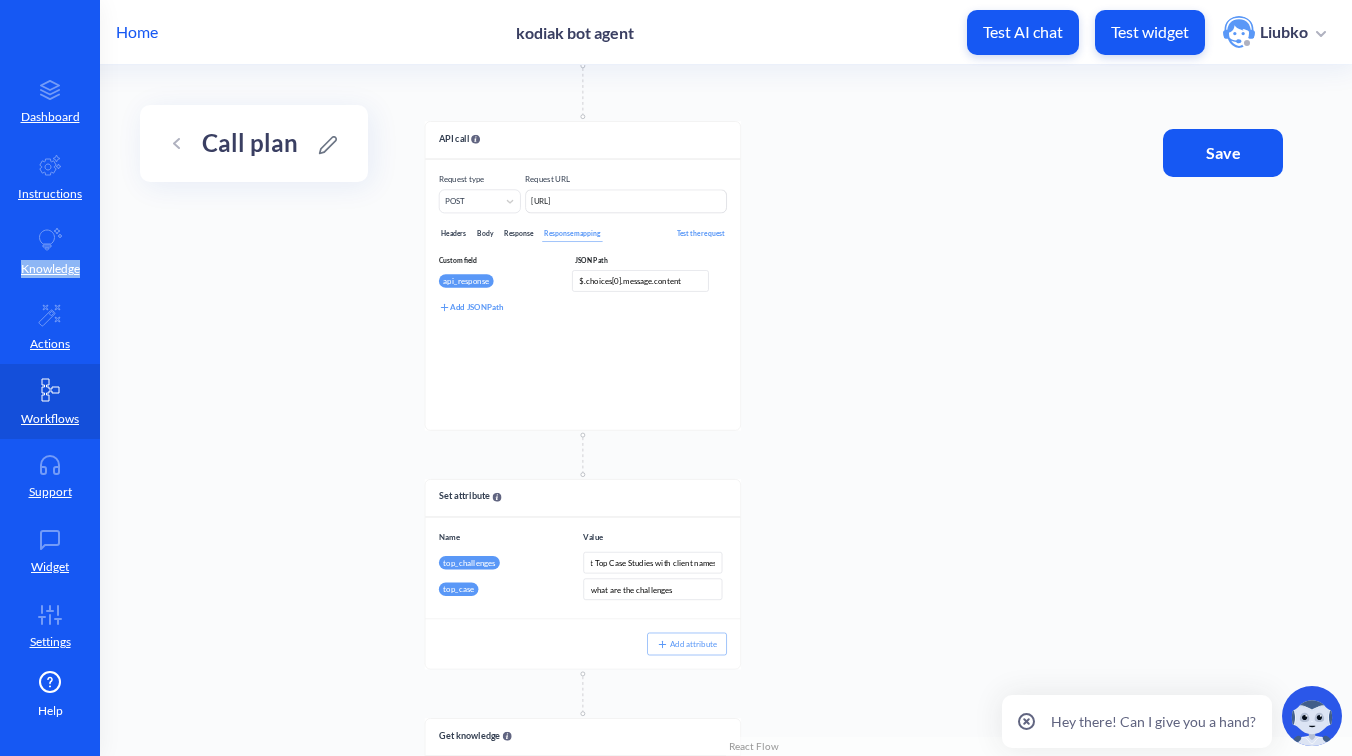 drag, startPoint x: 906, startPoint y: 221, endPoint x: 889, endPoint y: 627, distance: 406.35574 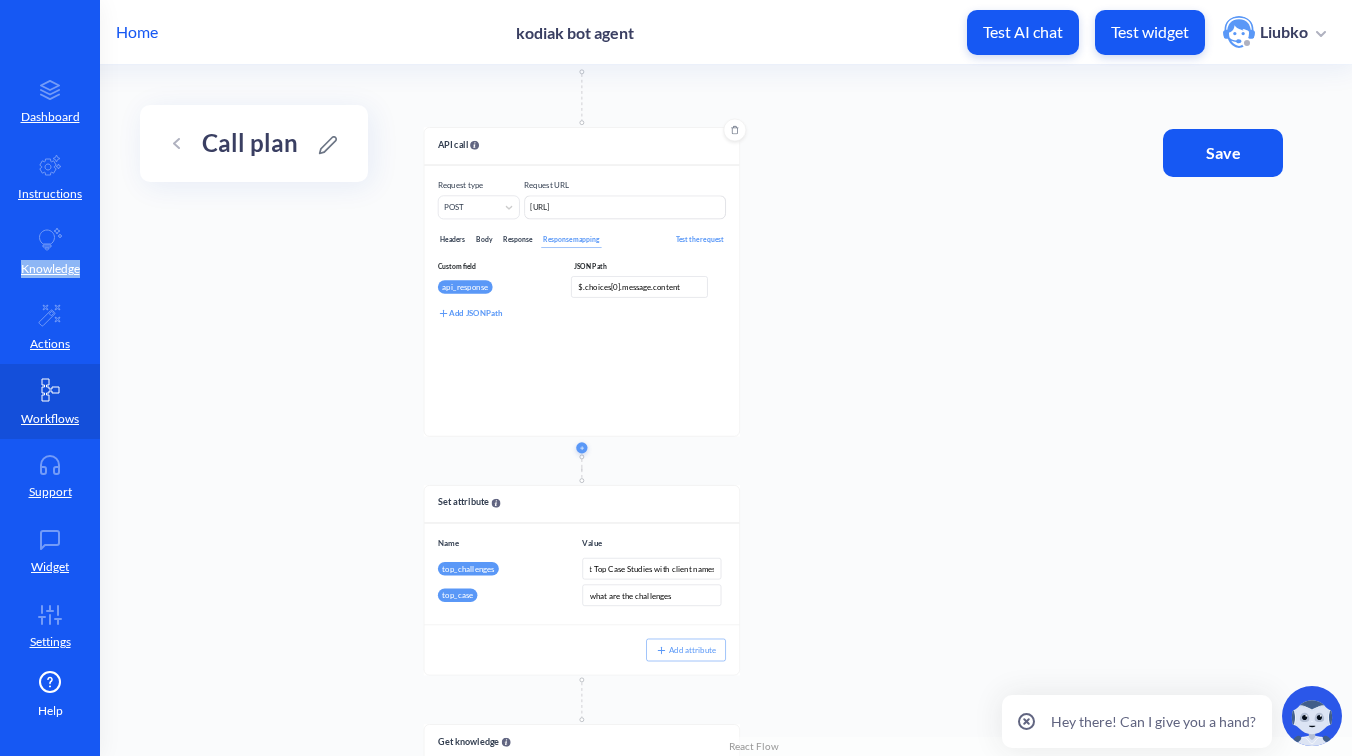 click on "Body" at bounding box center (484, 240) 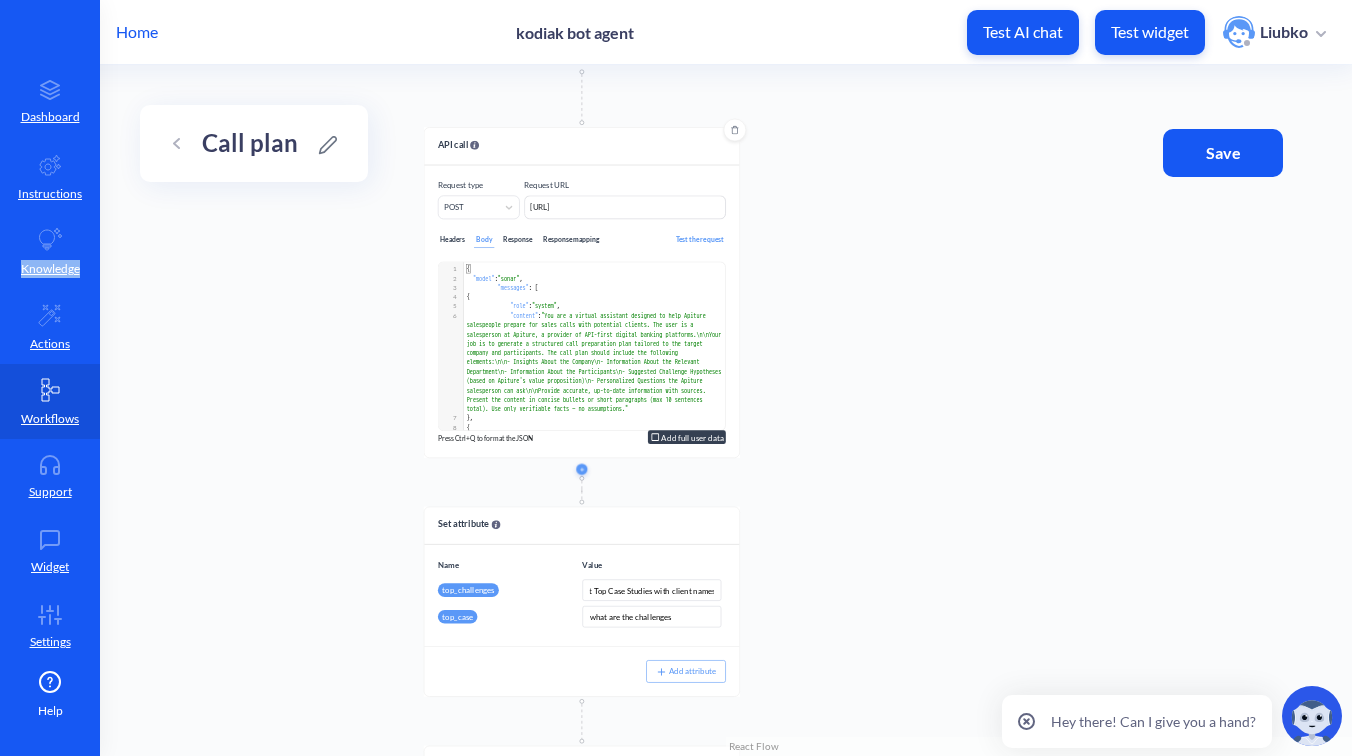 scroll, scrollTop: 285, scrollLeft: 0, axis: vertical 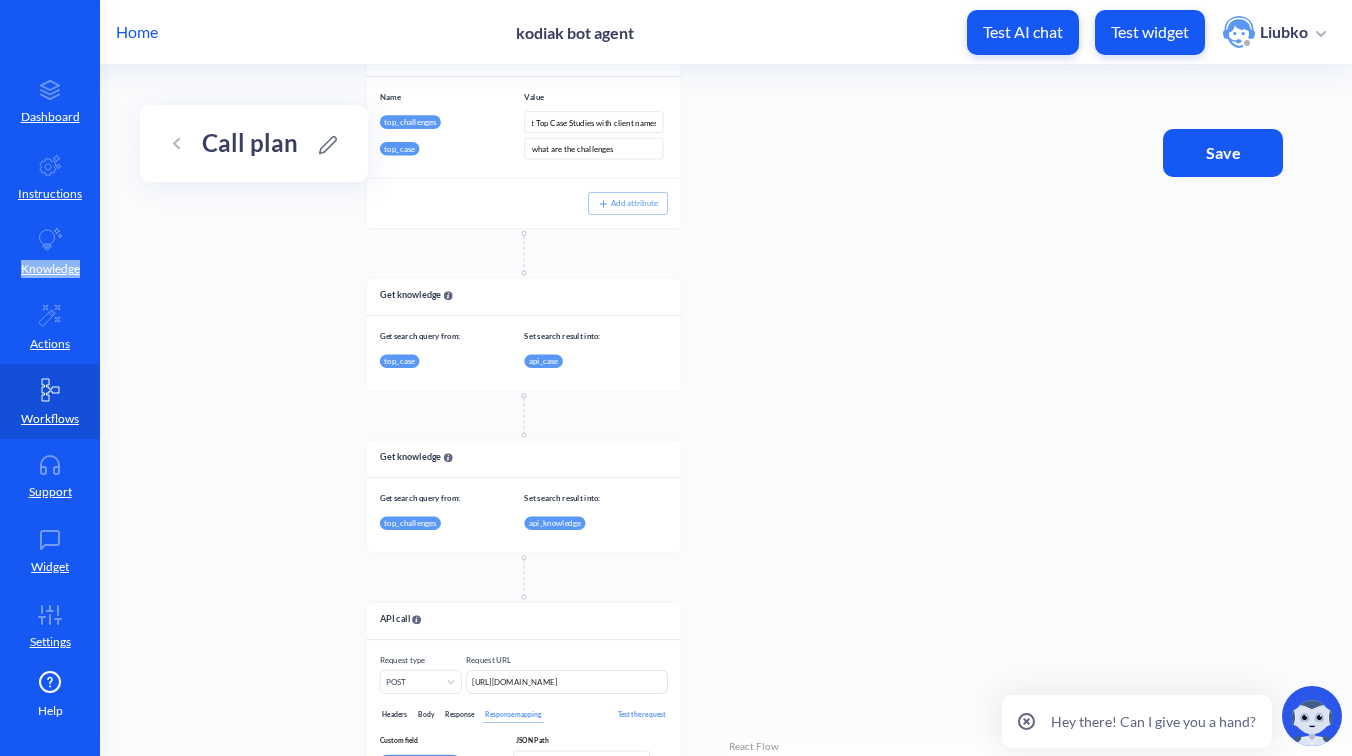 drag, startPoint x: 885, startPoint y: 521, endPoint x: 827, endPoint y: 53, distance: 471.58032 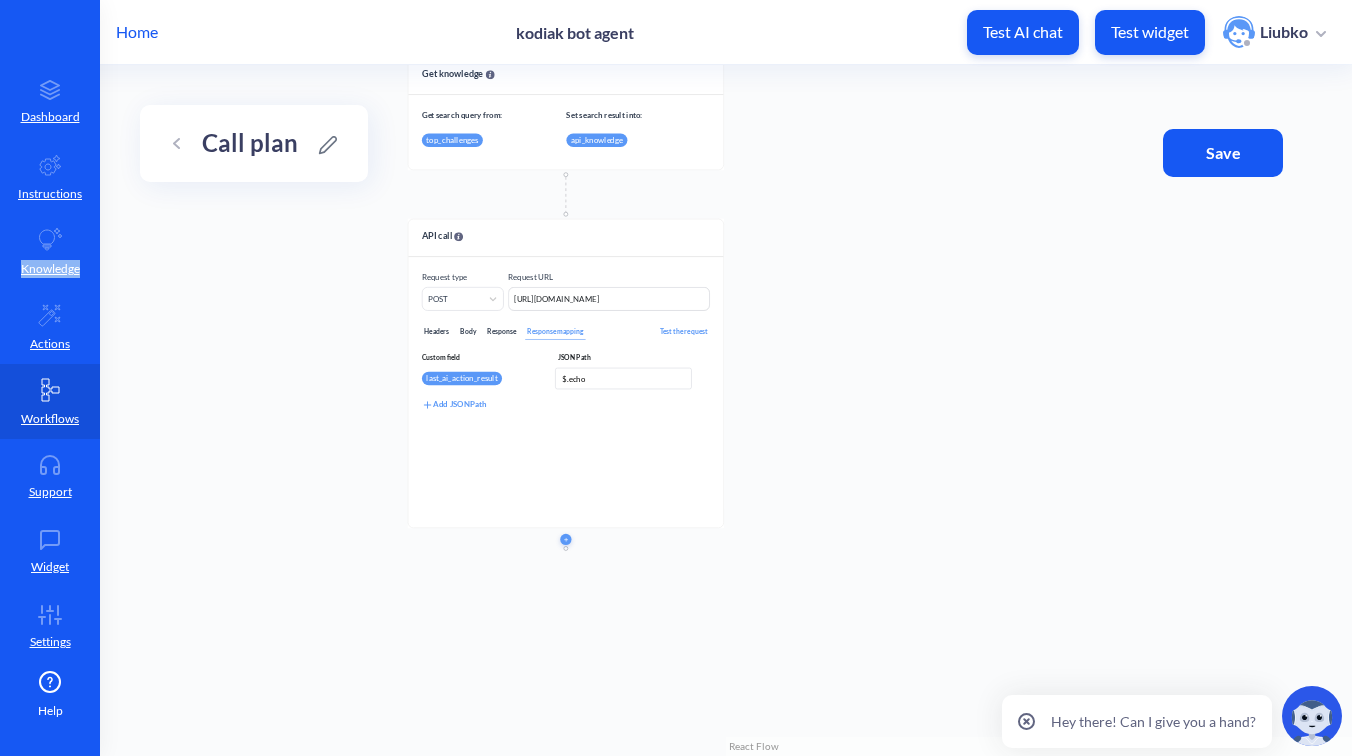 drag, startPoint x: 730, startPoint y: 506, endPoint x: 773, endPoint y: 120, distance: 388.3877 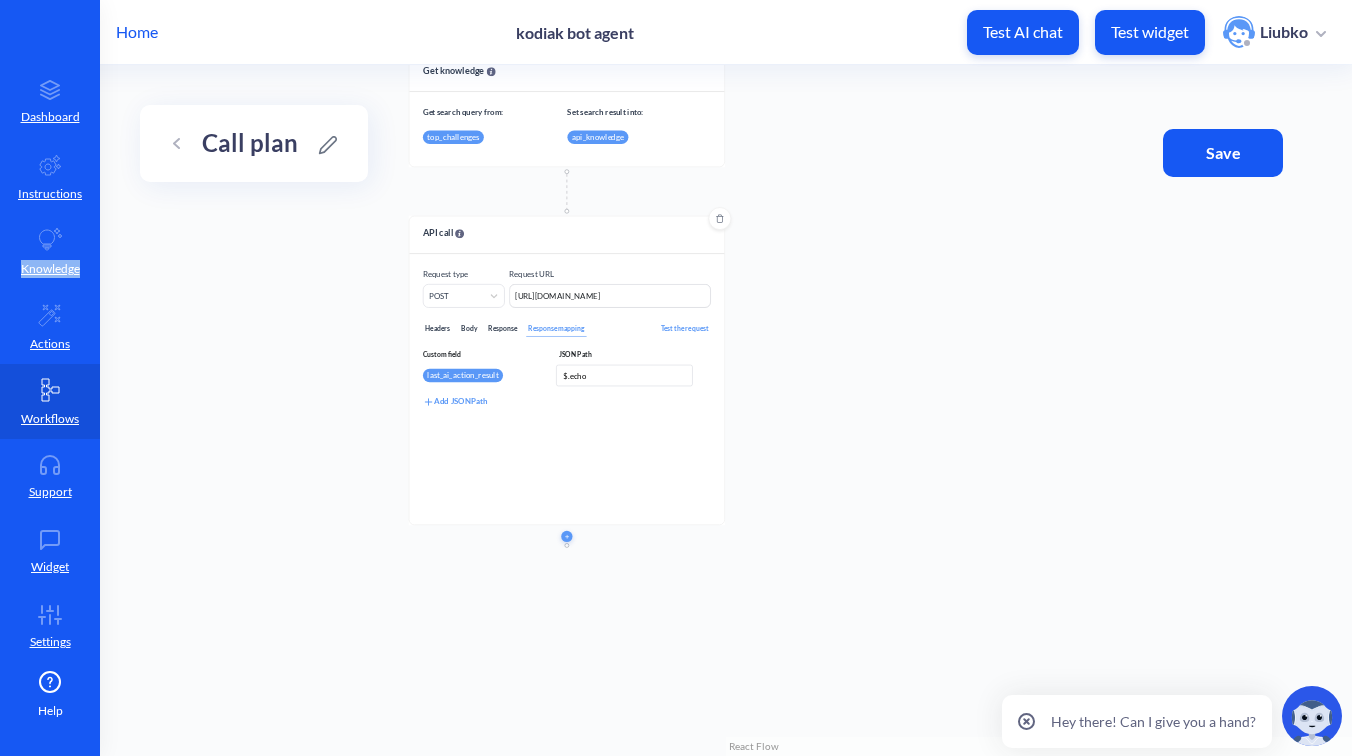 click on "Body" at bounding box center [469, 328] 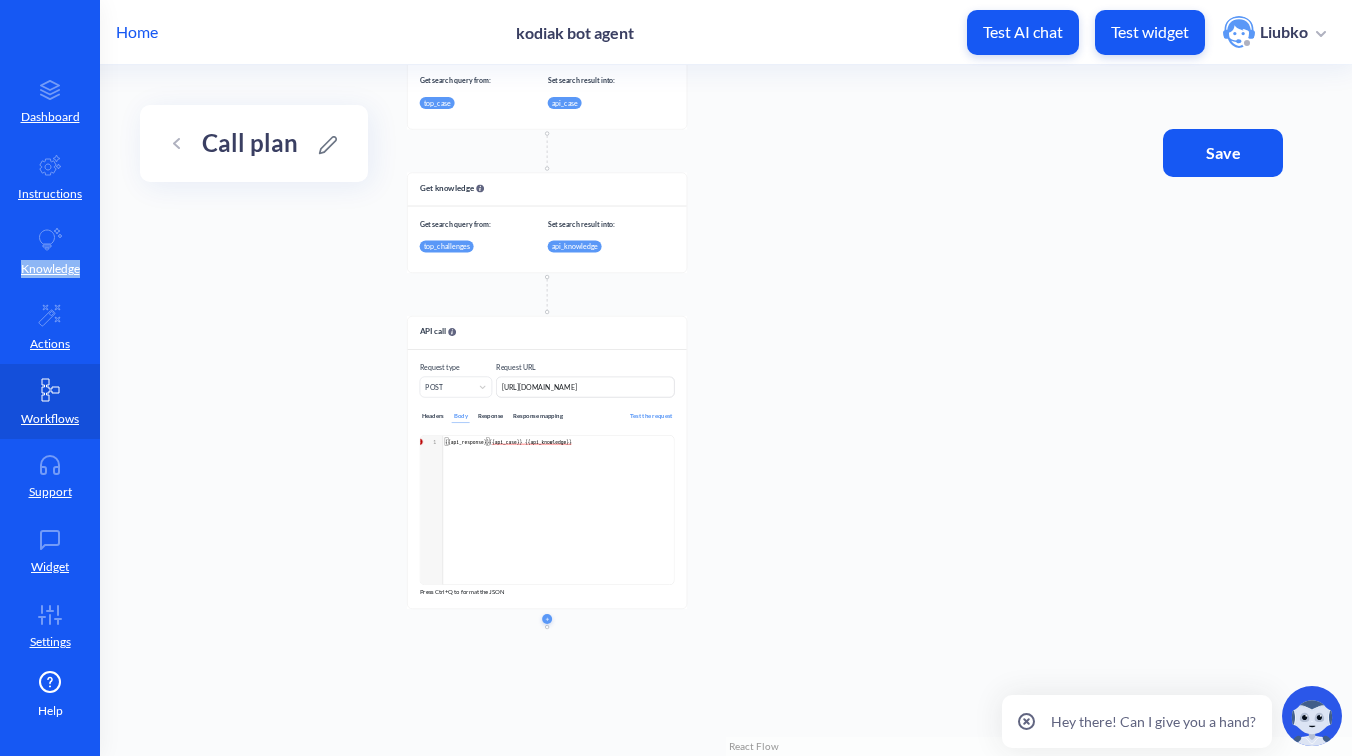 drag, startPoint x: 856, startPoint y: 181, endPoint x: 798, endPoint y: 295, distance: 127.90621 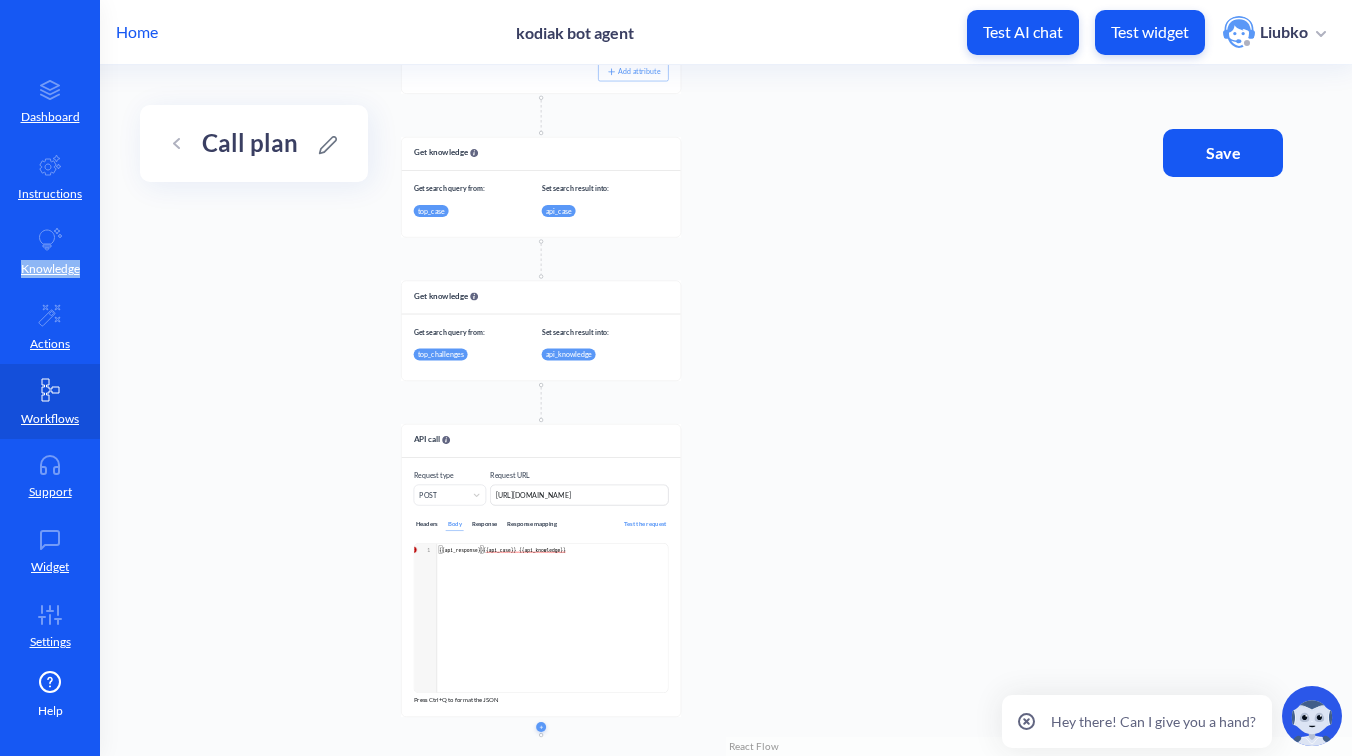 drag, startPoint x: 783, startPoint y: 285, endPoint x: 787, endPoint y: 370, distance: 85.09406 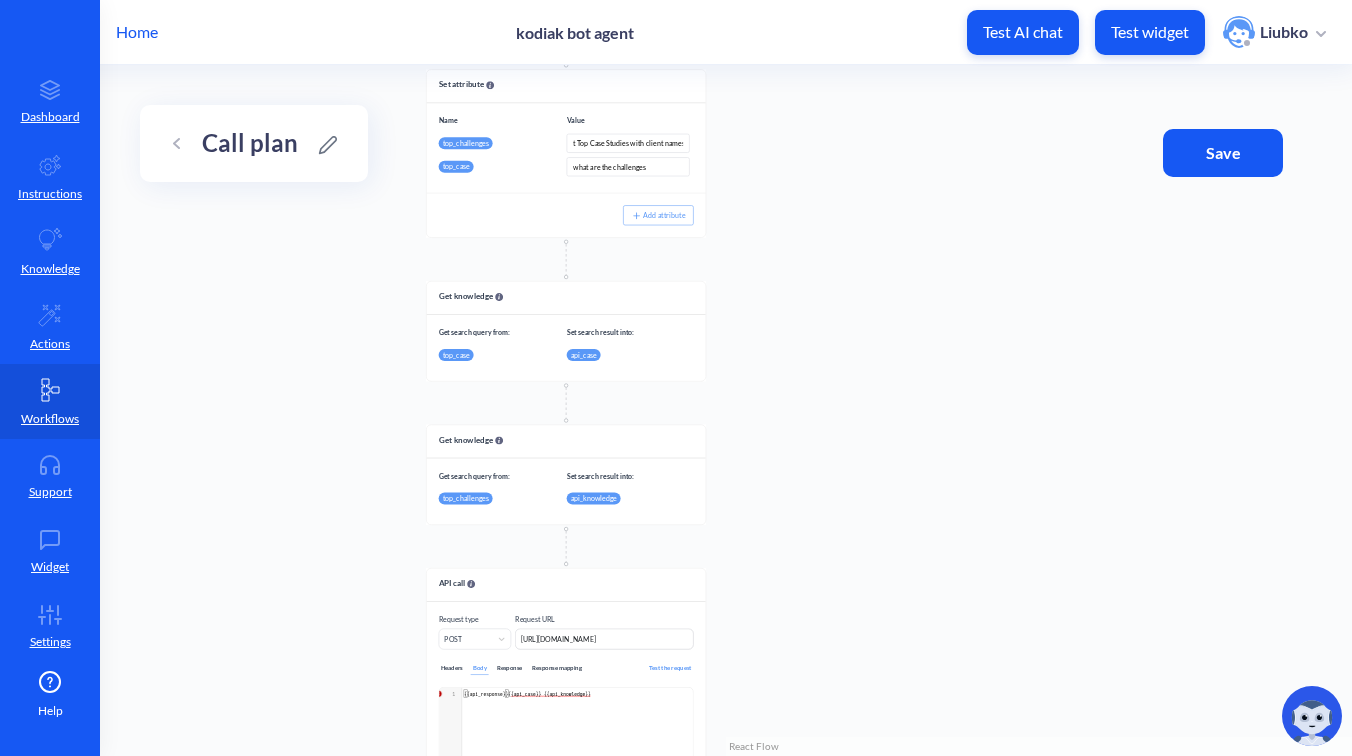 drag, startPoint x: 1009, startPoint y: 426, endPoint x: 1034, endPoint y: 570, distance: 146.15402 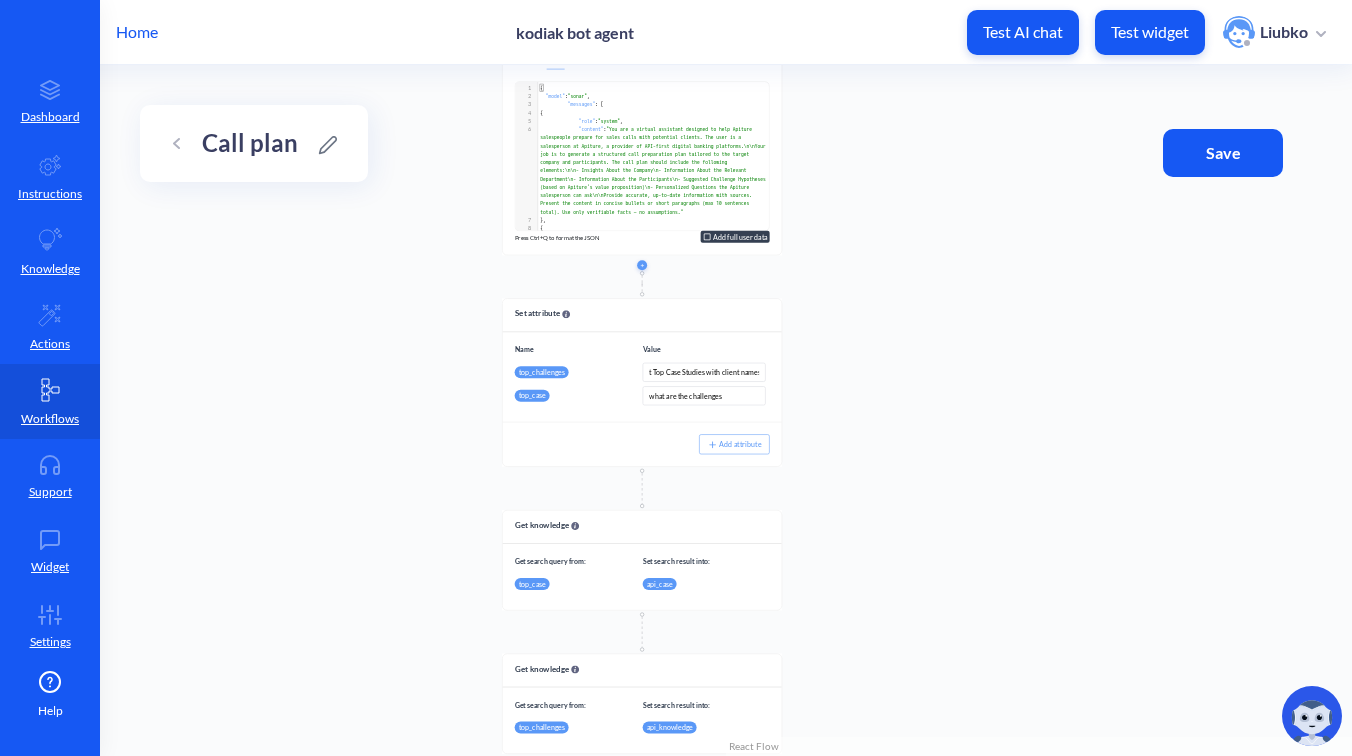 drag, startPoint x: 927, startPoint y: 289, endPoint x: 1003, endPoint y: 518, distance: 241.282 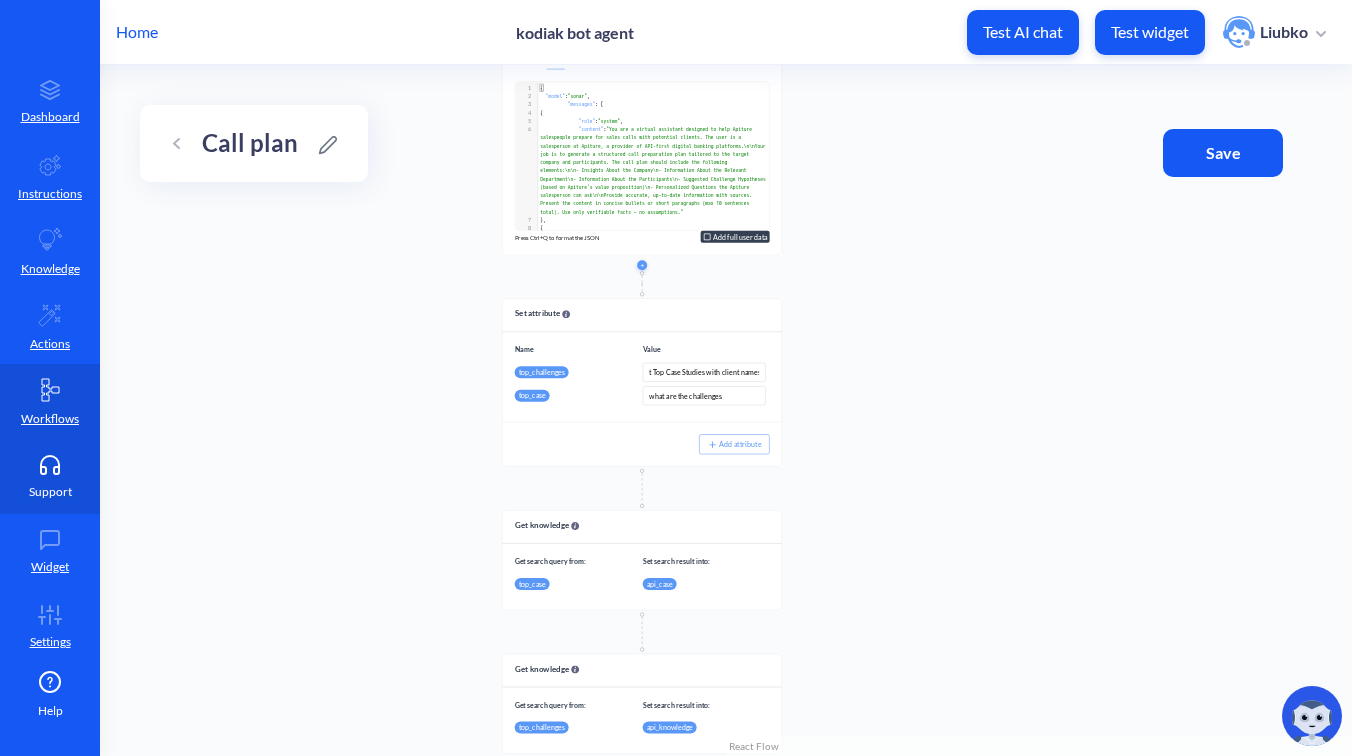 click on "Support" at bounding box center (50, 492) 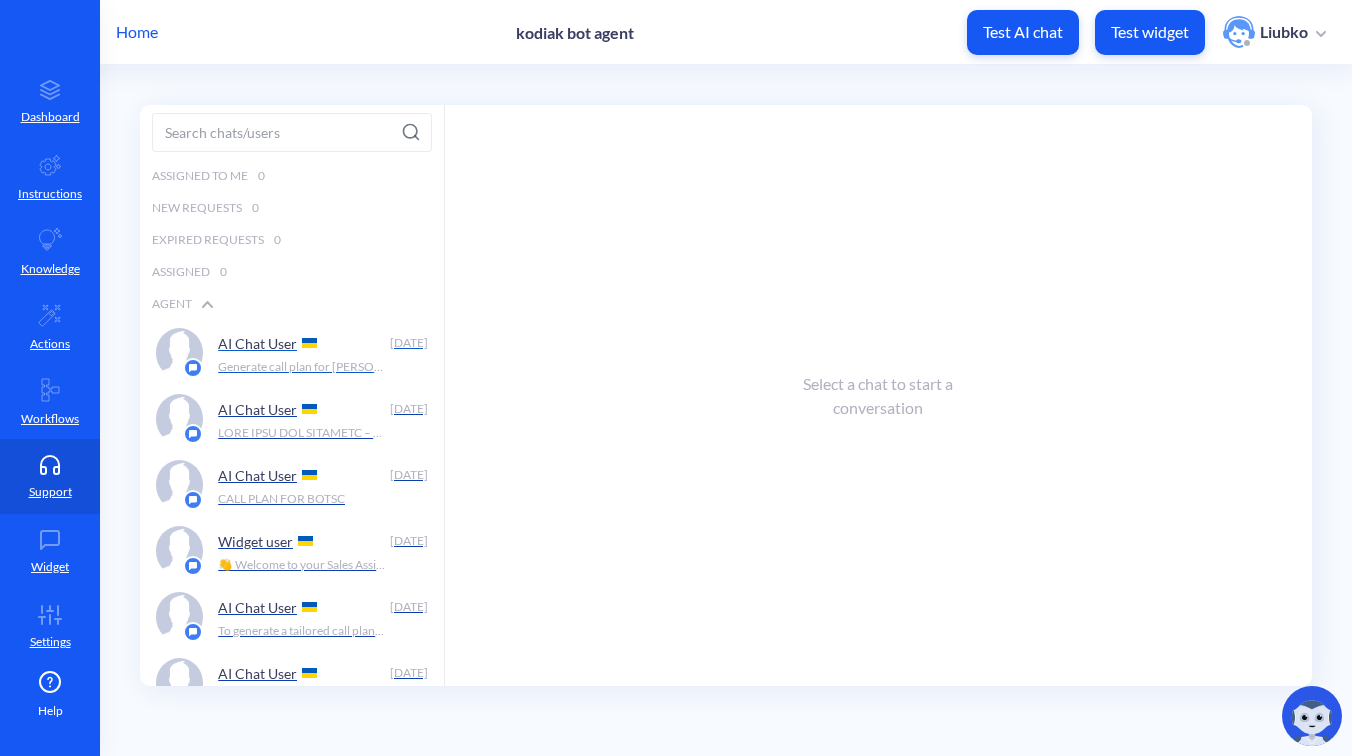 click on "AI Chat User   Jul 01 Generate call plan for Nazar Hembara" at bounding box center [292, 353] 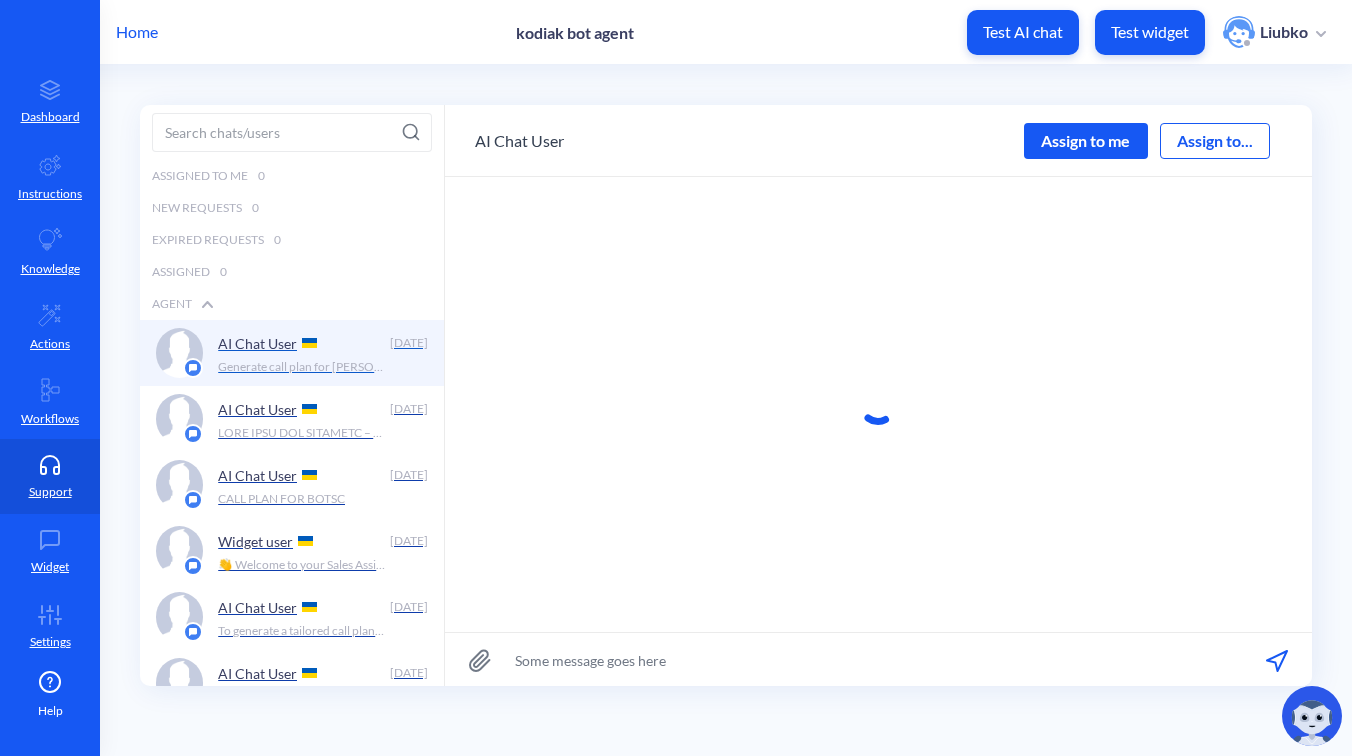 scroll, scrollTop: 1, scrollLeft: 0, axis: vertical 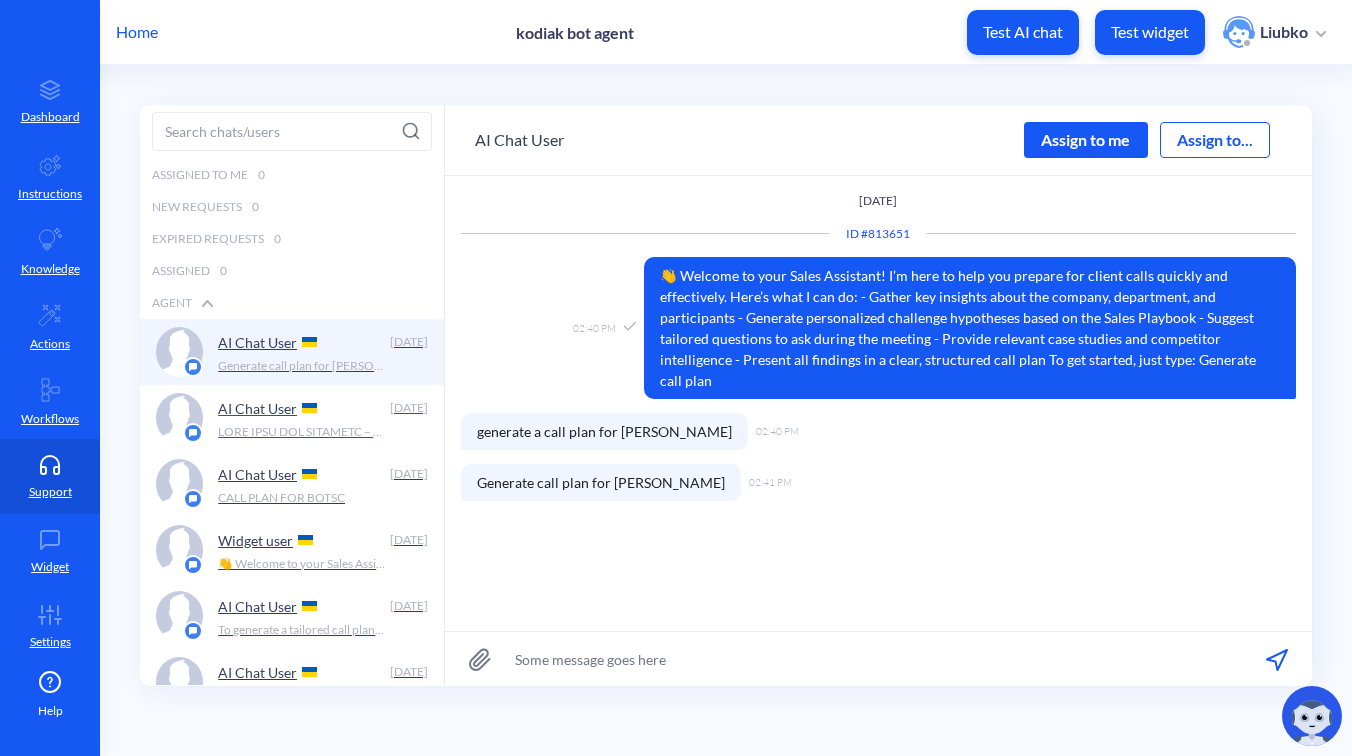 click at bounding box center [301, 432] 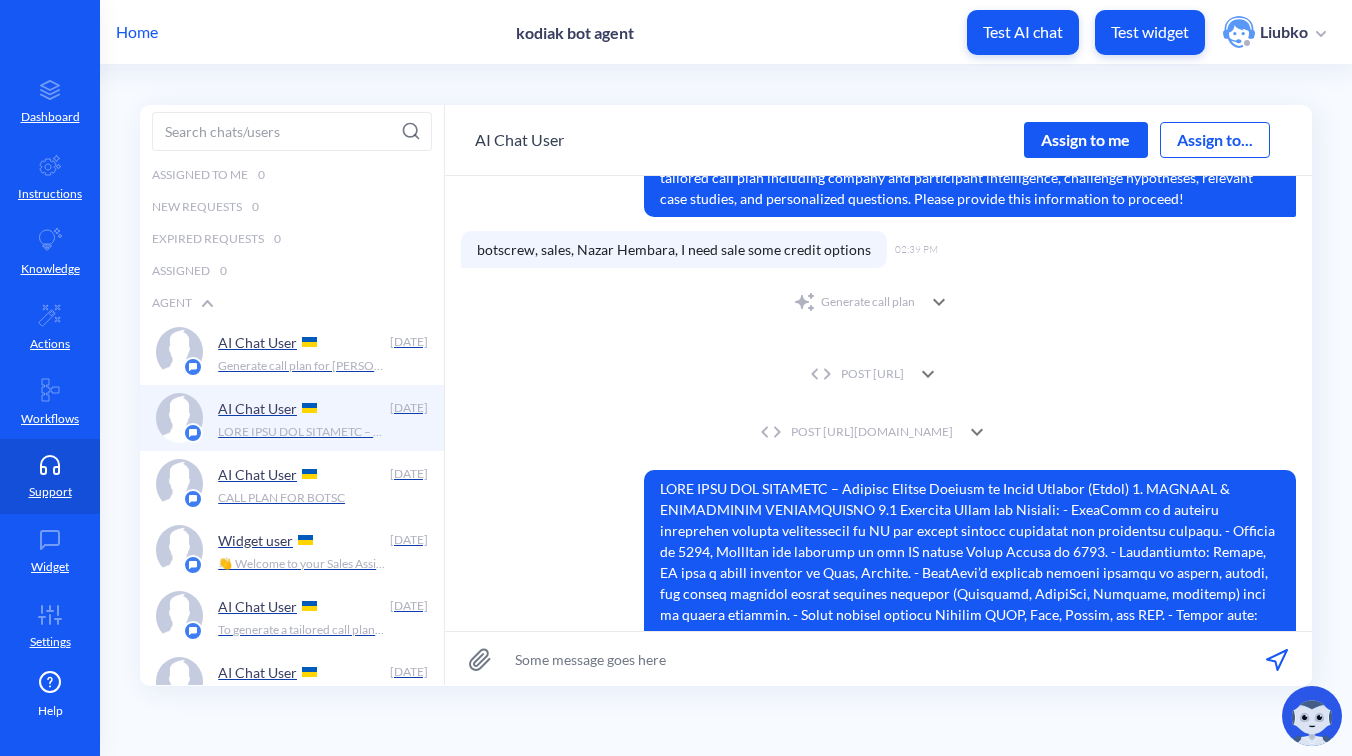 scroll, scrollTop: 372, scrollLeft: 0, axis: vertical 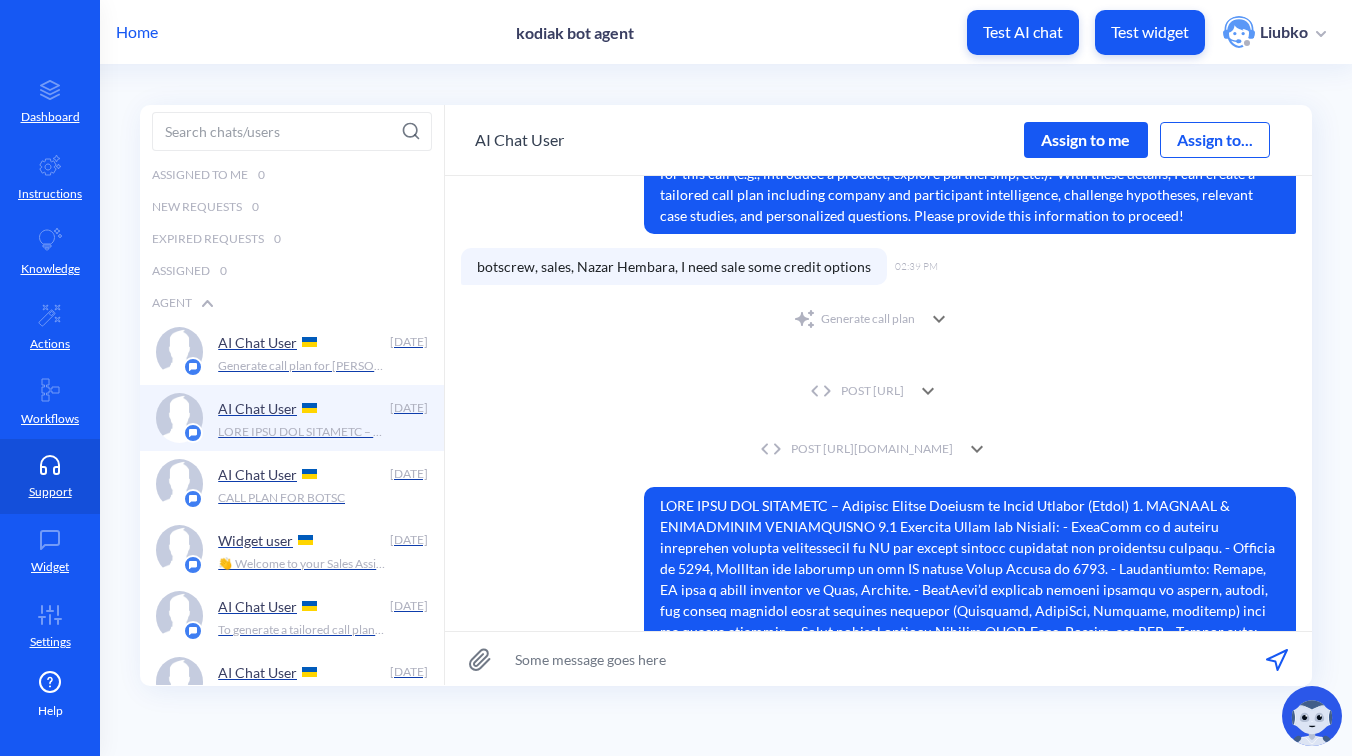 click on "Generate call plan" at bounding box center [854, 319] 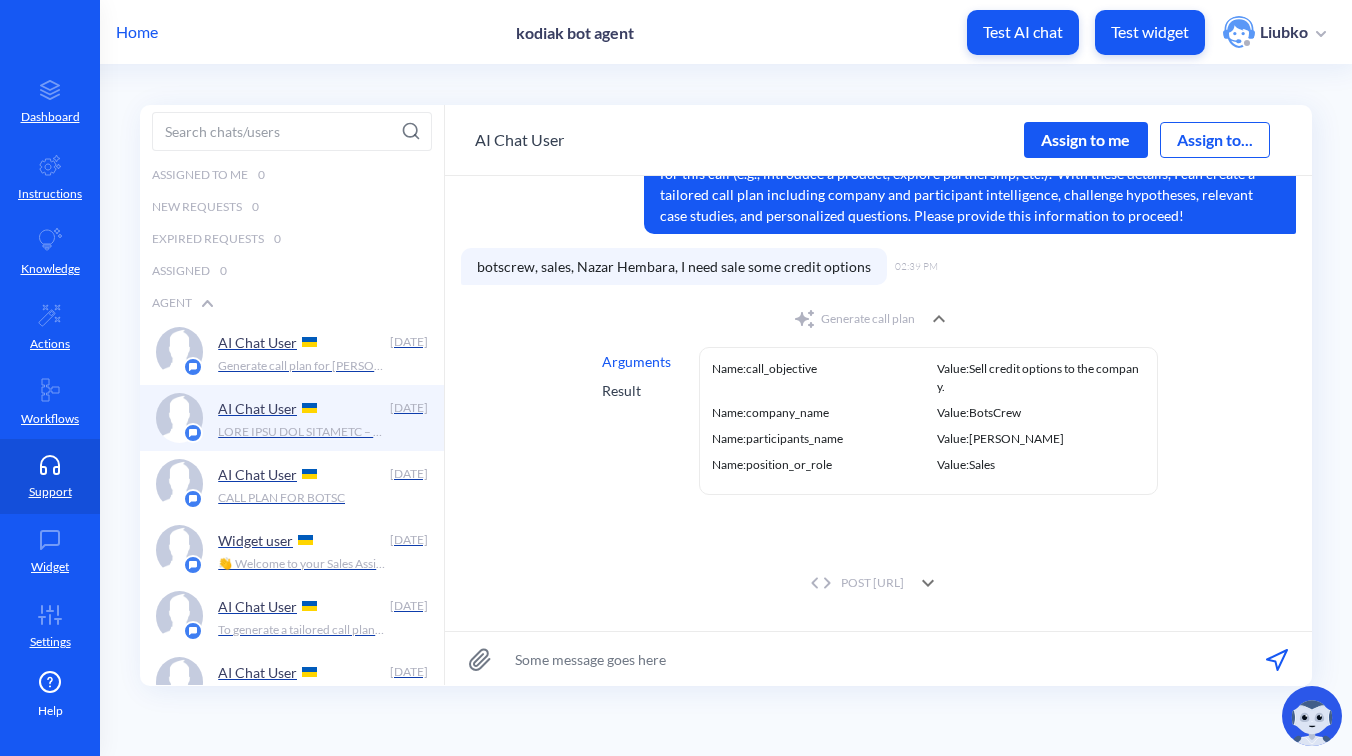 click on "Result" at bounding box center [636, 390] 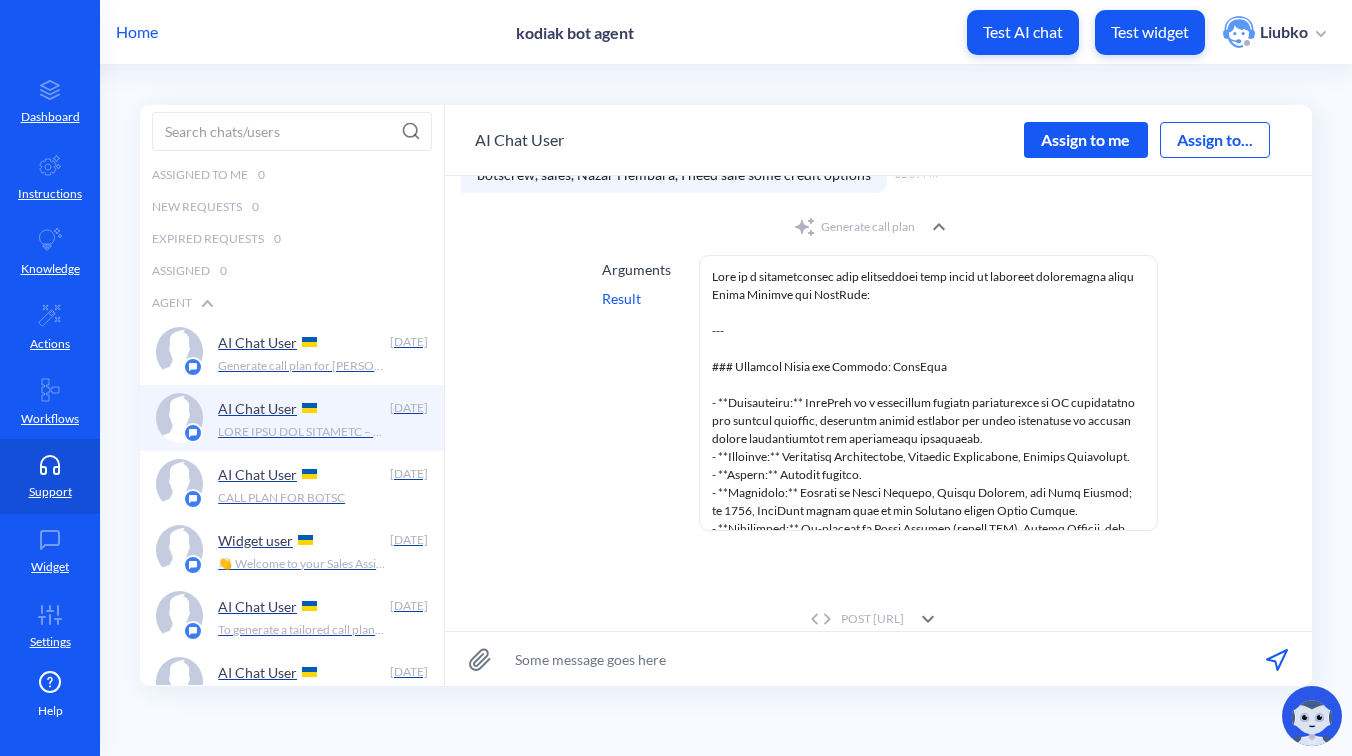 scroll, scrollTop: 472, scrollLeft: 0, axis: vertical 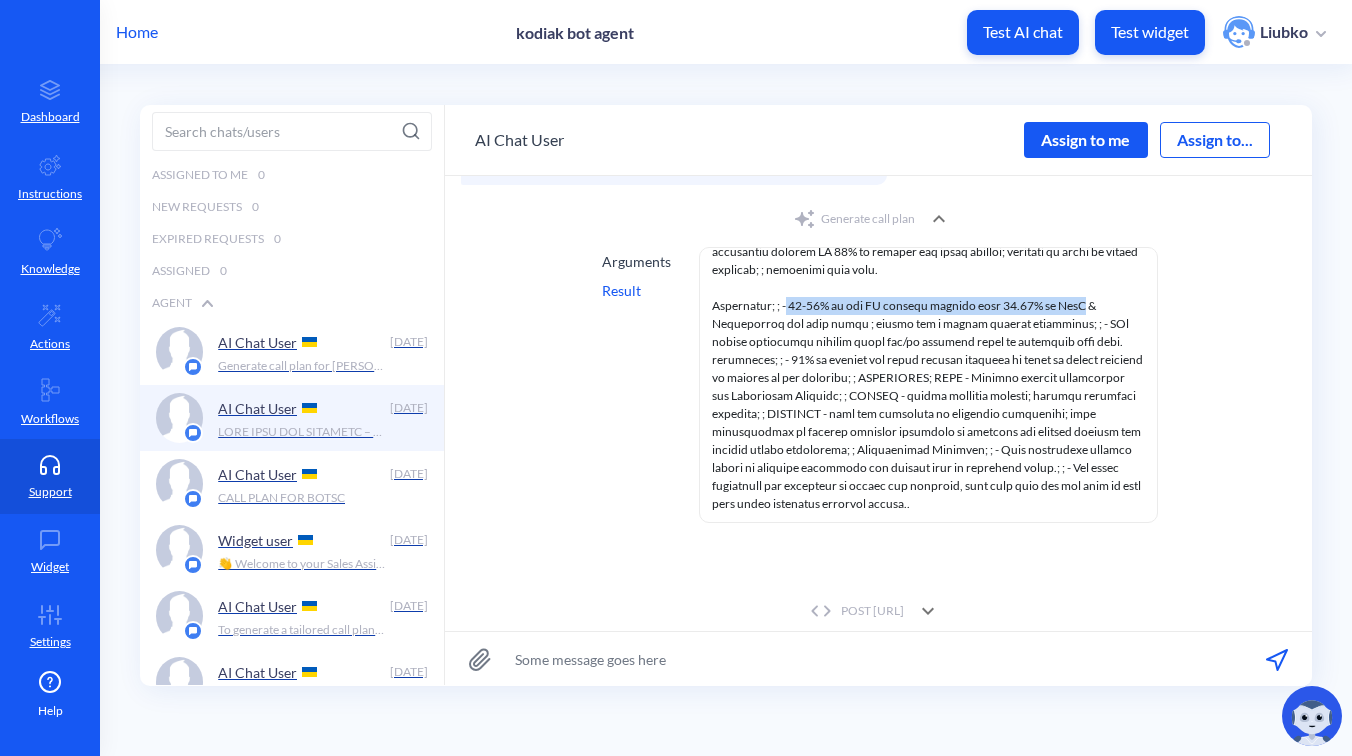 drag, startPoint x: 780, startPoint y: 324, endPoint x: 1077, endPoint y: 324, distance: 297 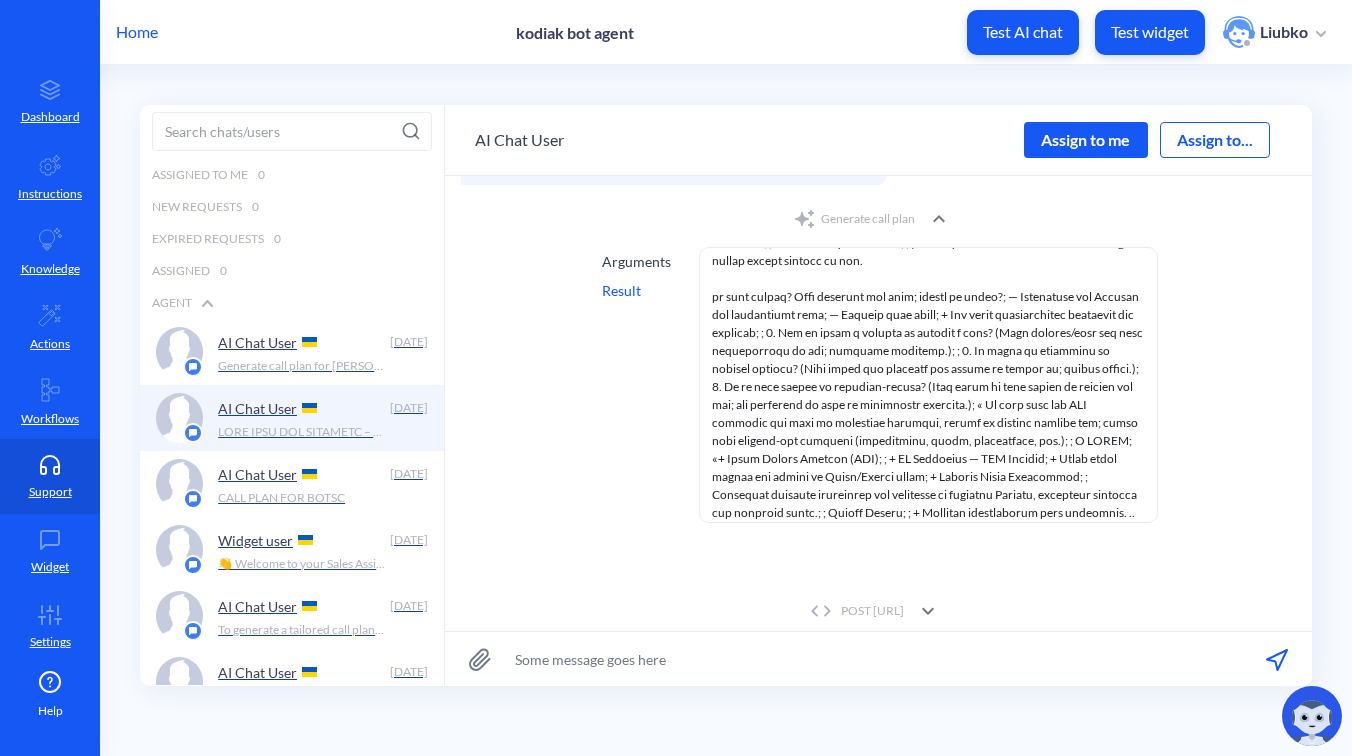 scroll, scrollTop: 3464, scrollLeft: 0, axis: vertical 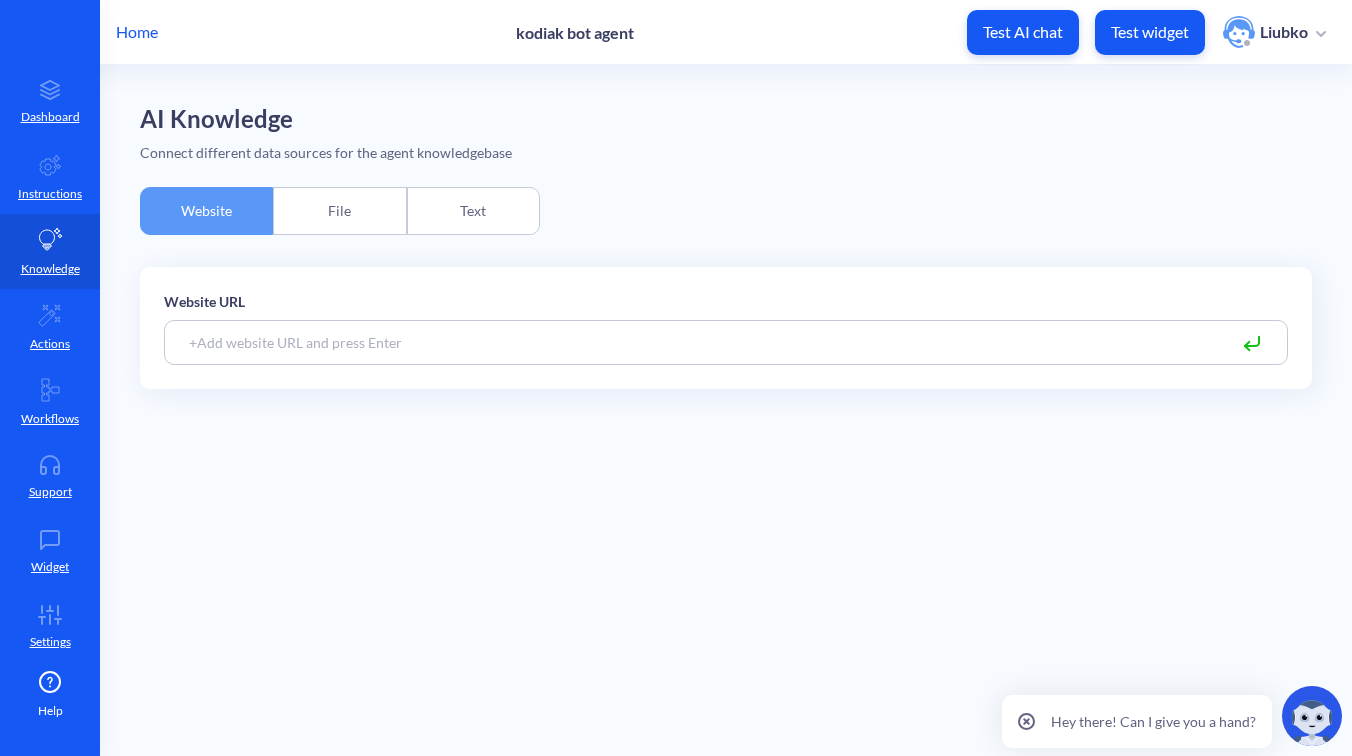 click on "File" at bounding box center [339, 211] 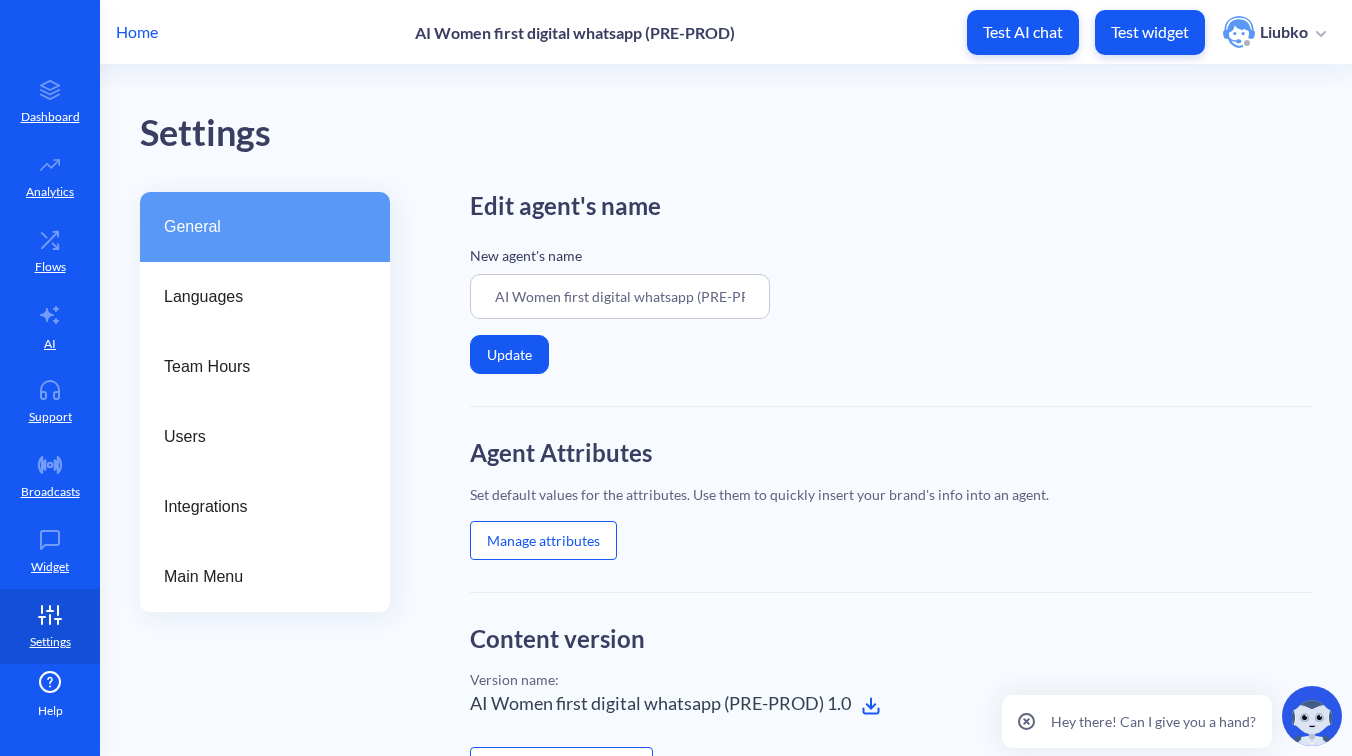 scroll, scrollTop: 0, scrollLeft: 0, axis: both 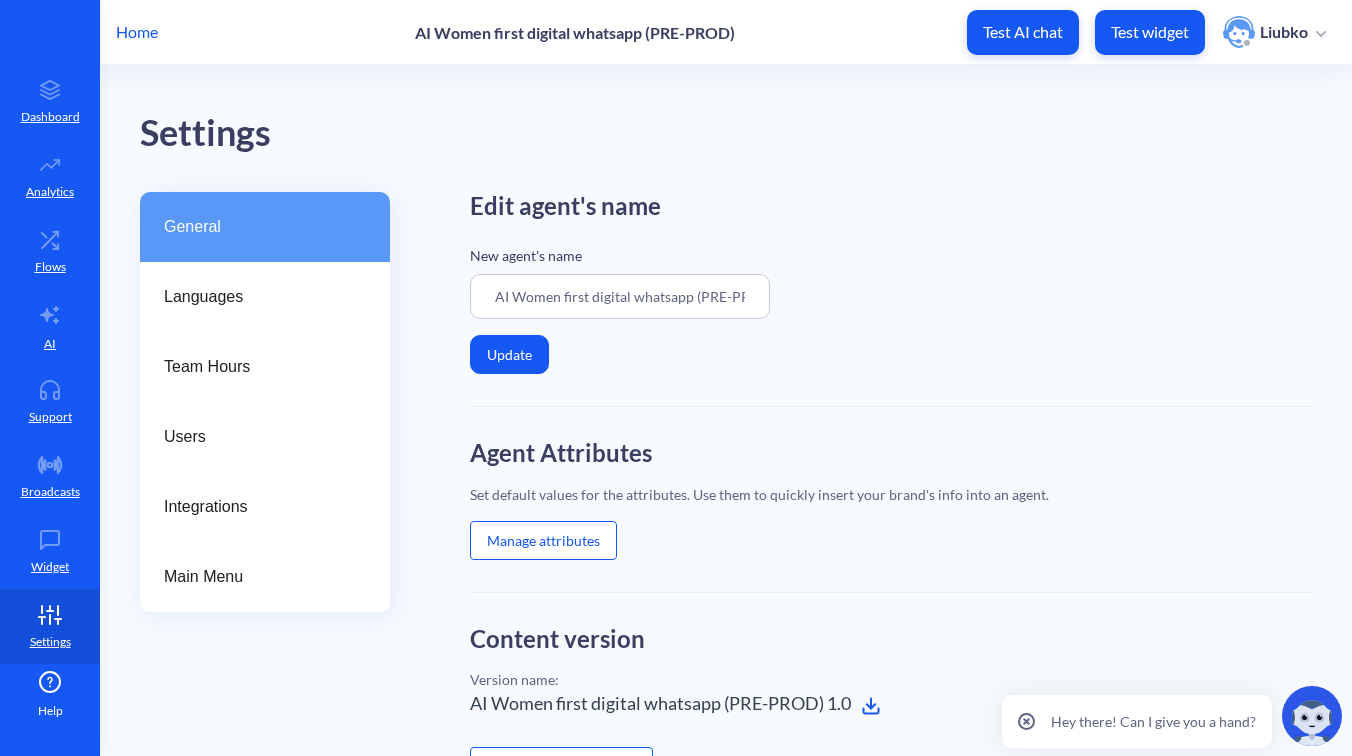 click on "Test AI chat" at bounding box center [1023, 32] 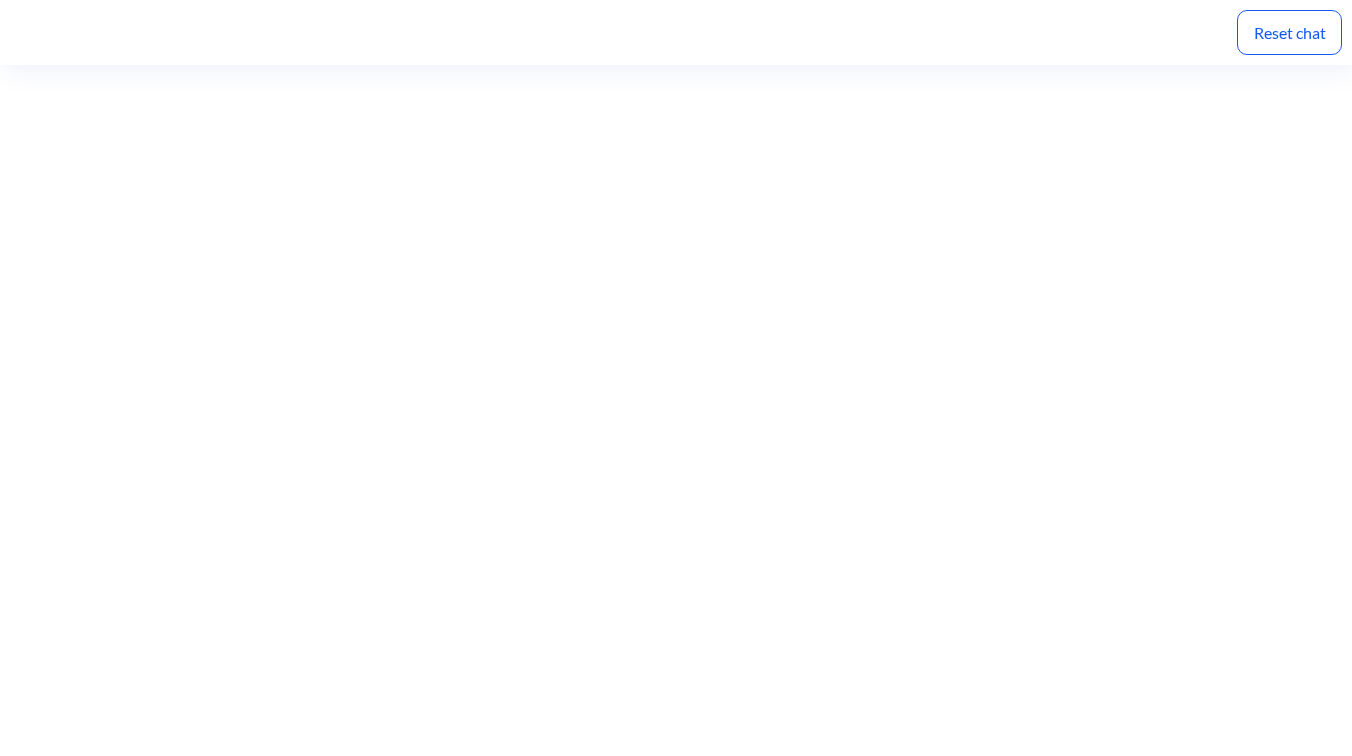 scroll, scrollTop: 0, scrollLeft: 0, axis: both 